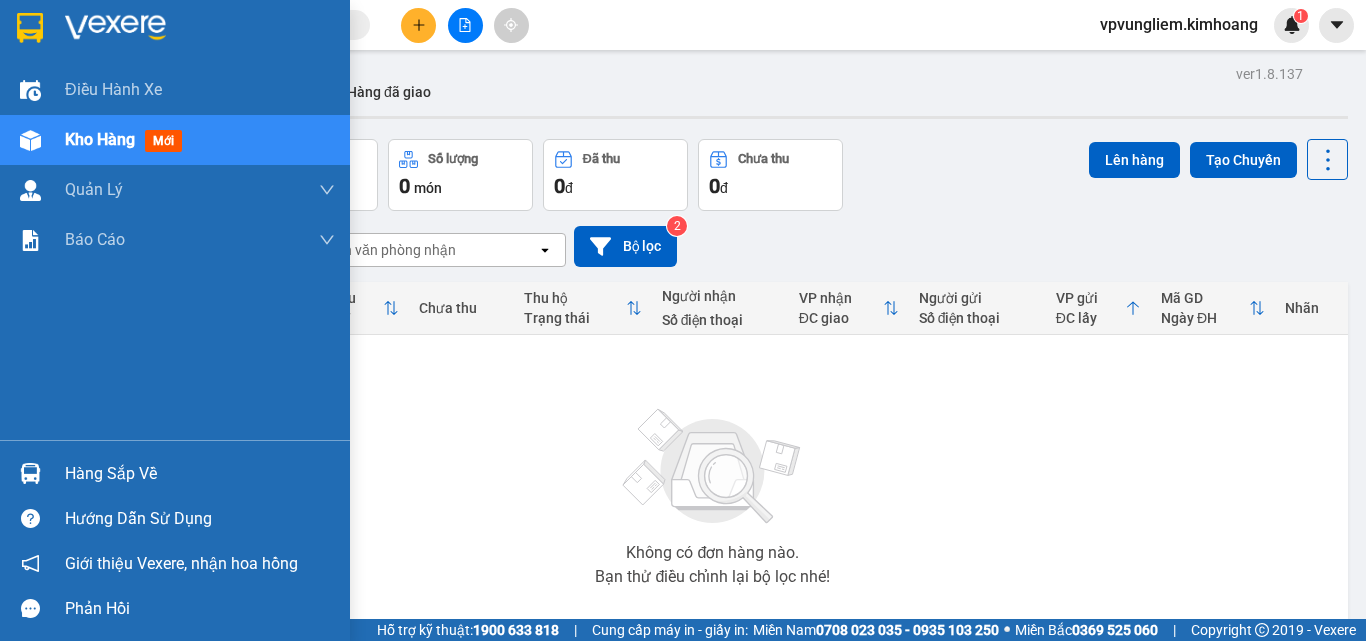 scroll, scrollTop: 0, scrollLeft: 0, axis: both 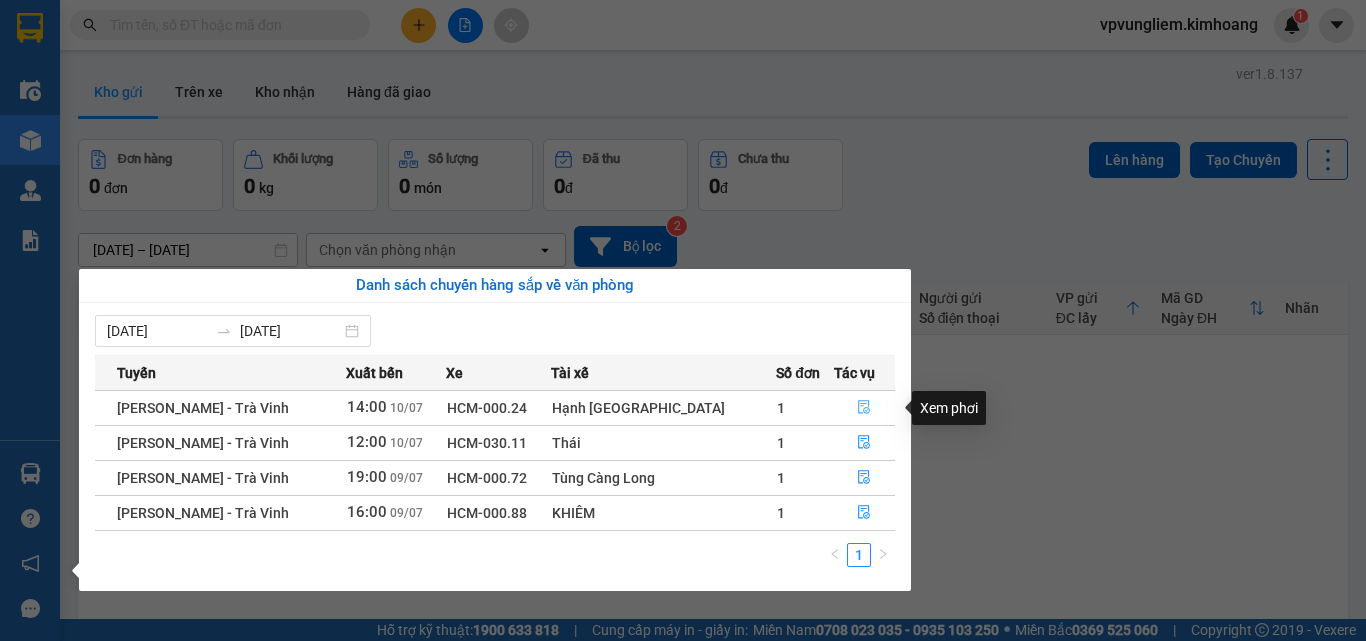 click 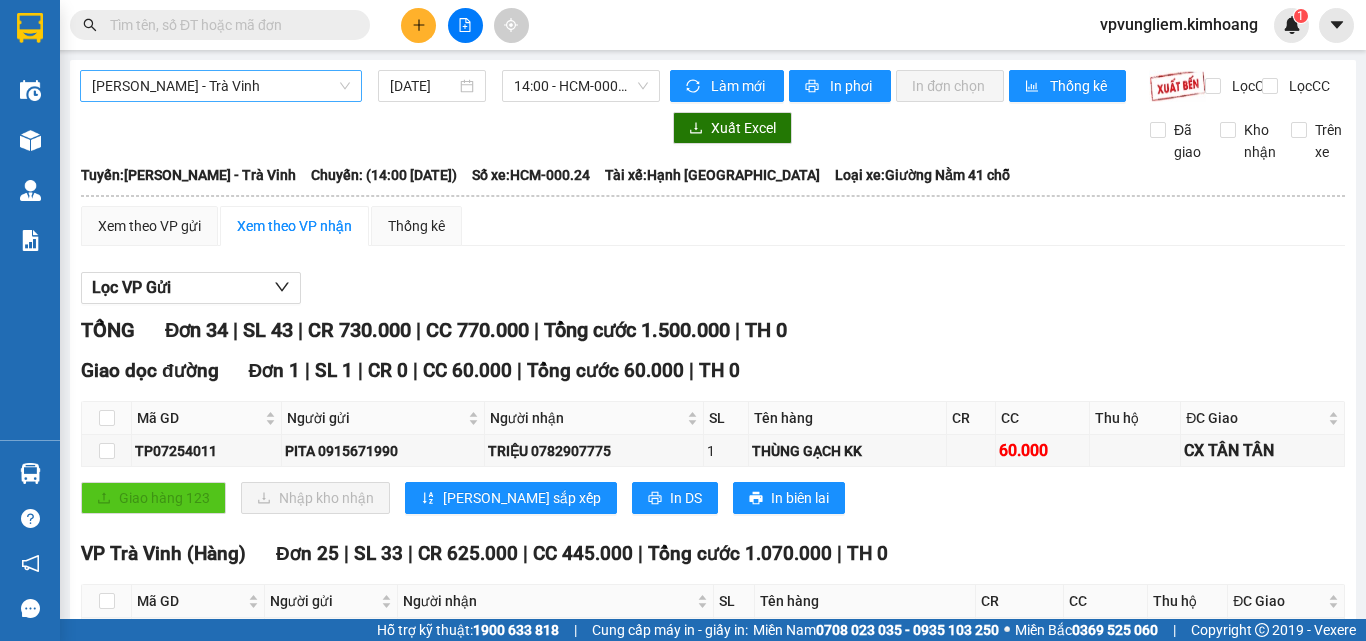 click on "[PERSON_NAME] - Trà Vinh" at bounding box center [221, 86] 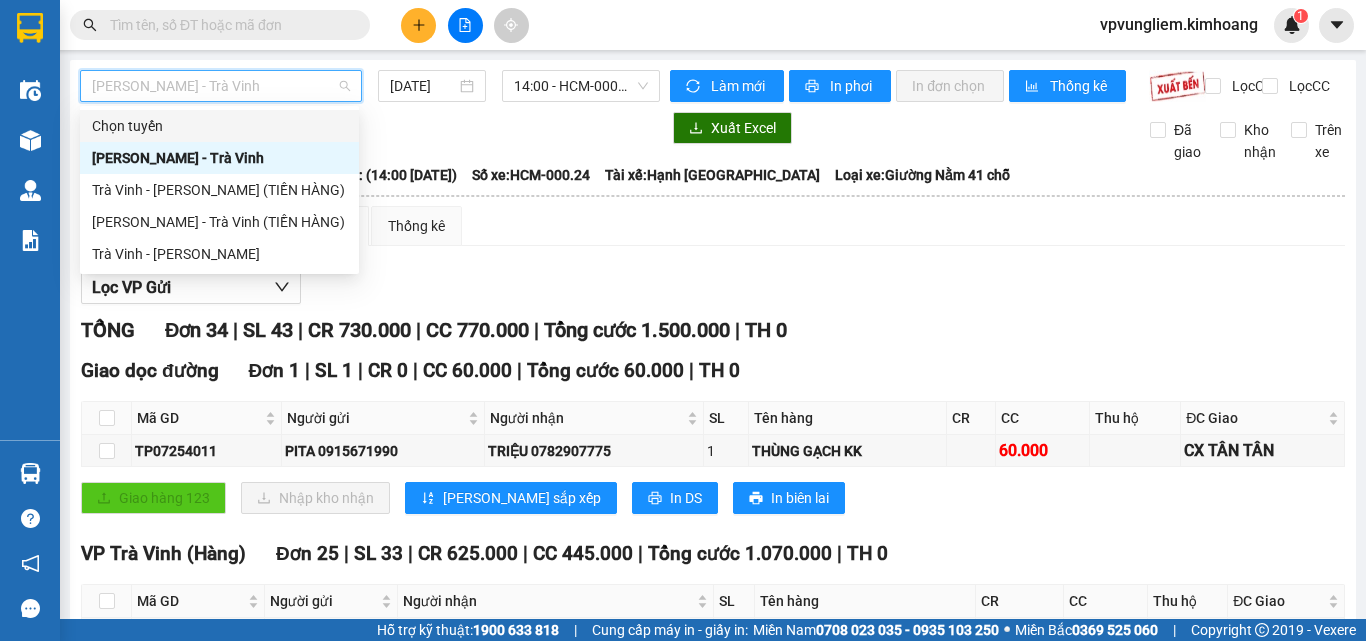 scroll, scrollTop: 200, scrollLeft: 0, axis: vertical 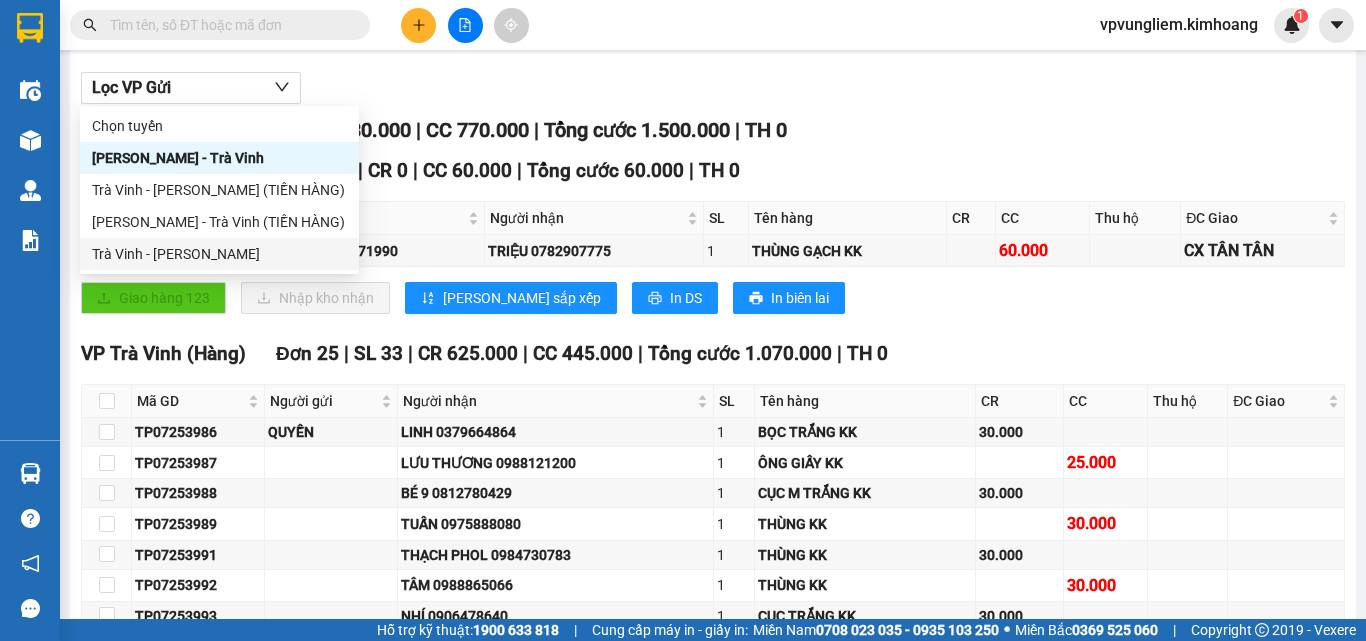 click on "Trà Vinh - Hồ Chí Minh" at bounding box center [219, 254] 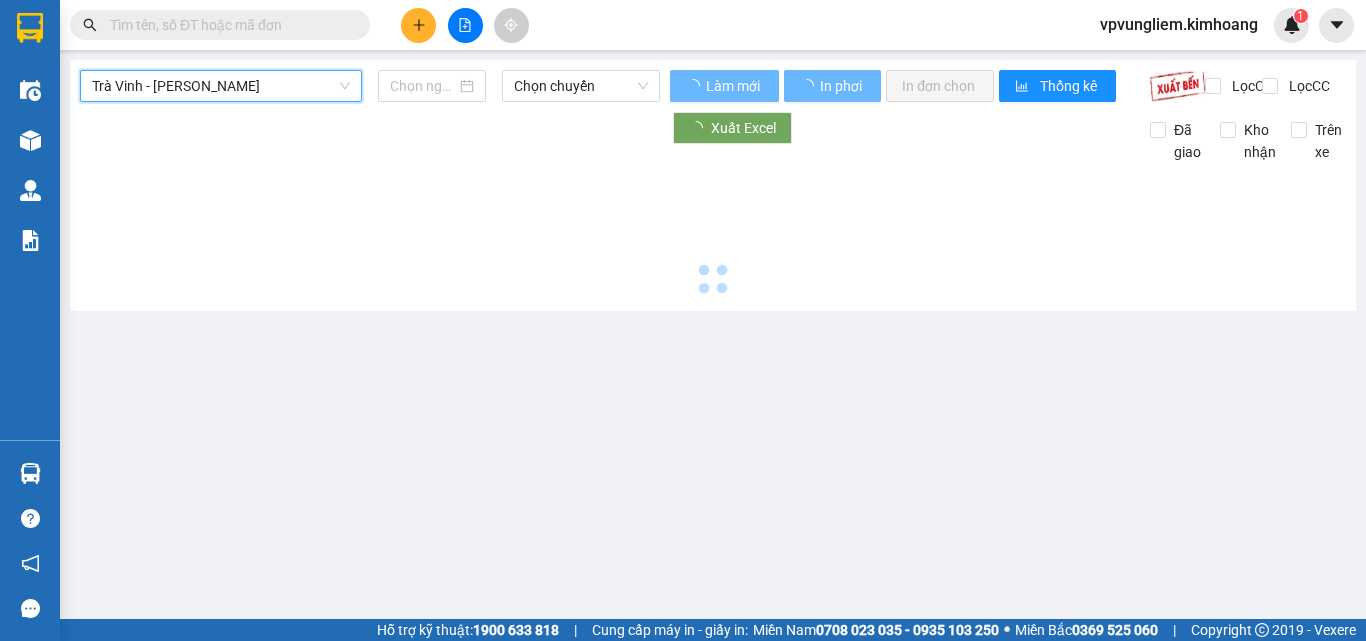 type on "[DATE]" 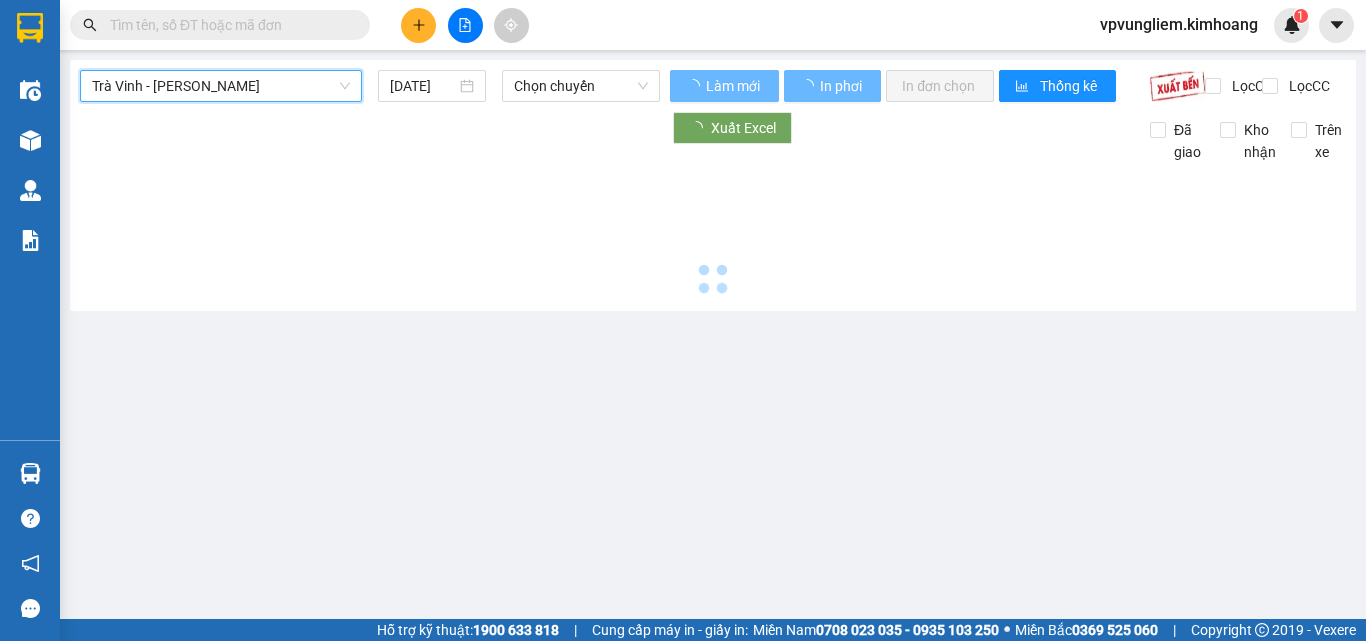 scroll, scrollTop: 0, scrollLeft: 0, axis: both 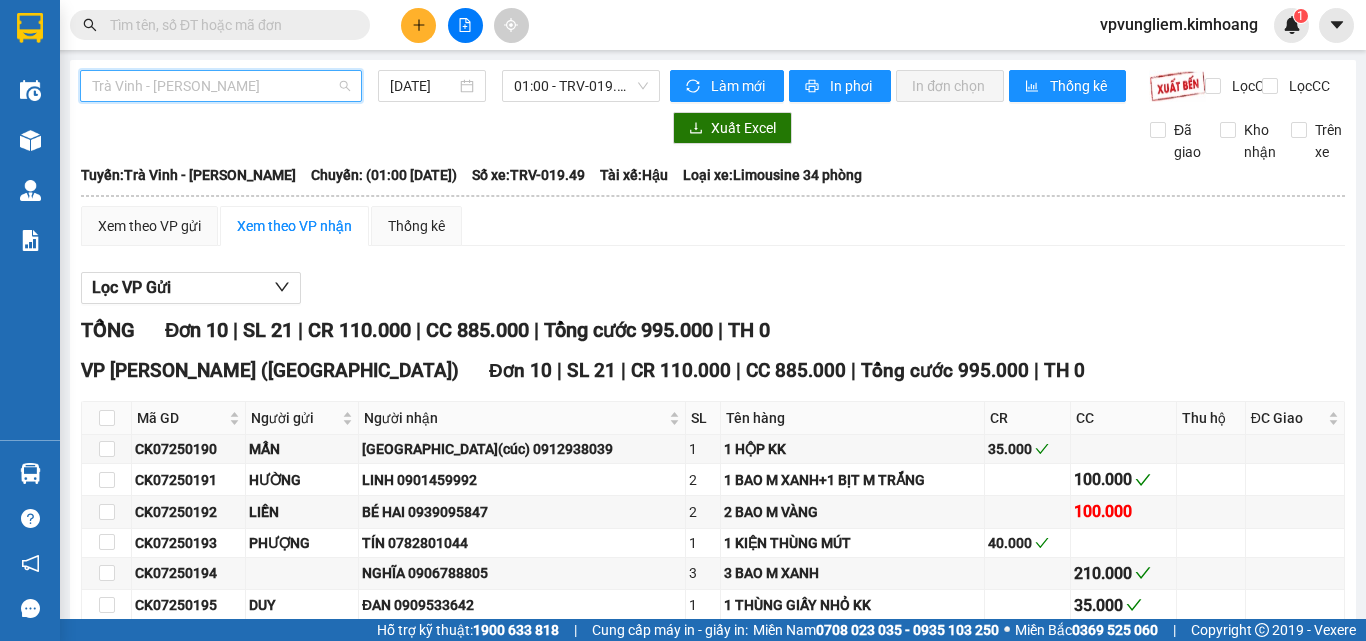 click on "Trà Vinh - Hồ Chí Minh" at bounding box center [221, 86] 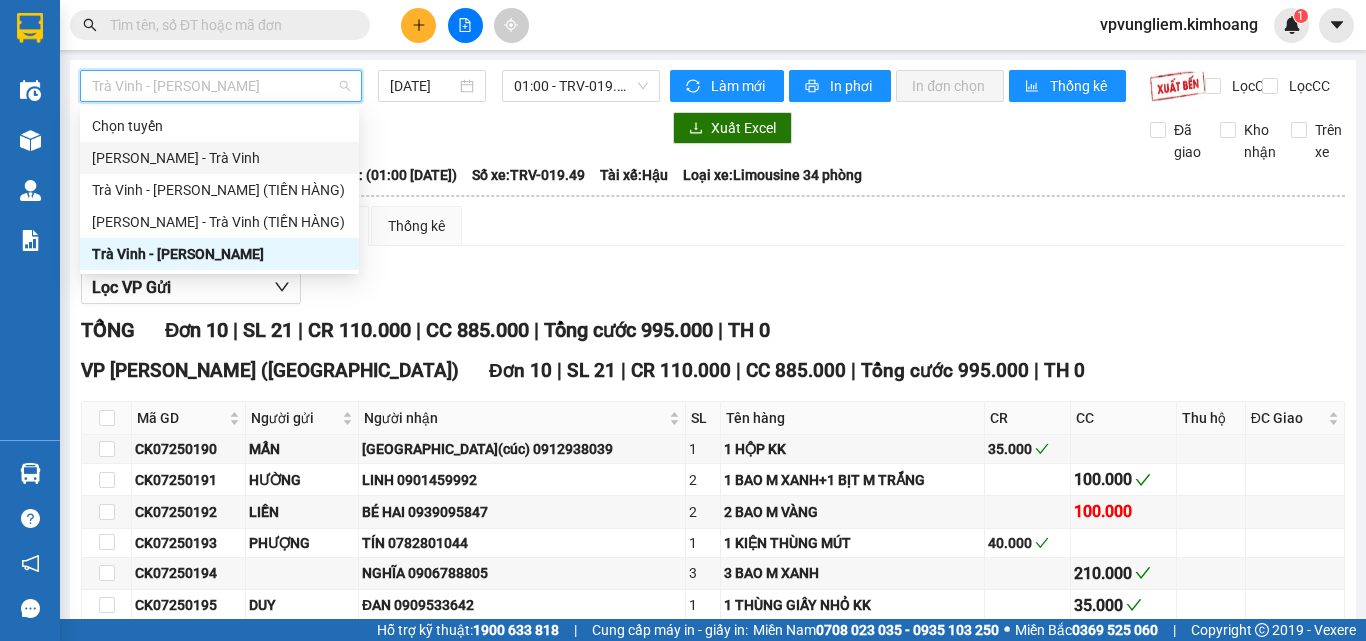 click on "[PERSON_NAME] - Trà Vinh" at bounding box center (219, 158) 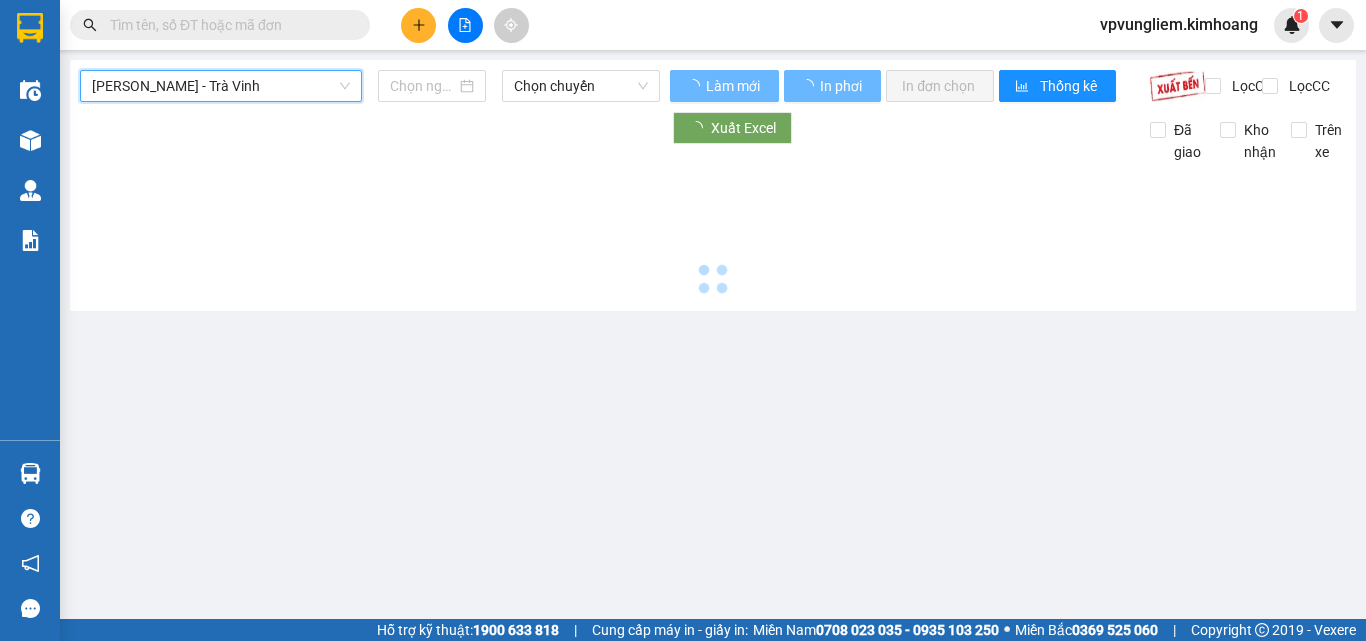 type on "[DATE]" 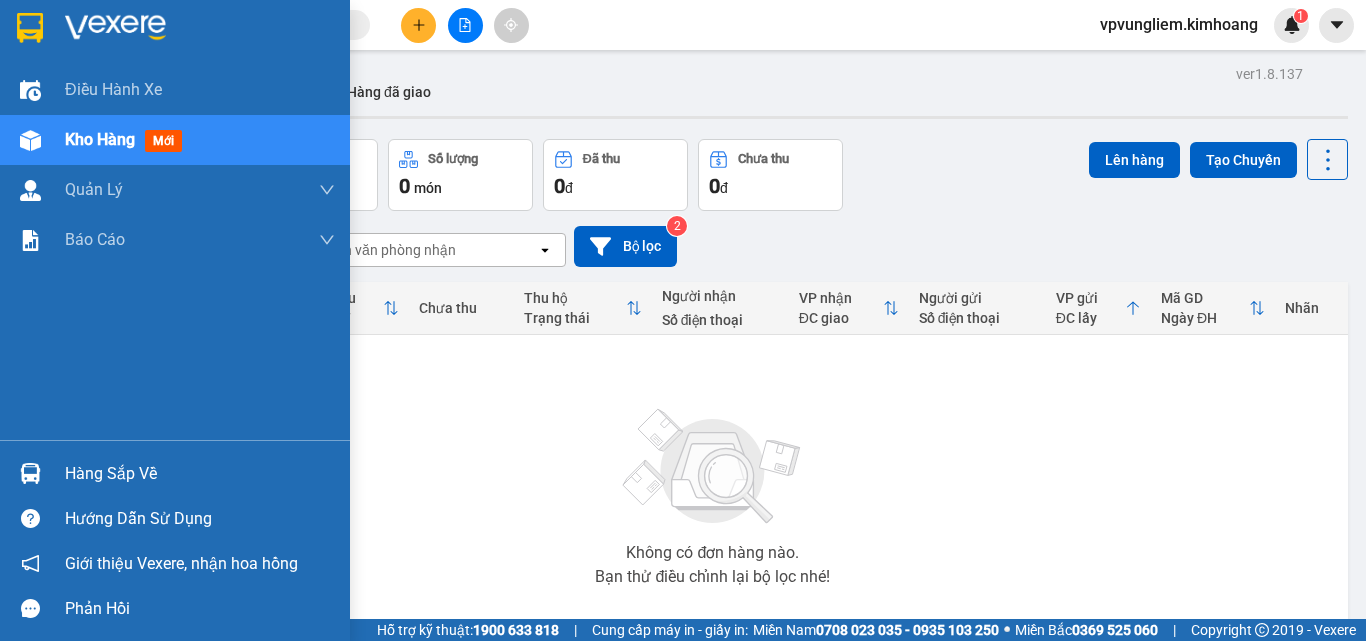 click on "Hàng sắp về" at bounding box center [200, 474] 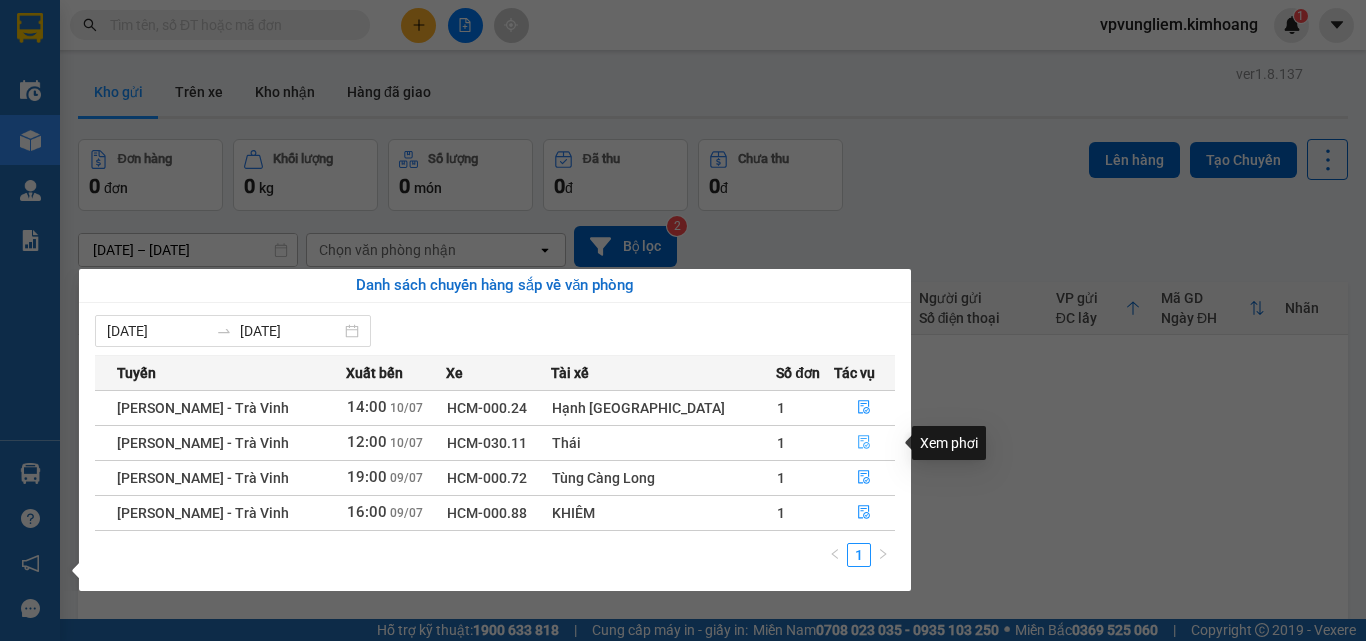 click 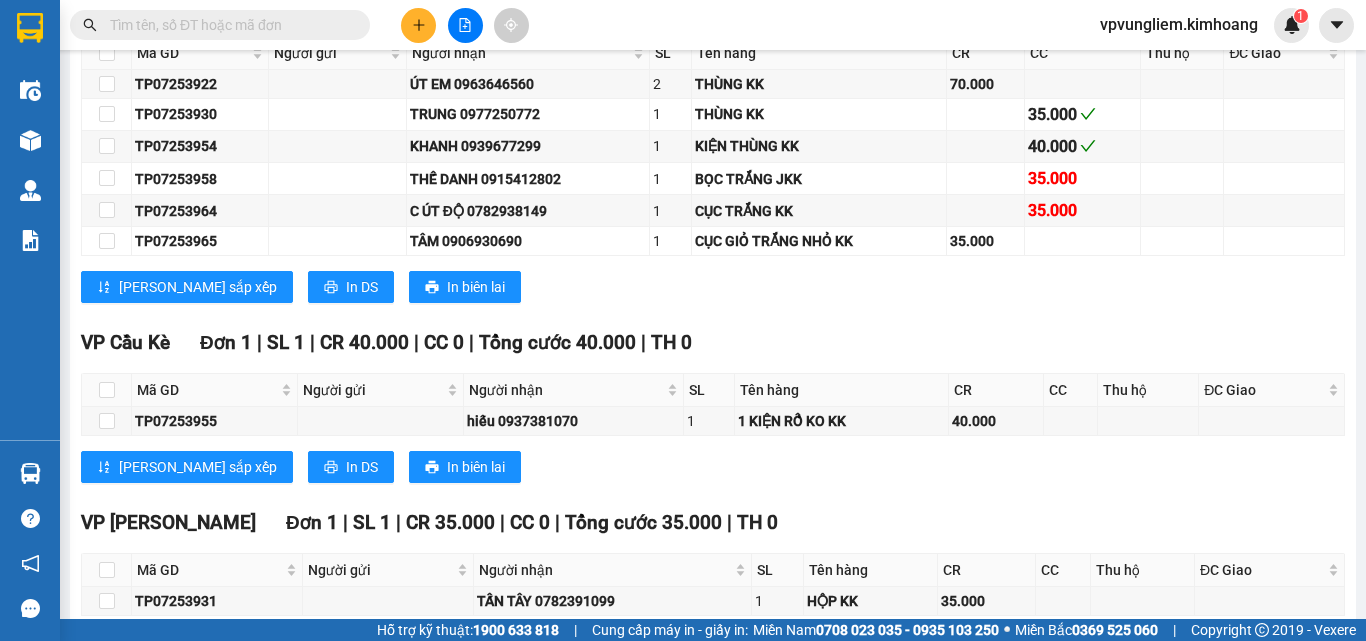 scroll, scrollTop: 2417, scrollLeft: 0, axis: vertical 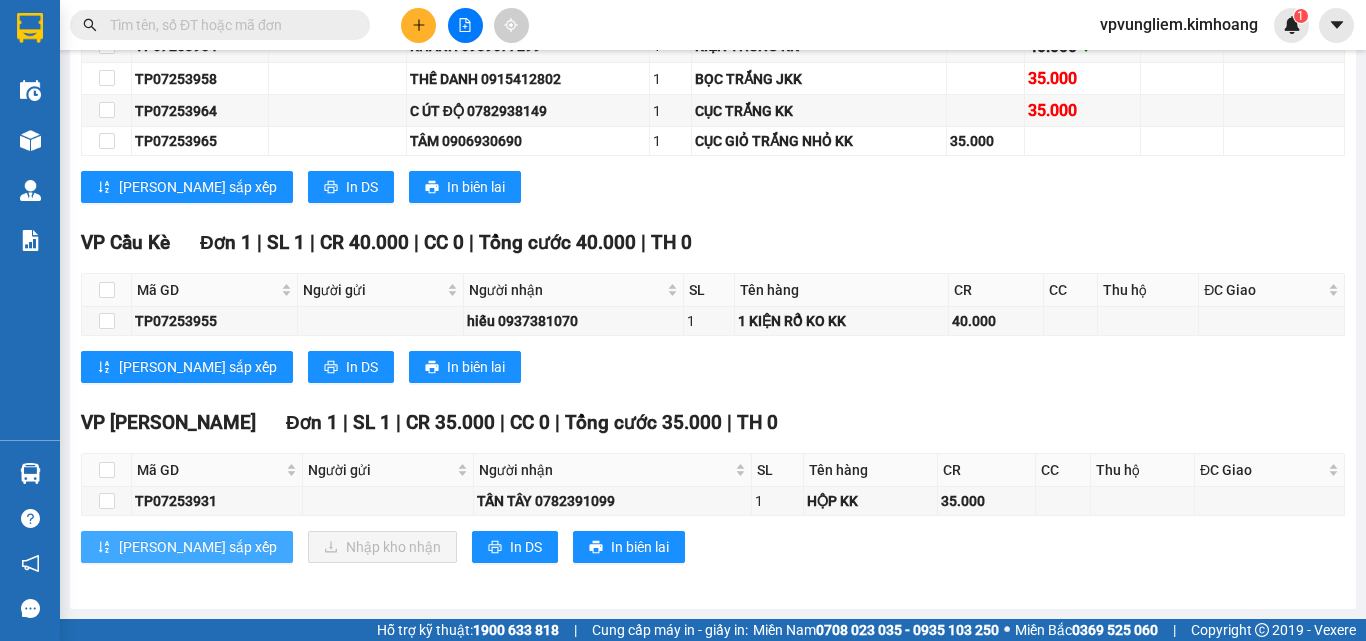click on "[PERSON_NAME] sắp xếp" at bounding box center [198, 547] 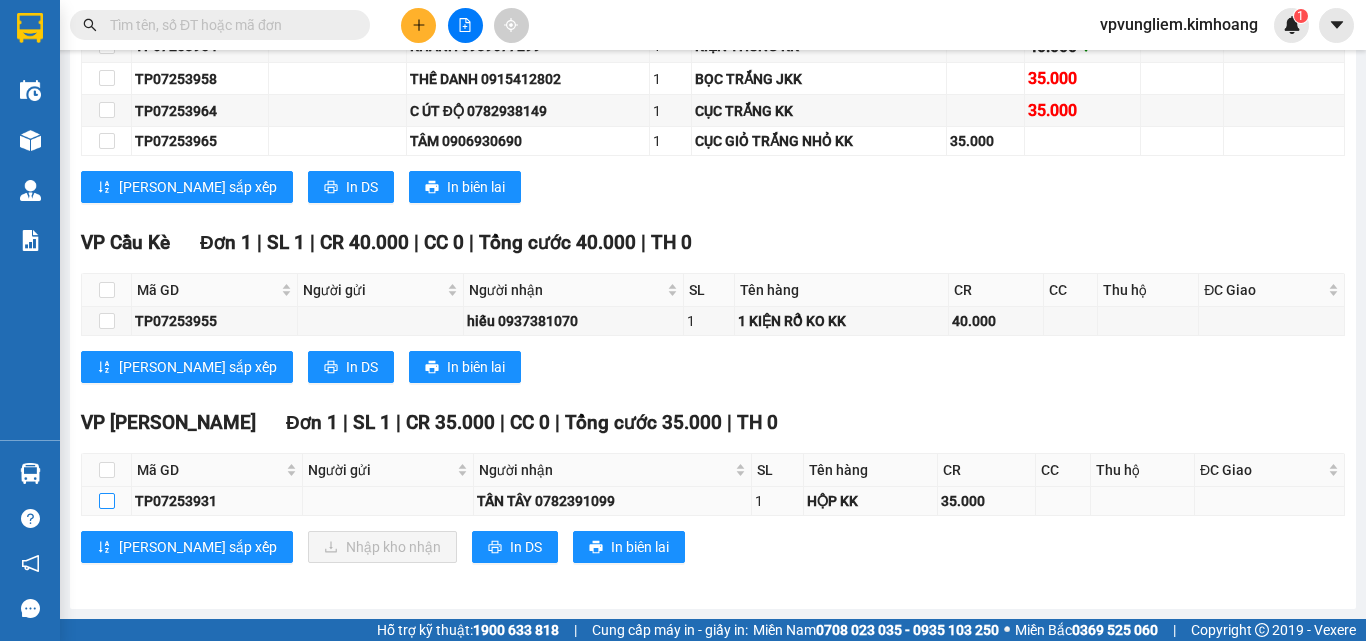 click at bounding box center (107, 501) 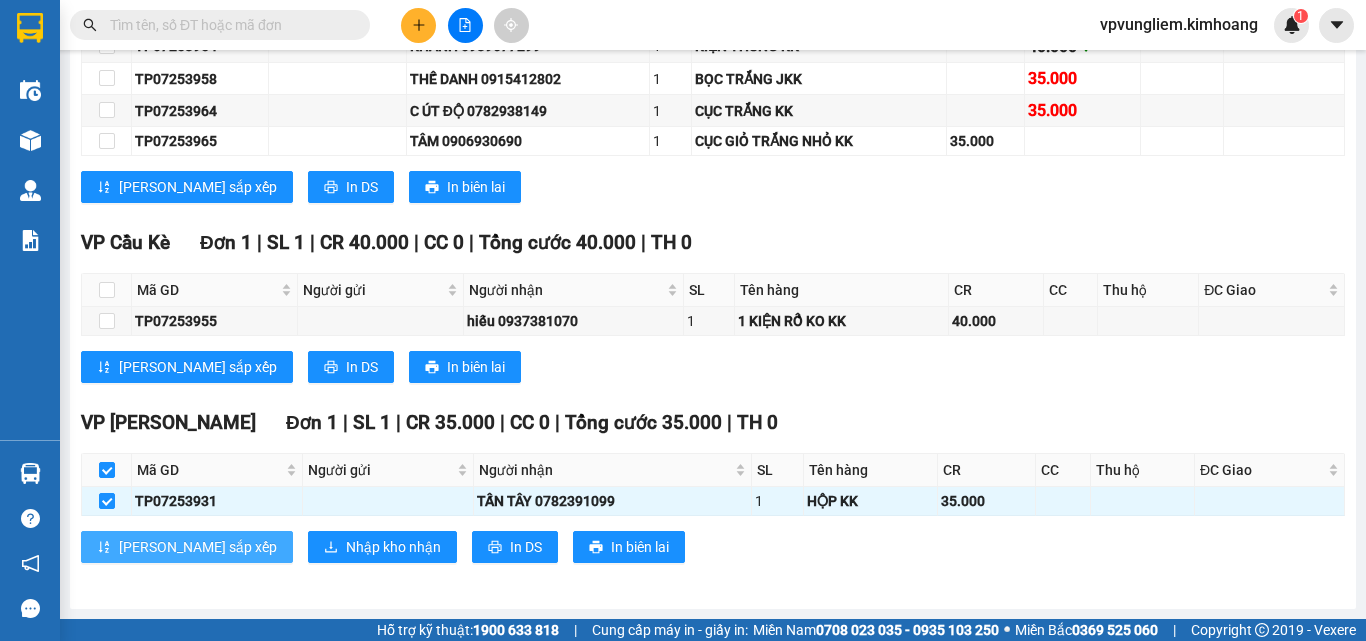 click on "[PERSON_NAME] sắp xếp" at bounding box center (187, 547) 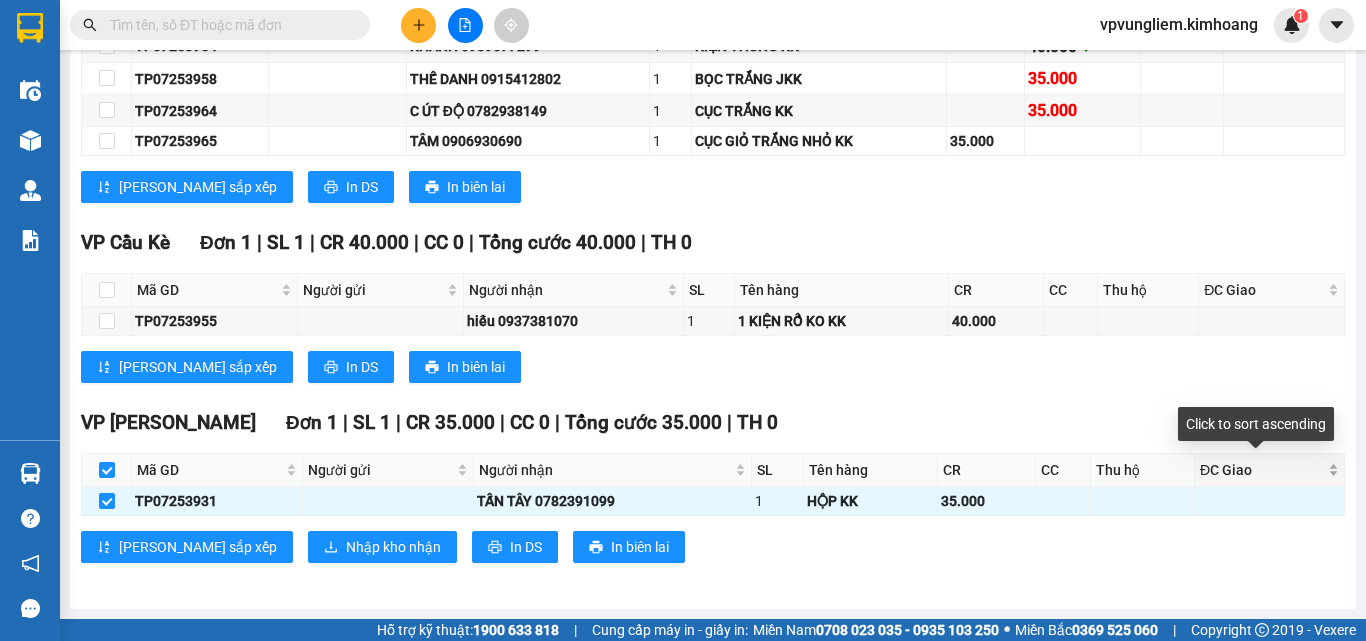 click on "ĐC Giao" at bounding box center [1269, 470] 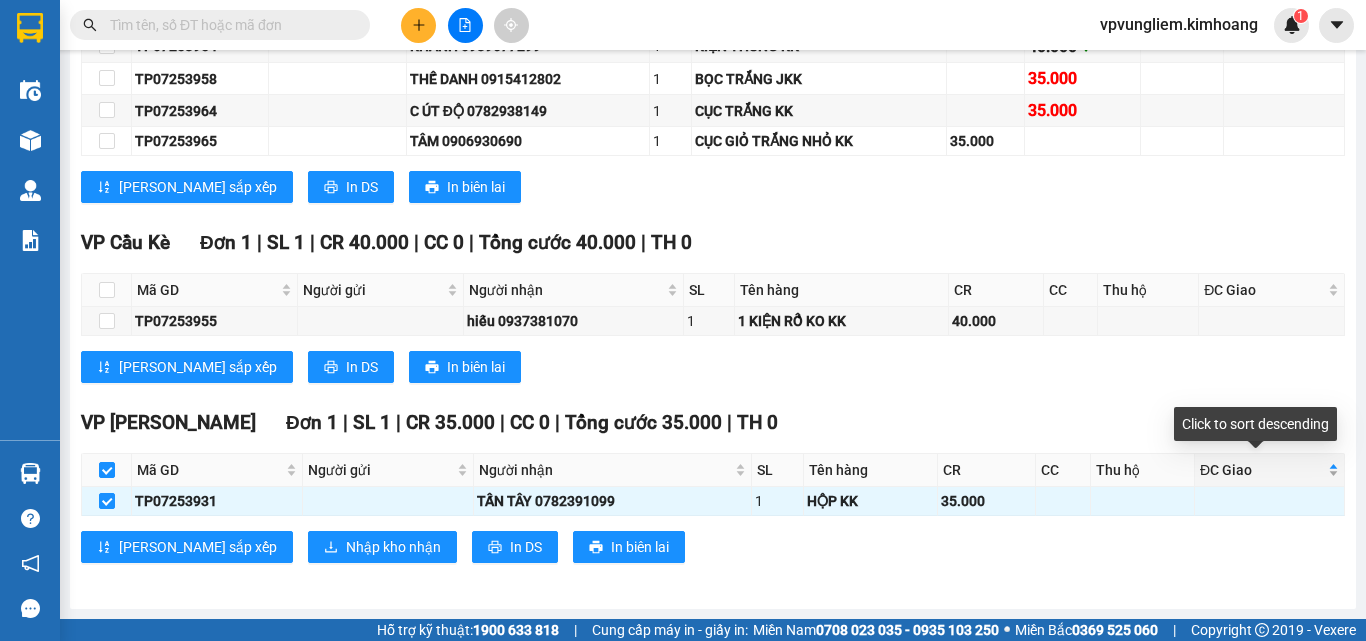 click on "ĐC Giao" at bounding box center [1269, 470] 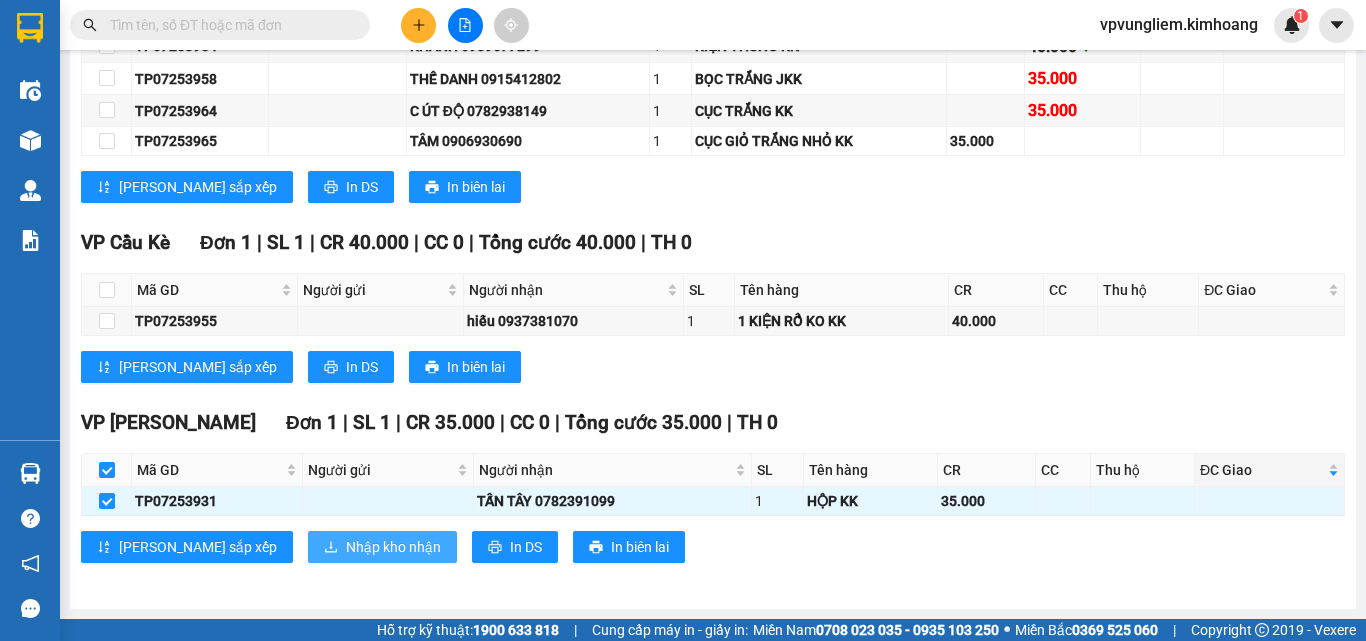 click on "Nhập kho nhận" at bounding box center (393, 547) 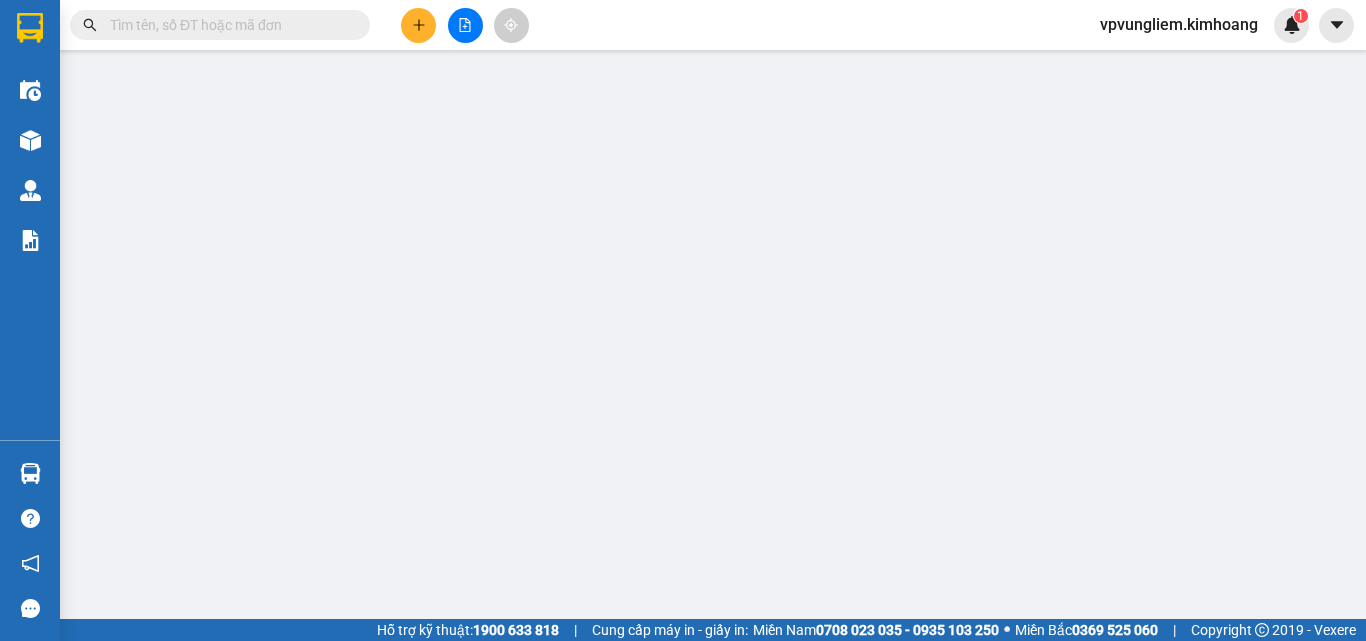 scroll, scrollTop: 0, scrollLeft: 0, axis: both 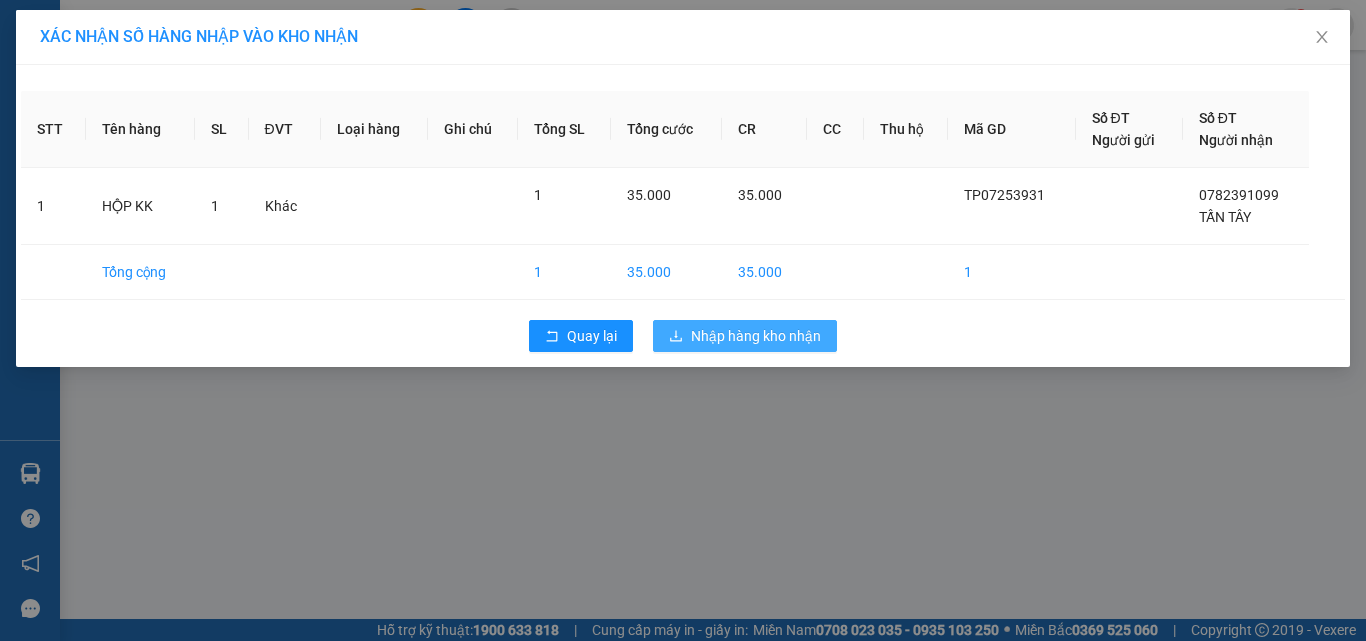 click on "Nhập hàng kho nhận" at bounding box center (756, 336) 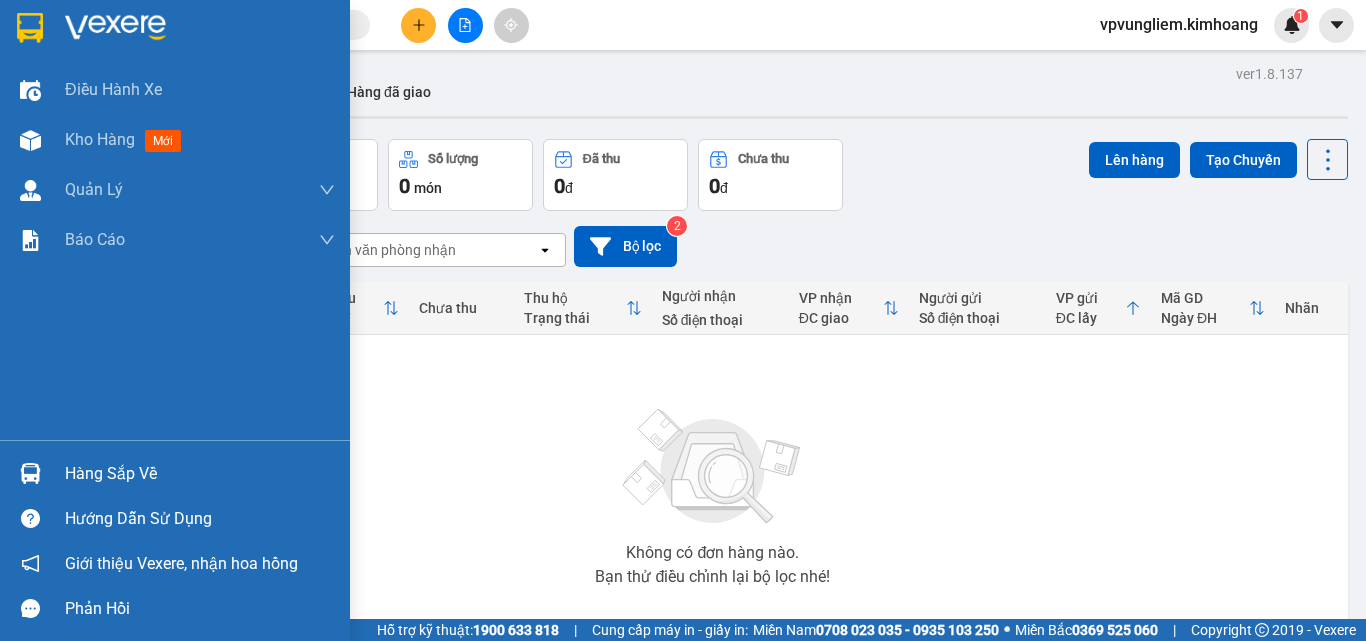click on "Hàng sắp về" at bounding box center [200, 474] 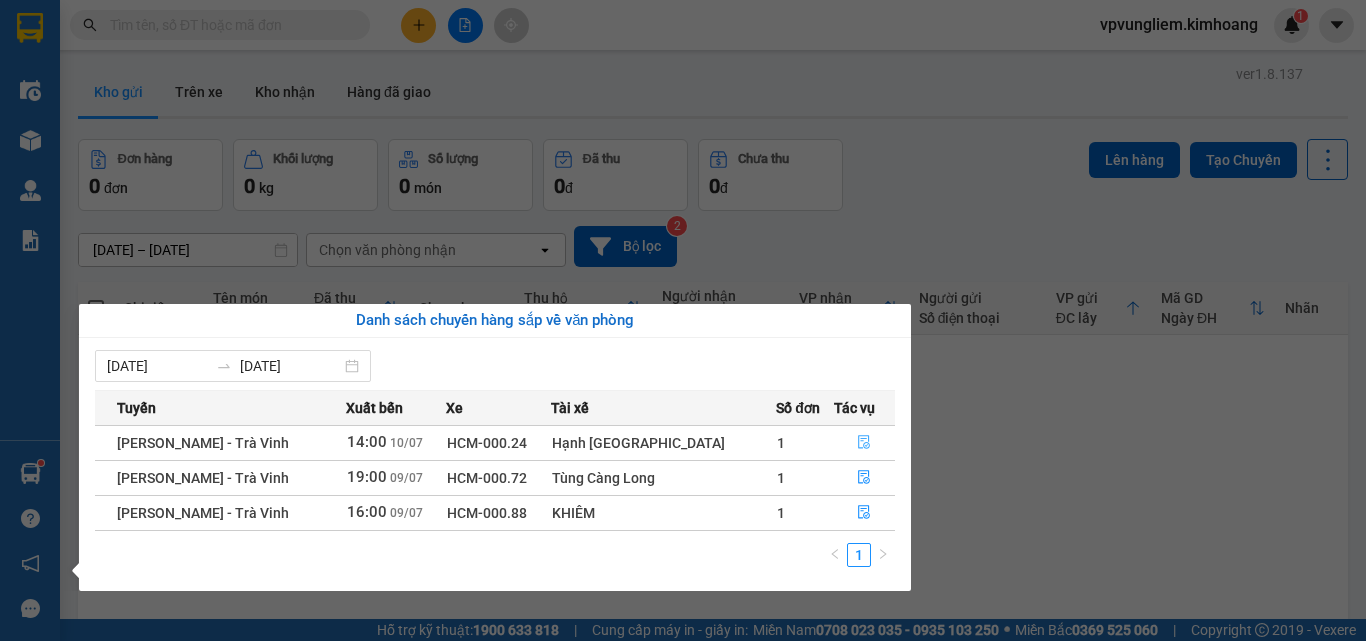 click 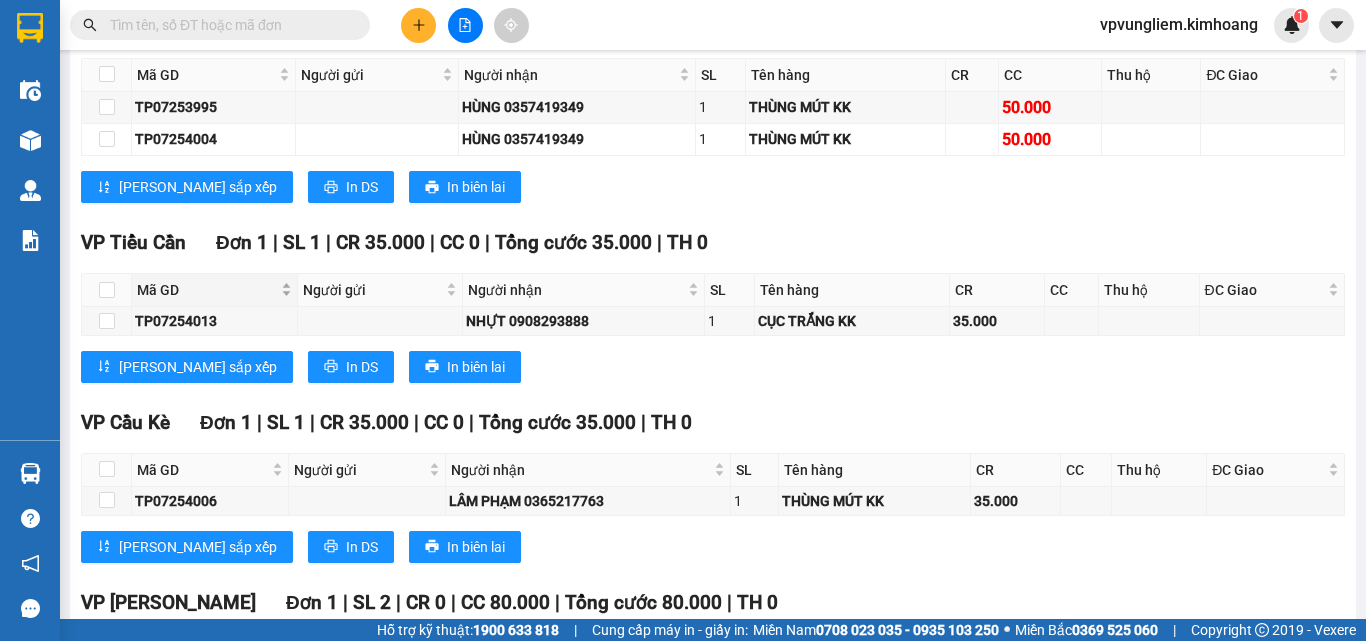 scroll, scrollTop: 1500, scrollLeft: 0, axis: vertical 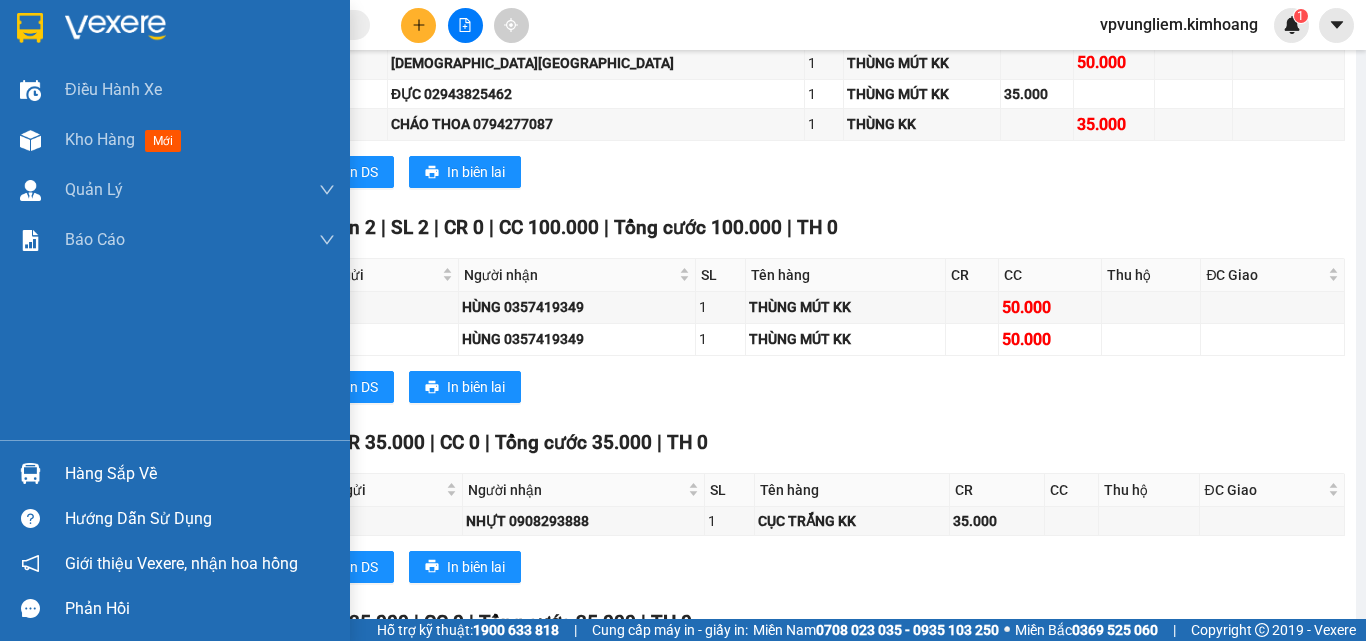 click on "Hàng sắp về" at bounding box center (200, 474) 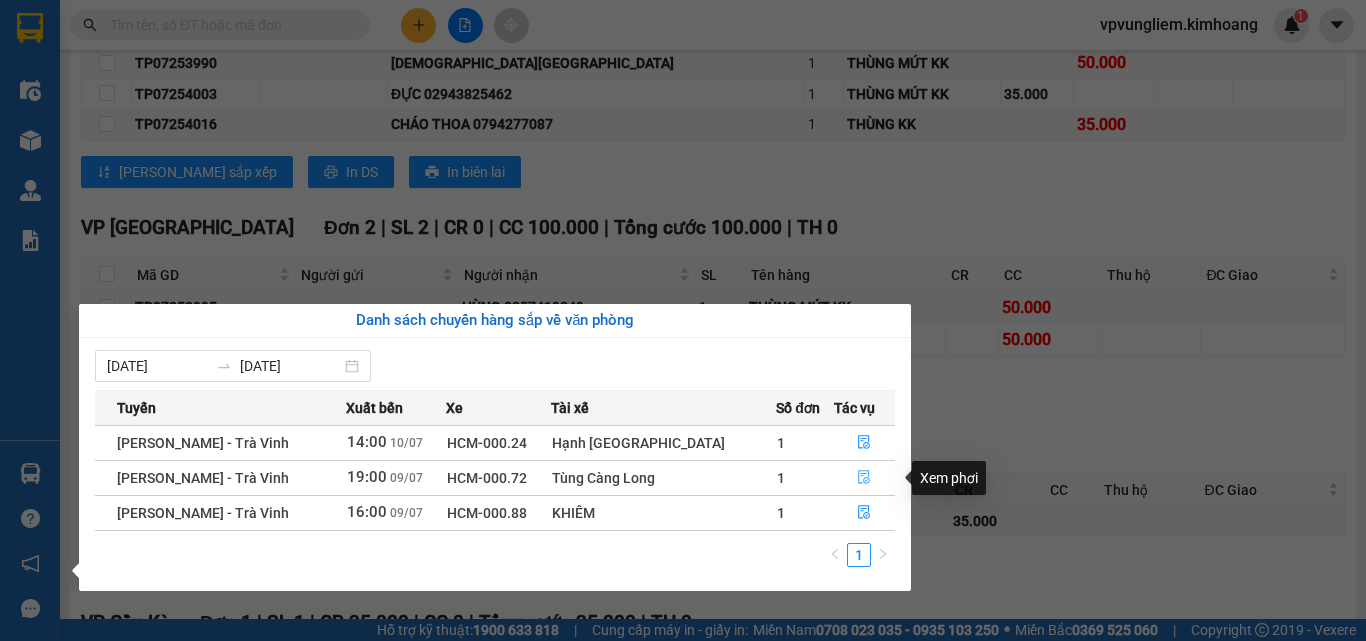 click 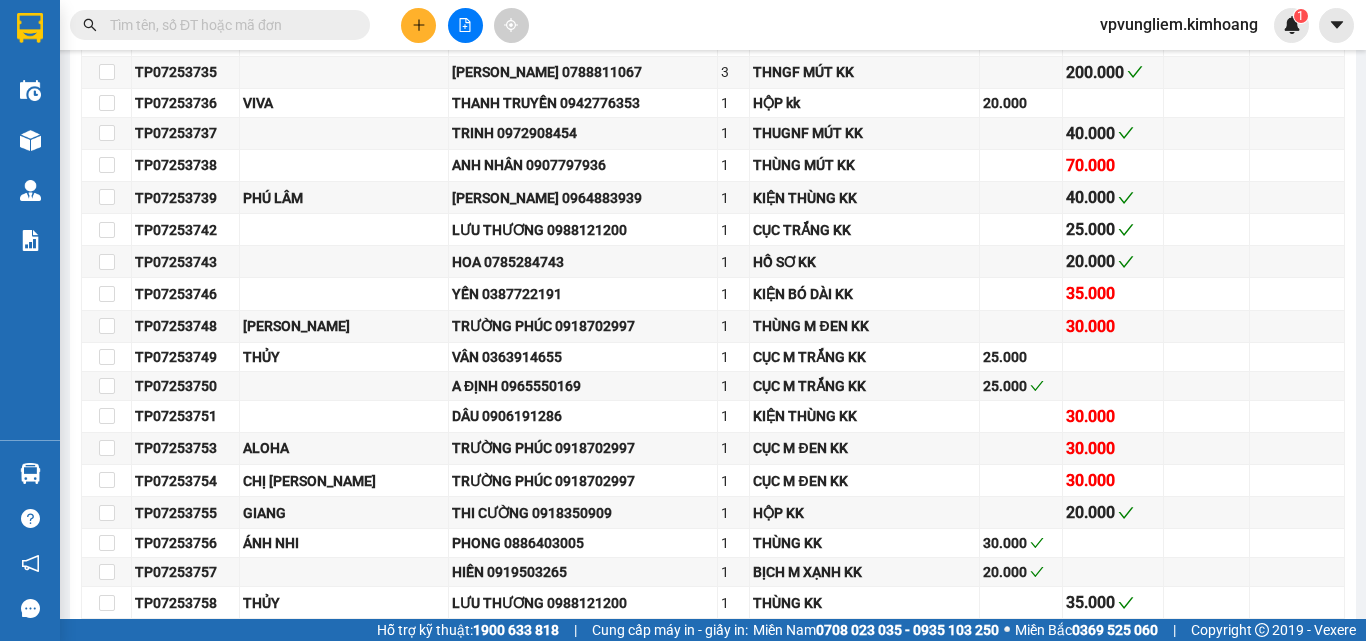 type on "09/07/2025" 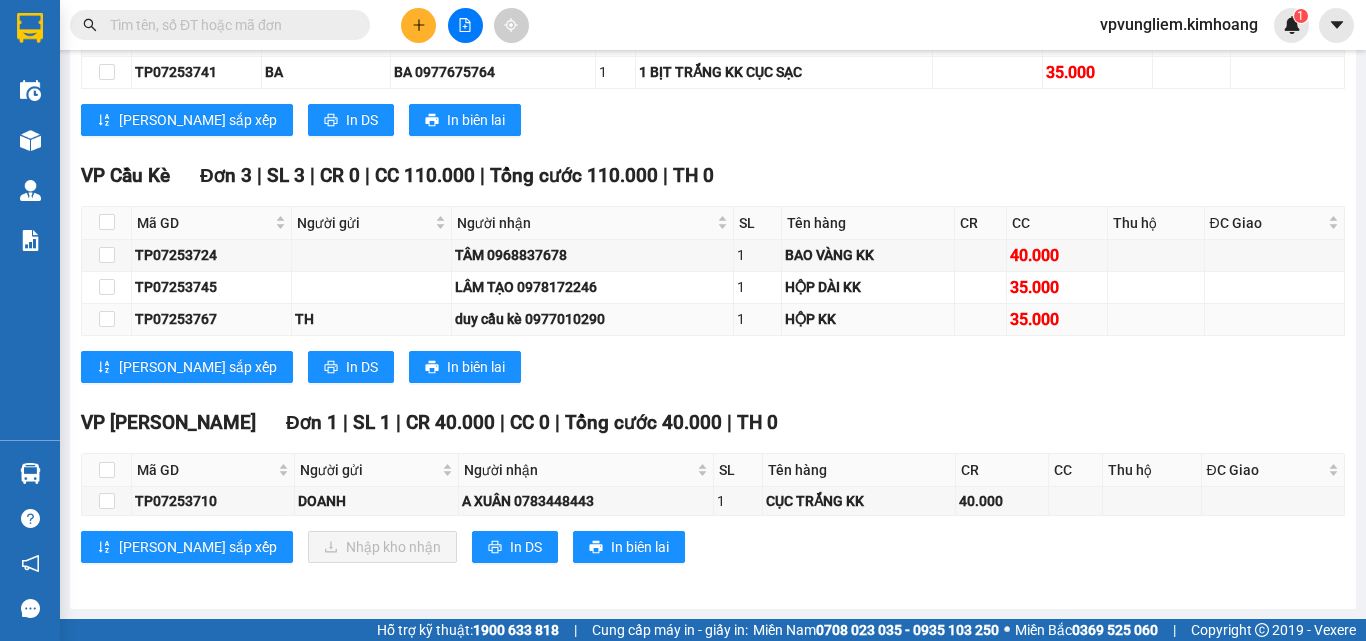scroll, scrollTop: 3369, scrollLeft: 0, axis: vertical 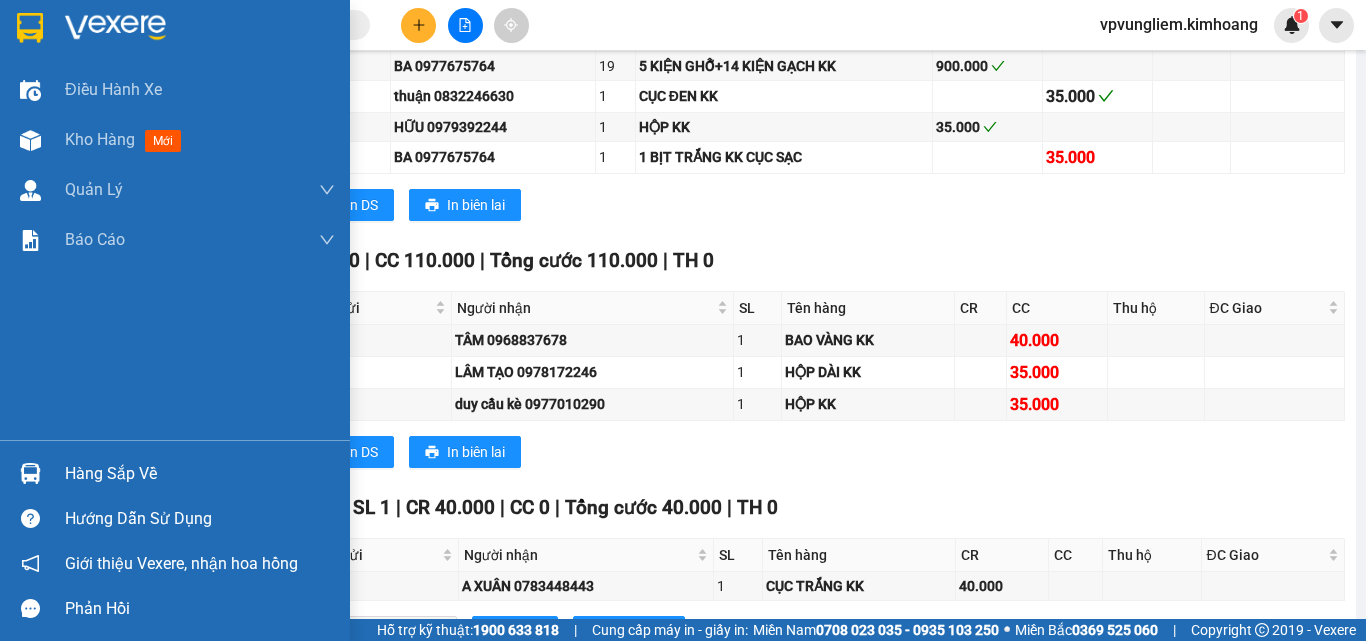 click on "Hàng sắp về" at bounding box center (200, 474) 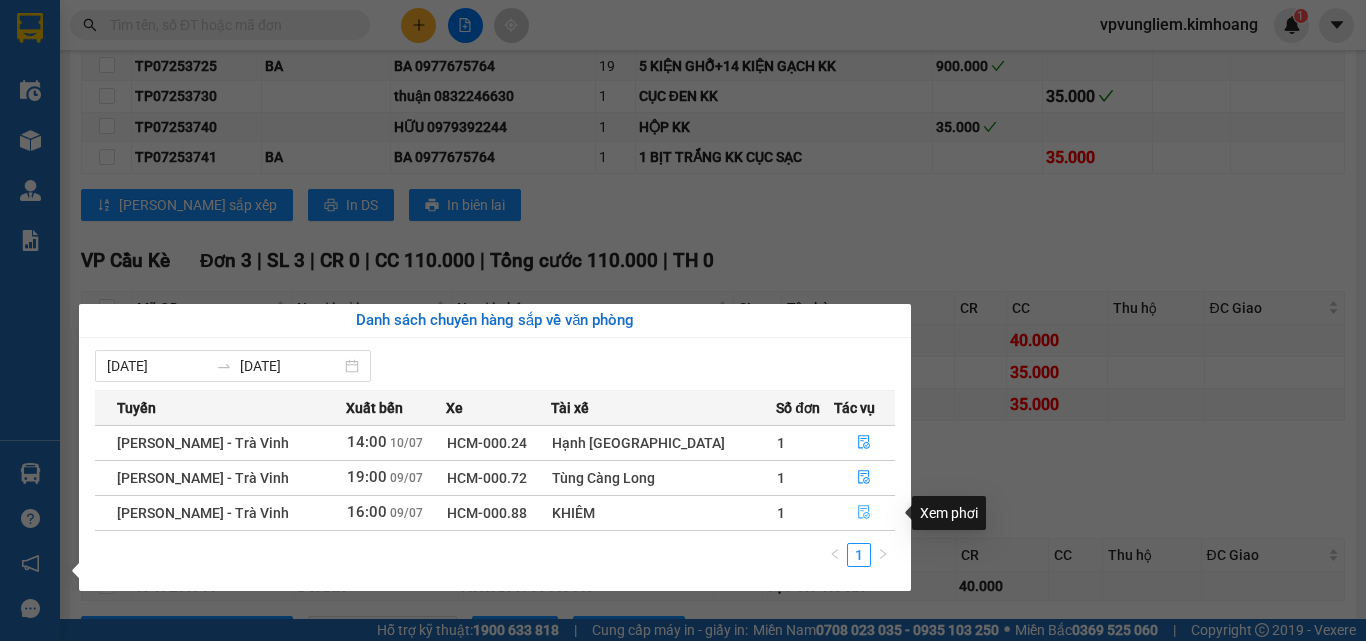 click 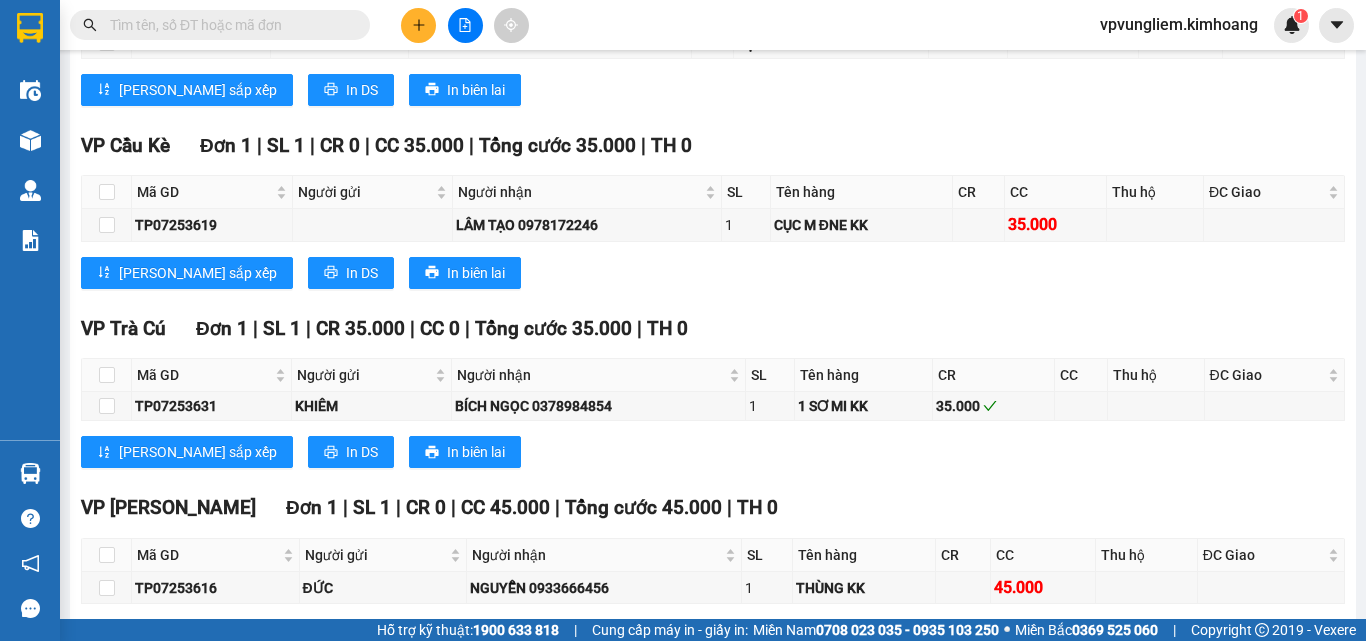 scroll, scrollTop: 1976, scrollLeft: 0, axis: vertical 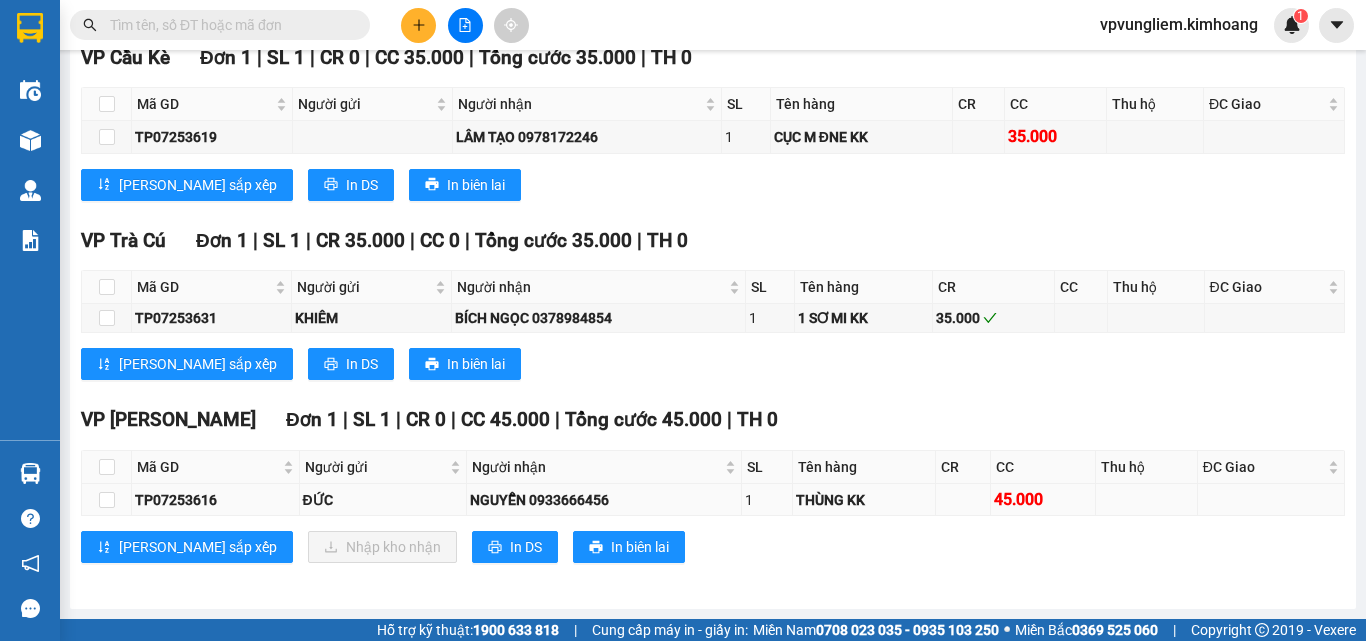 click at bounding box center (107, 500) 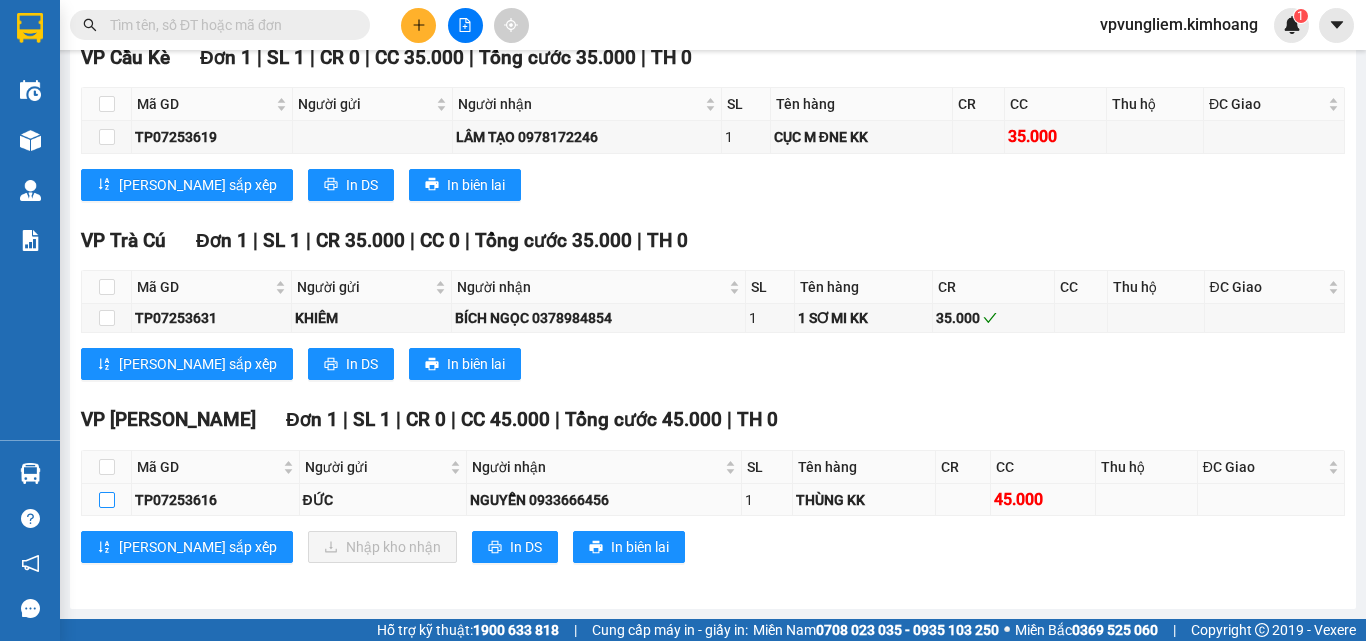 click at bounding box center (107, 500) 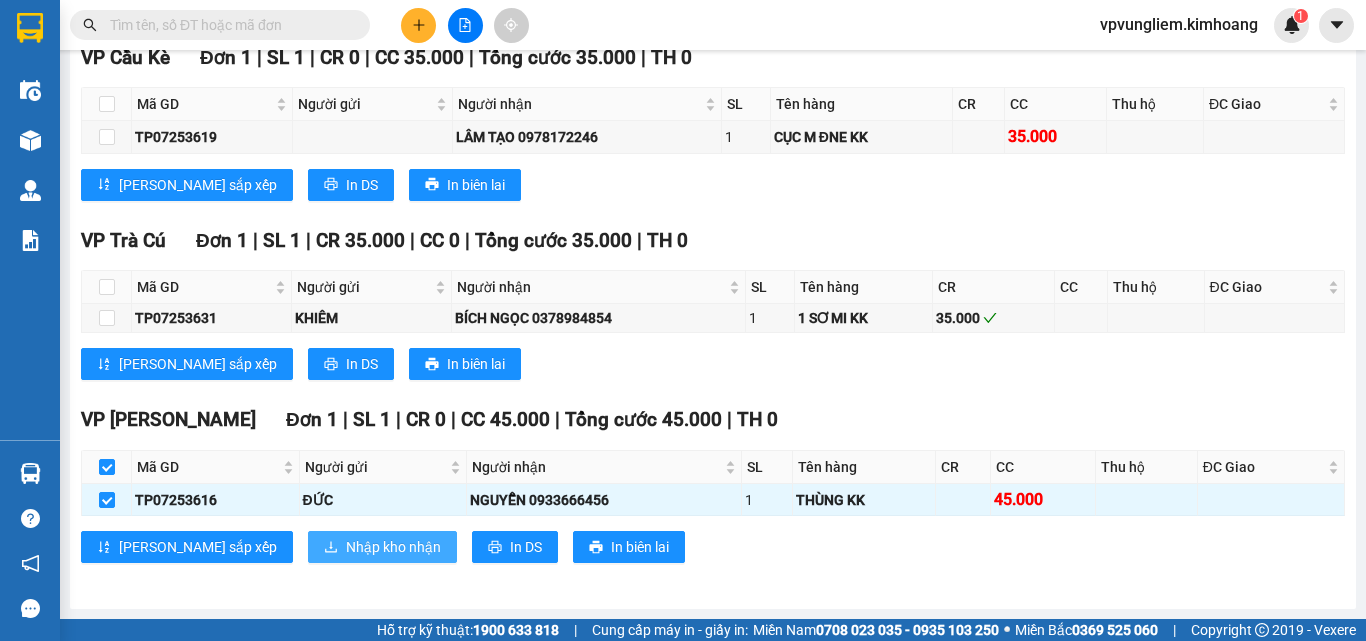 click on "Nhập kho nhận" at bounding box center (382, 547) 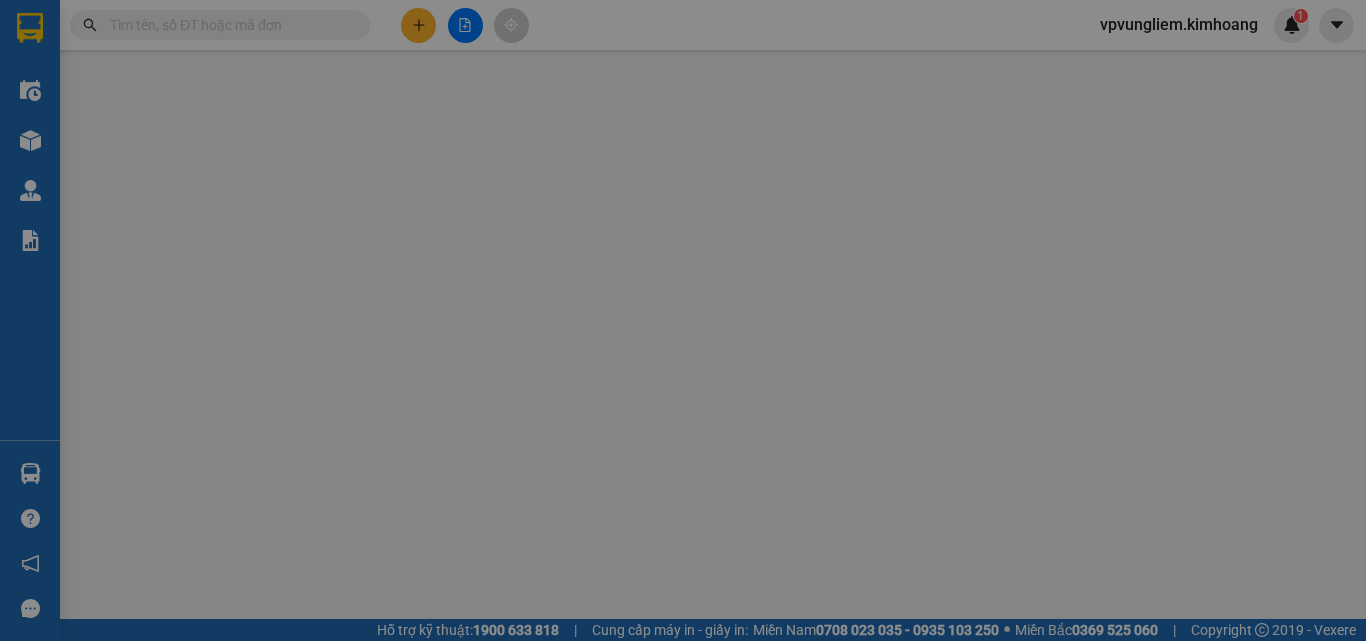 scroll, scrollTop: 0, scrollLeft: 0, axis: both 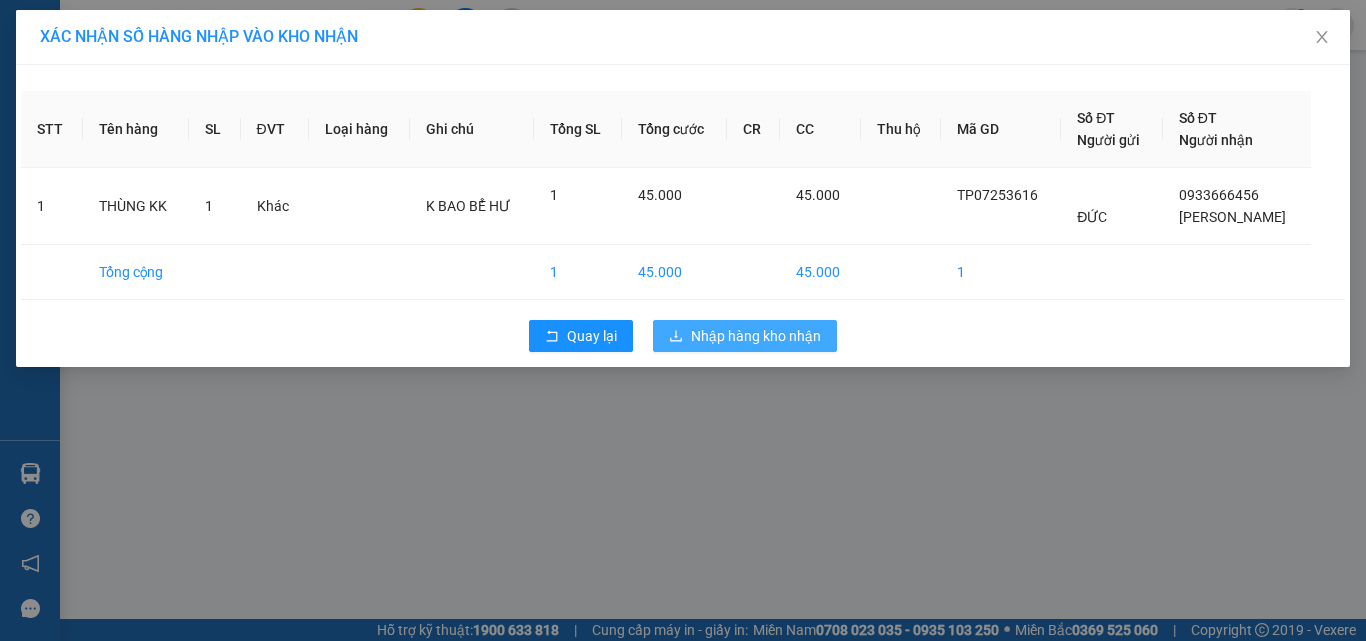 click on "Nhập hàng kho nhận" at bounding box center (756, 336) 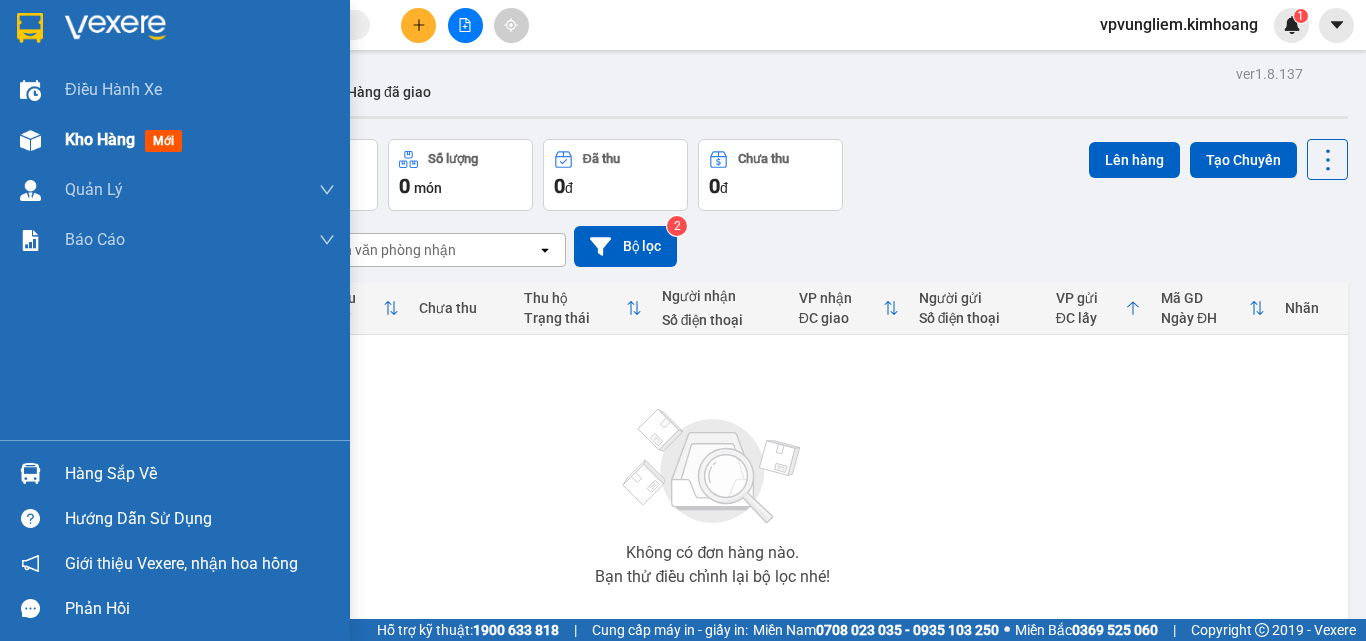 click on "Kho hàng mới" at bounding box center [200, 140] 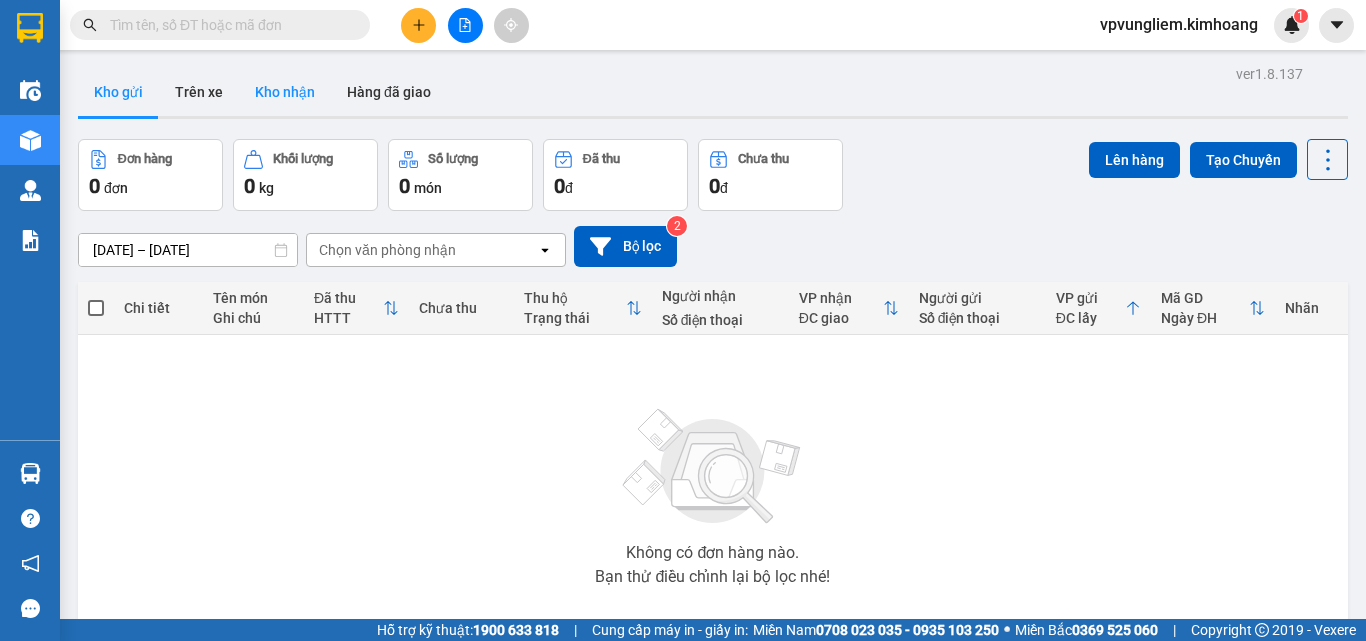 click on "Kho nhận" at bounding box center [285, 92] 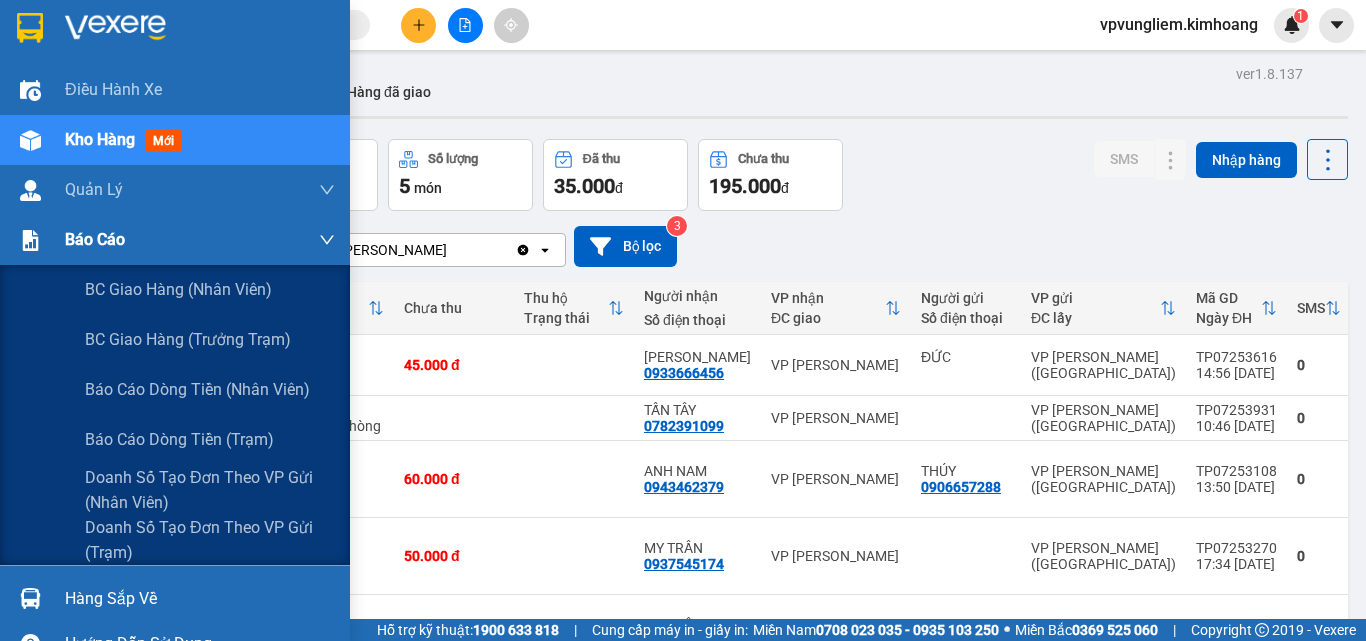 click on "Báo cáo" at bounding box center [200, 240] 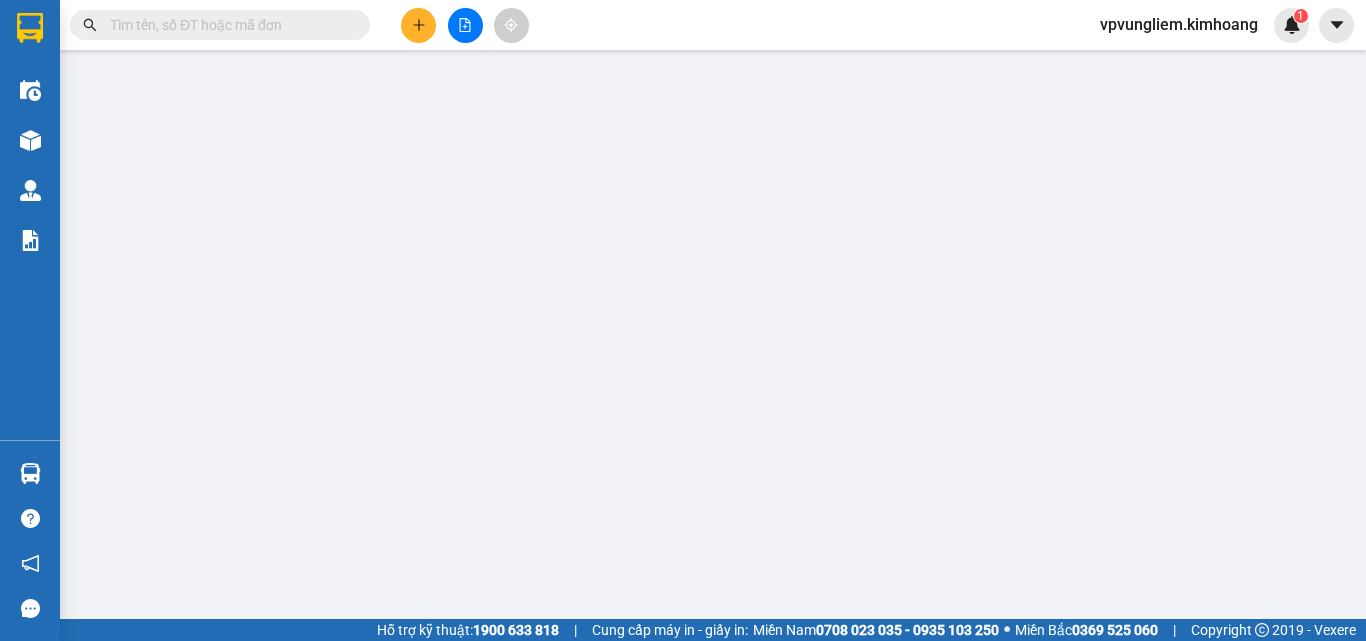 click at bounding box center [228, 25] 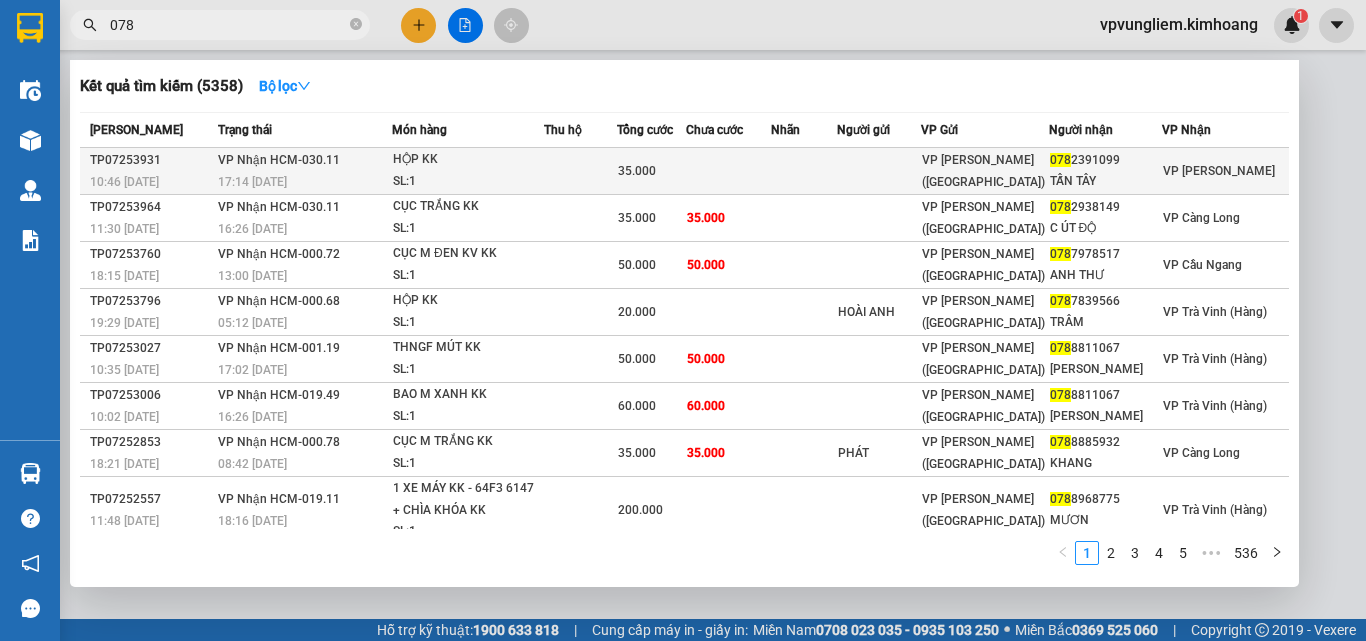 type on "078" 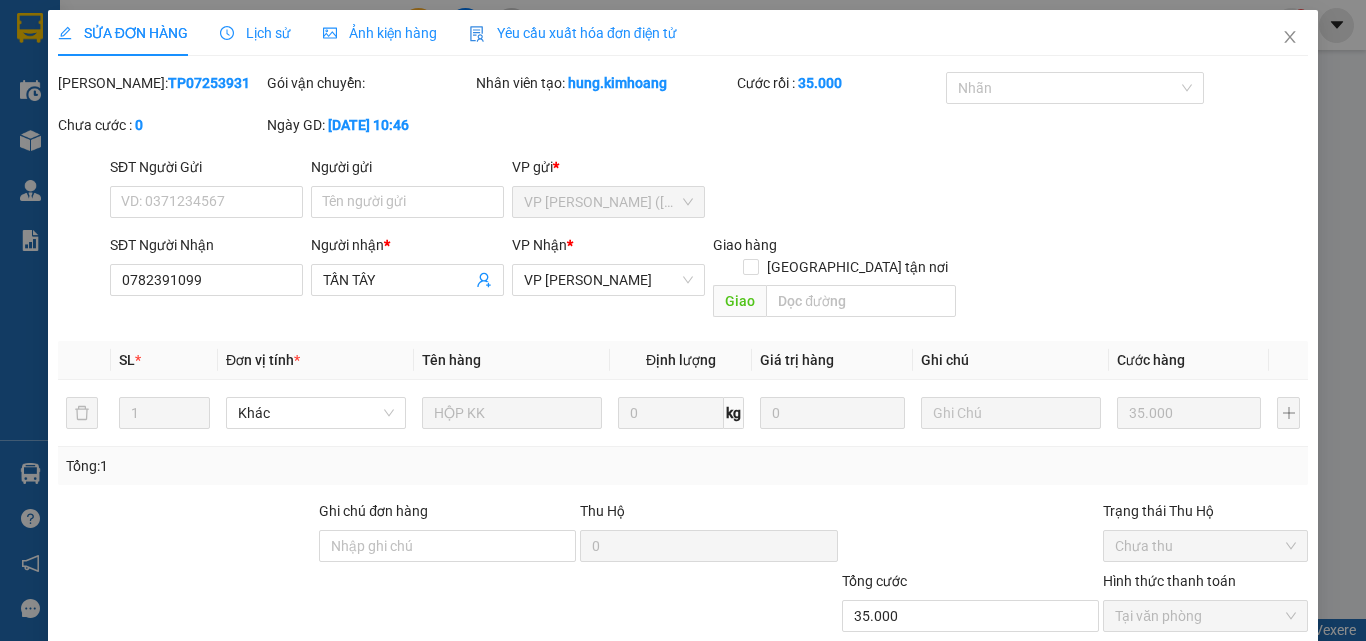 type on "0782391099" 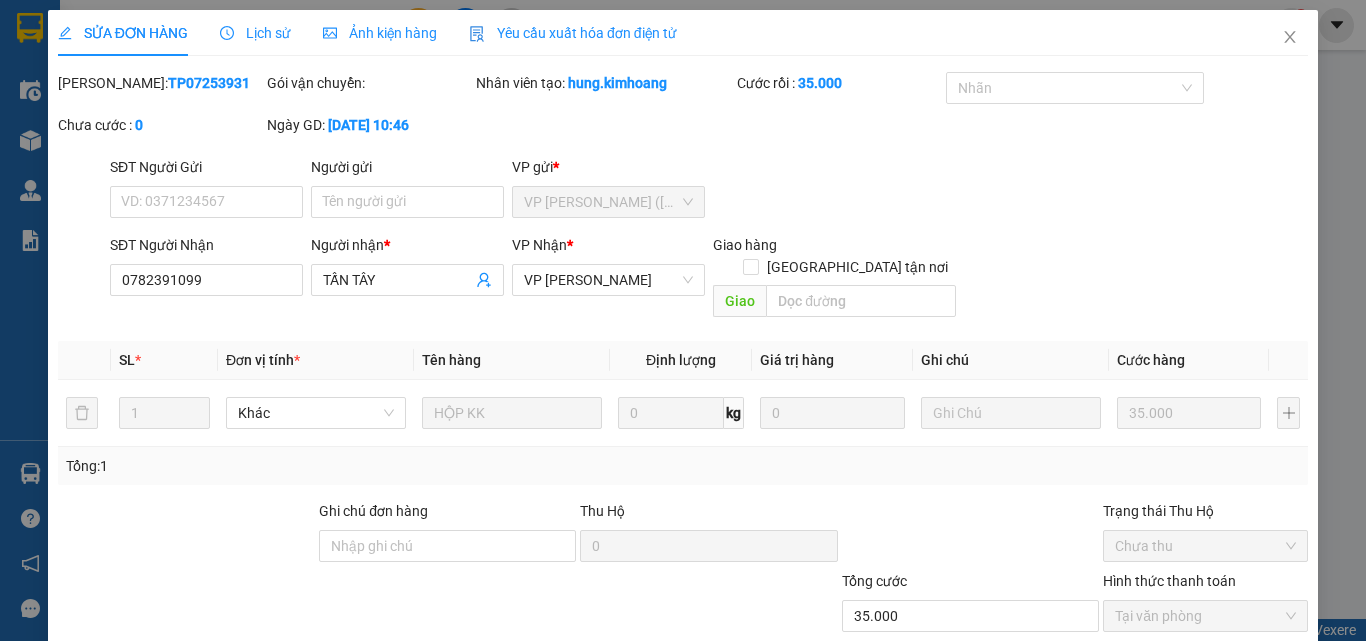 type on "TẤN TÂY" 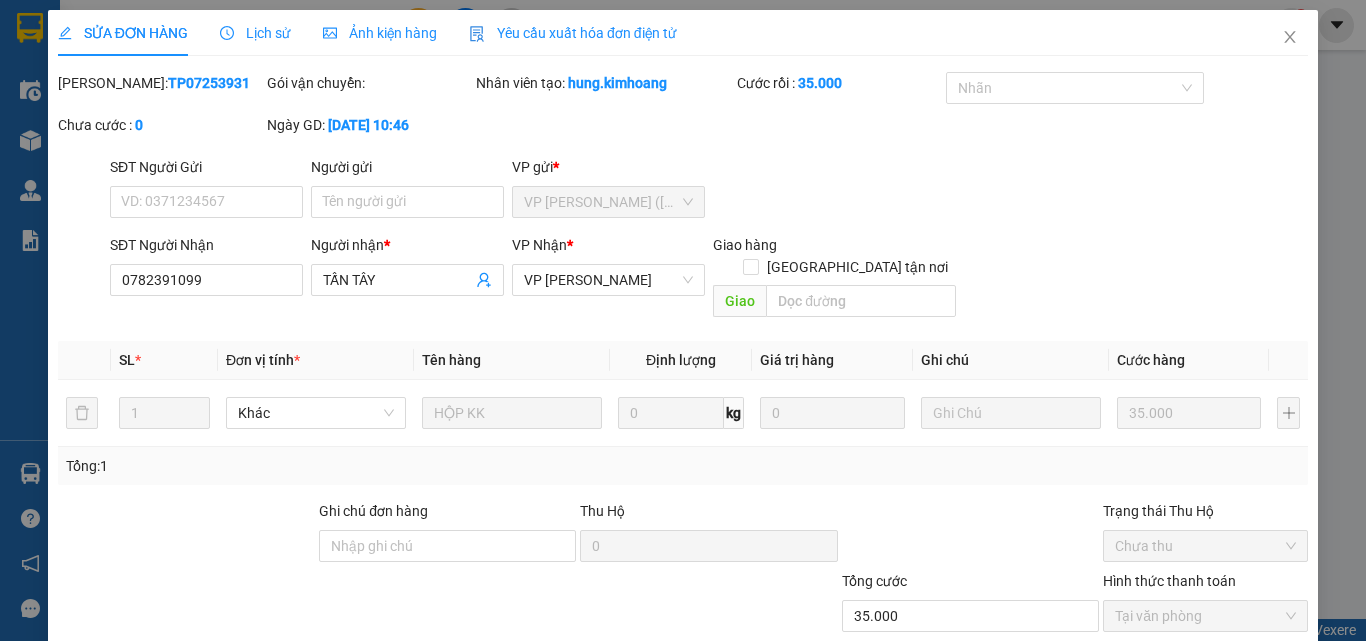 type on "35.000" 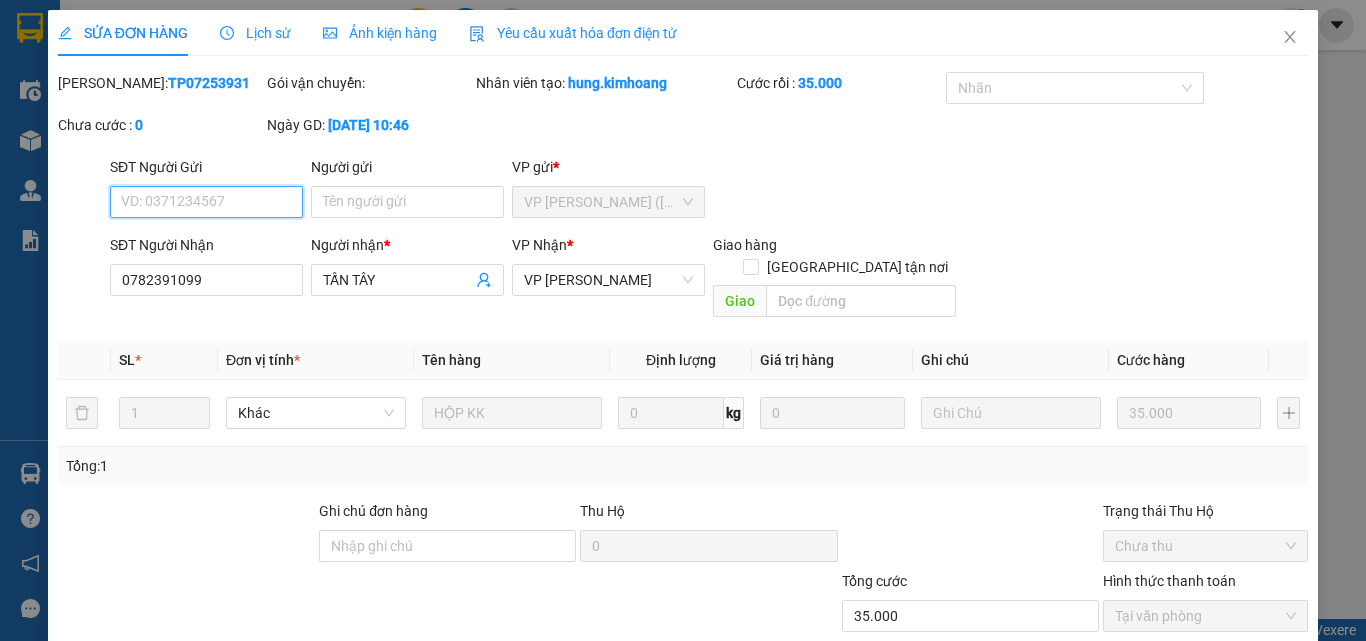 scroll, scrollTop: 103, scrollLeft: 0, axis: vertical 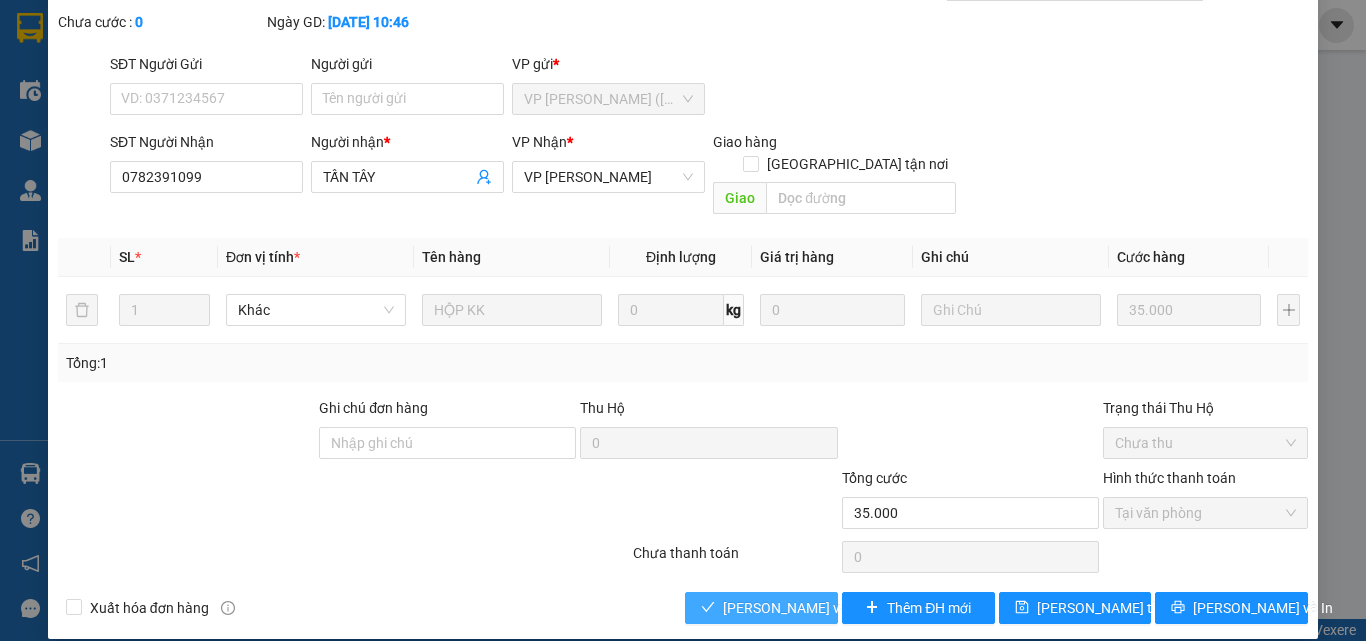 click on "Lưu và Giao hàng" at bounding box center [819, 608] 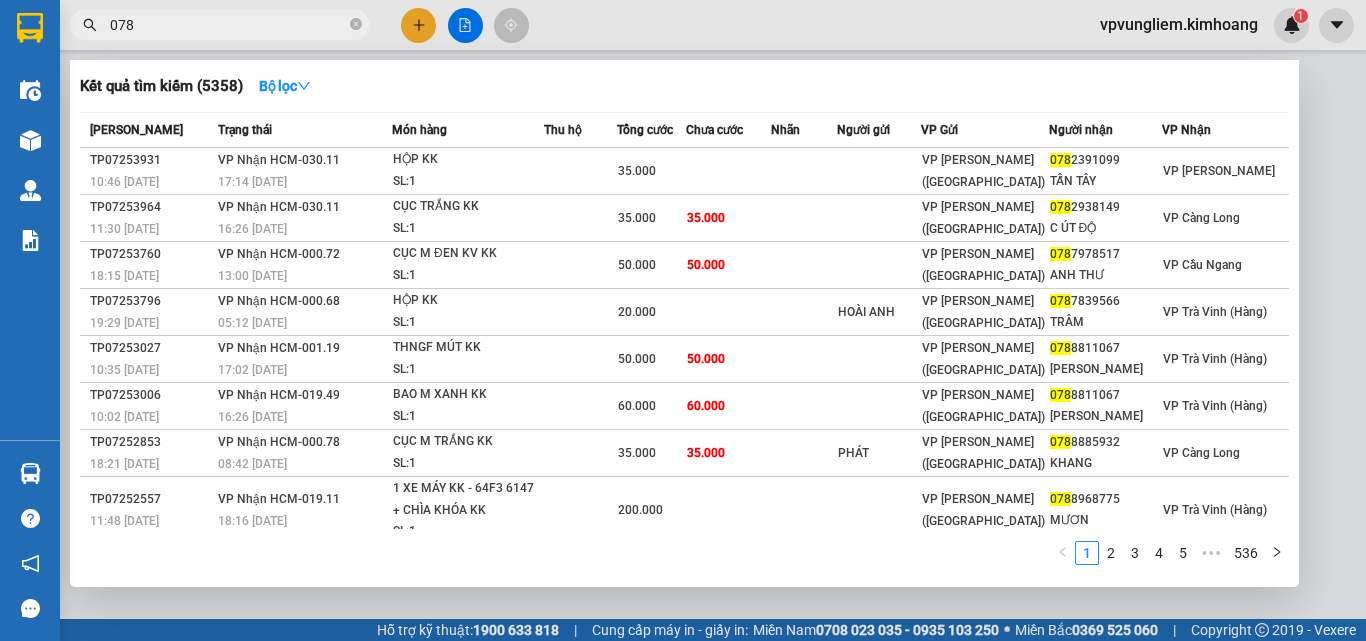 click on "078" at bounding box center (228, 25) 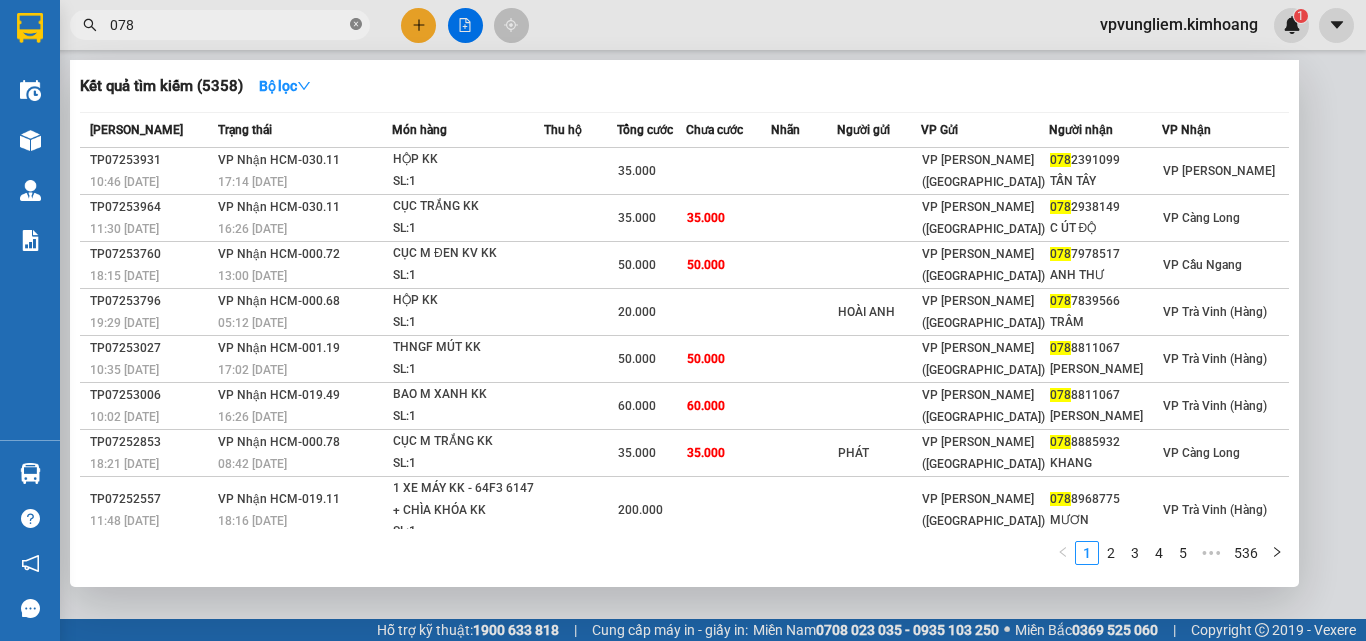 click 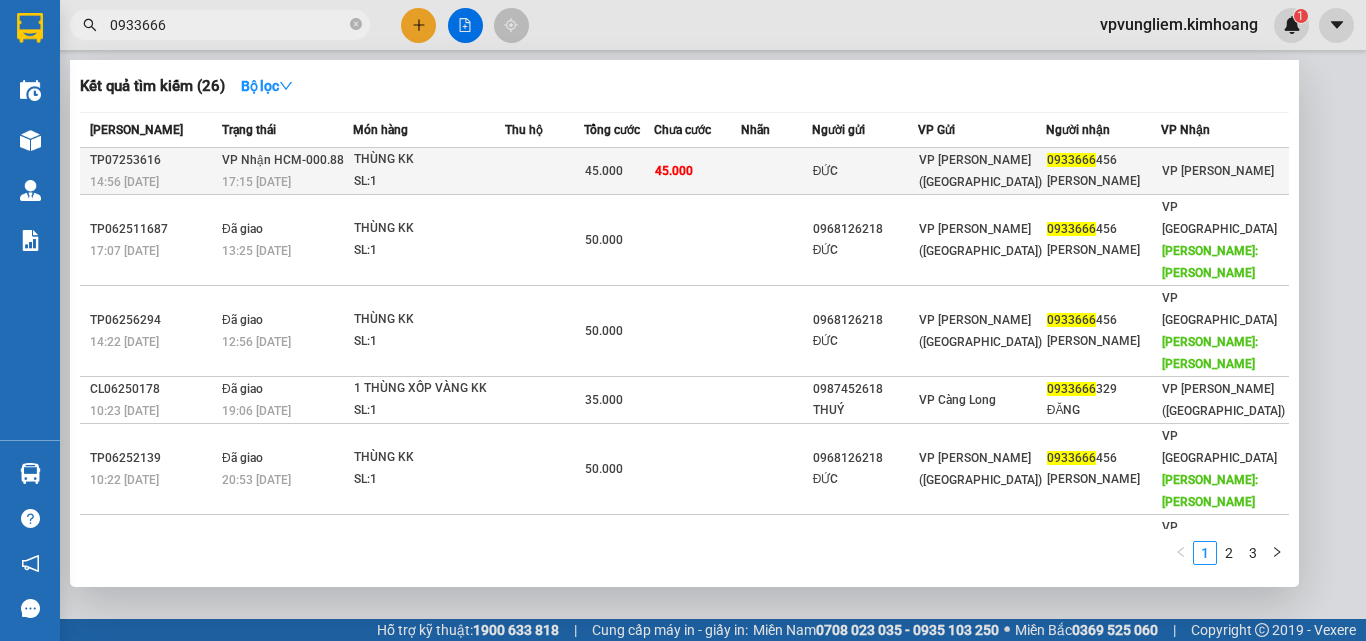 type on "0933666" 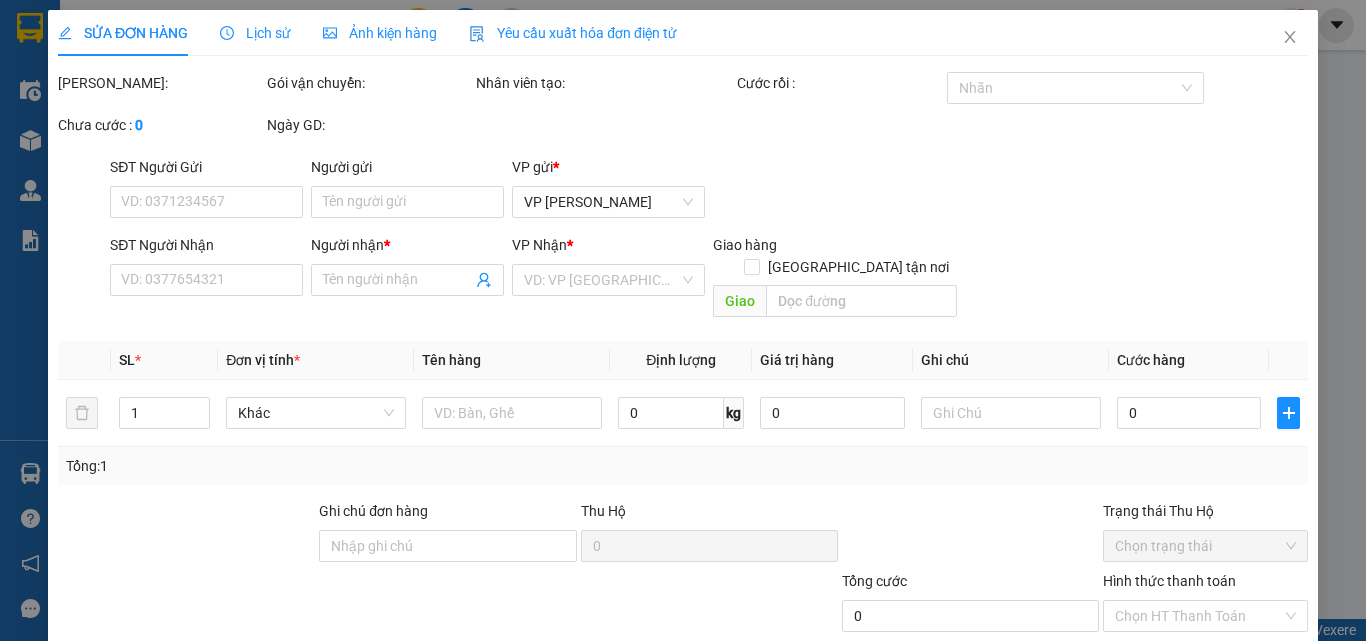 type on "ĐỨC" 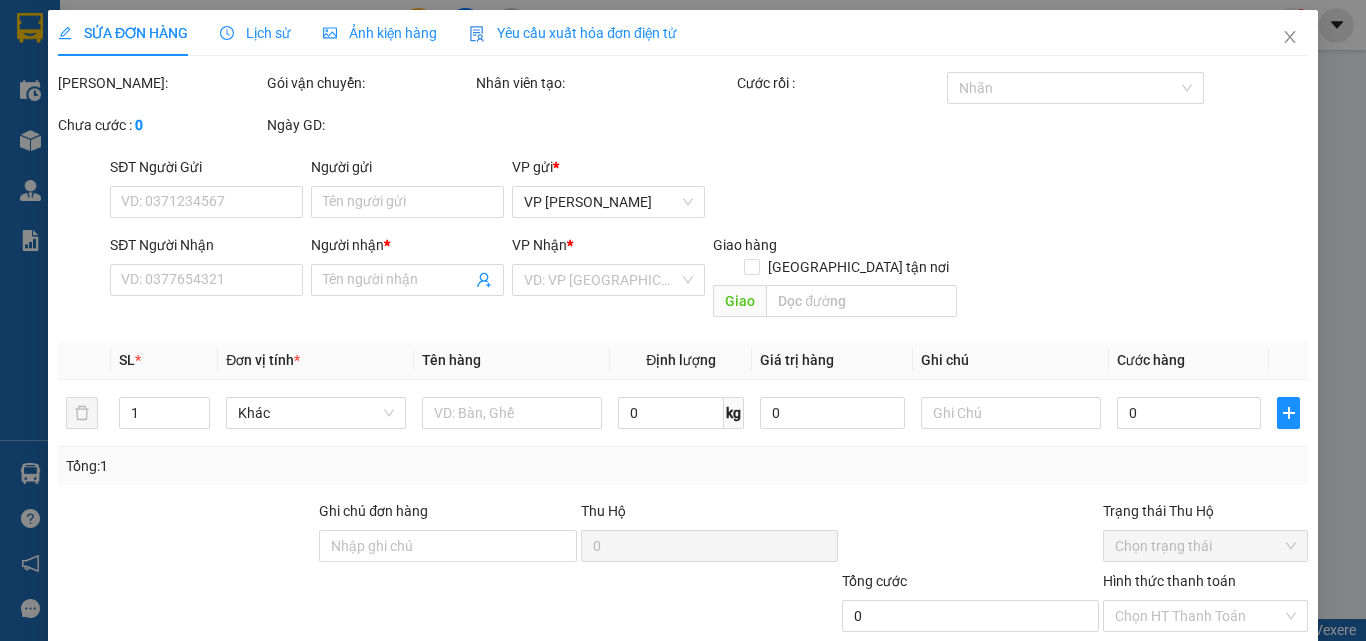 type on "0933666456" 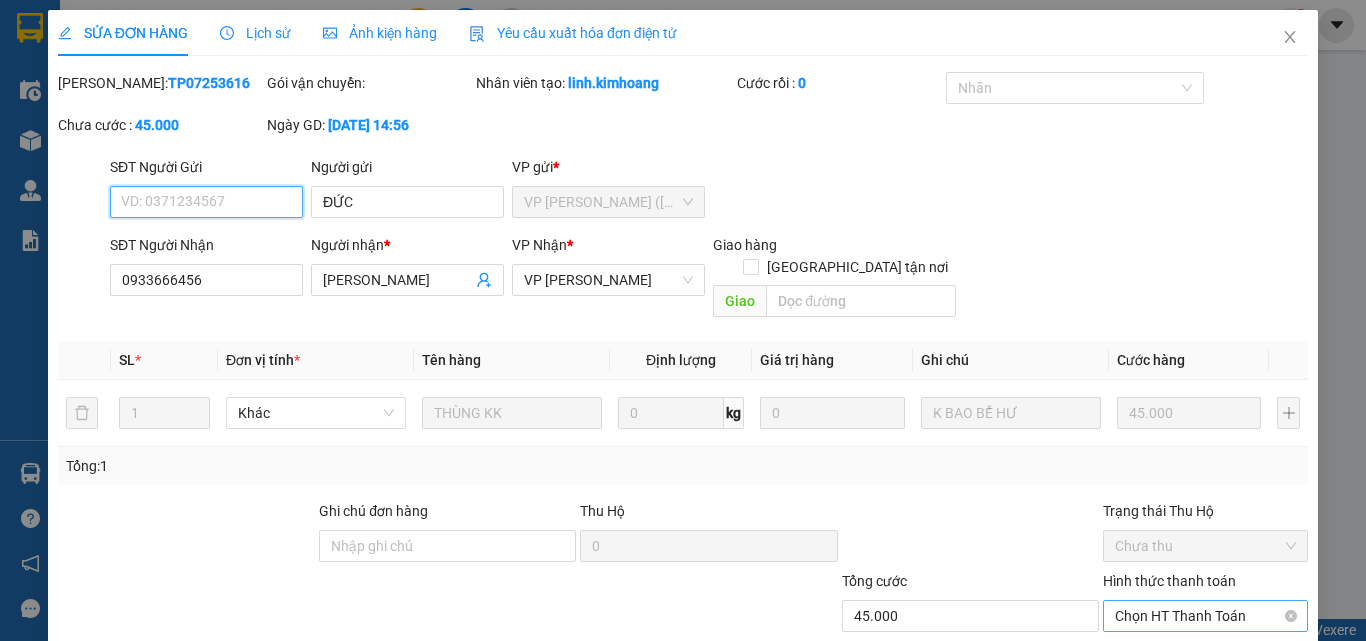 click on "Chọn HT Thanh Toán" at bounding box center [1205, 616] 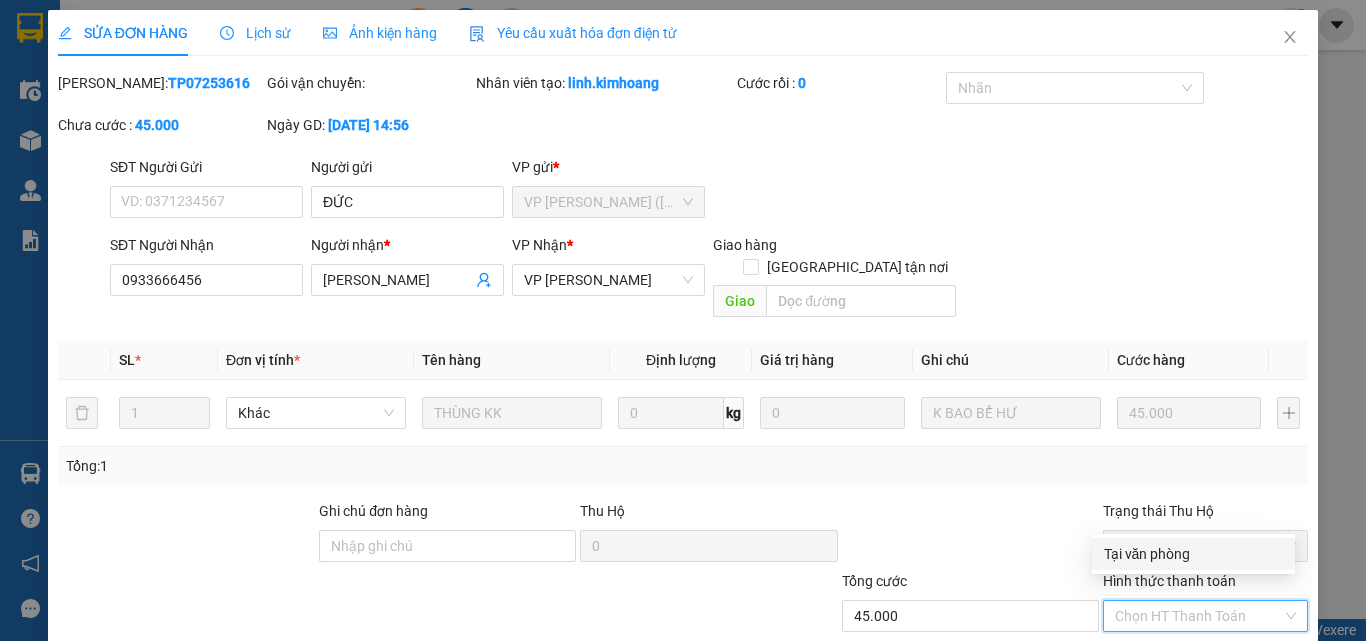 click on "Tại văn phòng" at bounding box center [1193, 554] 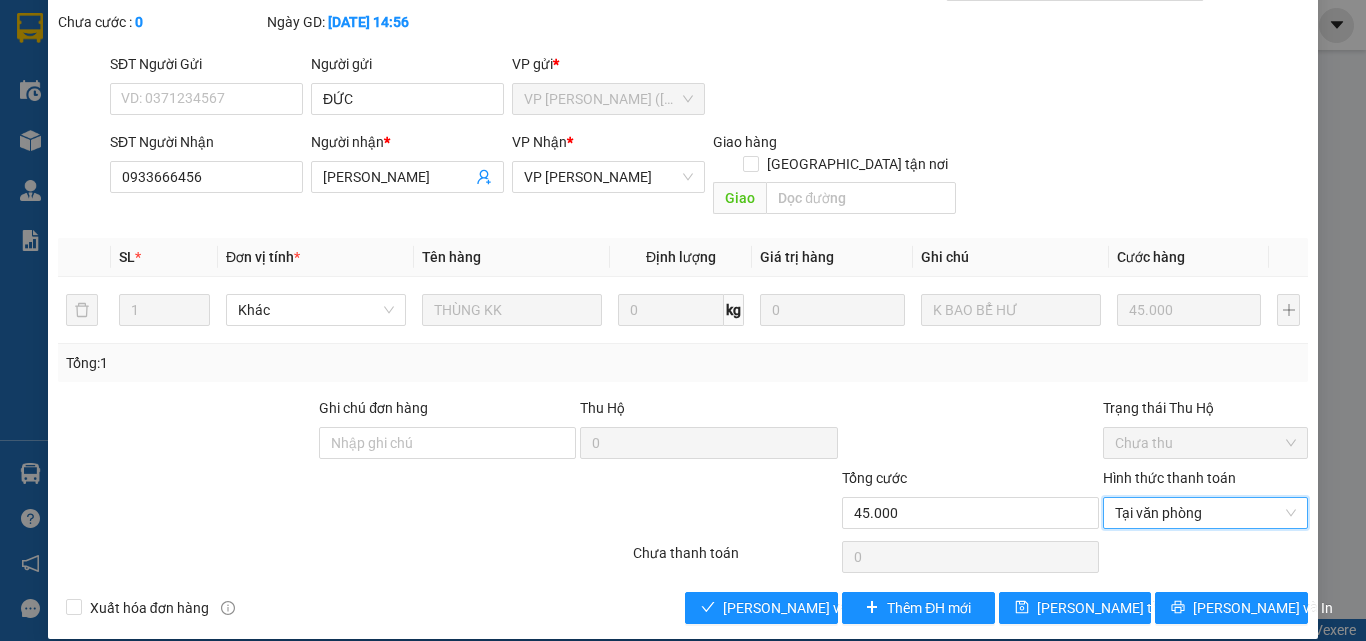 scroll, scrollTop: 0, scrollLeft: 0, axis: both 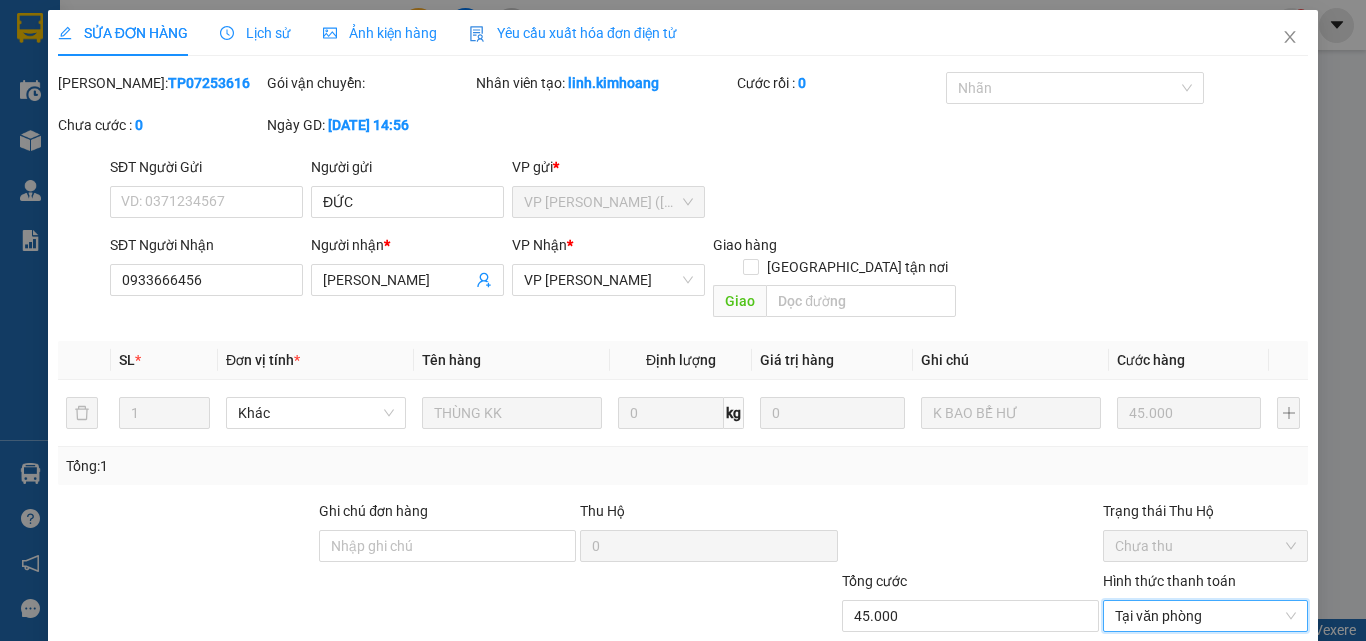 click on "SỬA ĐƠN HÀNG Lịch sử Ảnh kiện hàng Yêu cầu xuất hóa đơn điện tử Total Paid Fee 0 Total UnPaid Fee 45.000 Cash Collection Total Fee Mã ĐH:  TP07253616 Gói vận chuyển:   Nhân viên tạo:   linh.kimhoang Cước rồi :   0   Nhãn Chưa cước :   0 Ngày GD:   09-07-2025 lúc 14:56 SĐT Người Gửi VD: 0371234567 Người gửi ĐỨC VP gửi  * VP Trần Phú (Hàng) SĐT Người Nhận 0933666456 Người nhận  * NGUYỄN VP Nhận  * VP Vũng Liêm Giao hàng Giao tận nơi Giao SL  * Đơn vị tính  * Tên hàng  Định lượng Giá trị hàng Ghi chú Cước hàng                   1 Khác THÙNG KK 0 kg 0 K BAO BỂ HƯ 45.000 Tổng:  1 Ghi chú đơn hàng Thu Hộ 0 Trạng thái Thu Hộ   Chưa thu Tổng cước 45.000 Hình thức thanh toán Tại văn phòng Tại văn phòng Số tiền thu trước 0 Tại văn phòng Chưa thanh toán 0 Xuất hóa đơn hàng Lưu và Giao hàng Thêm ĐH mới Lưu thay đổi Lưu và In" at bounding box center (683, 320) 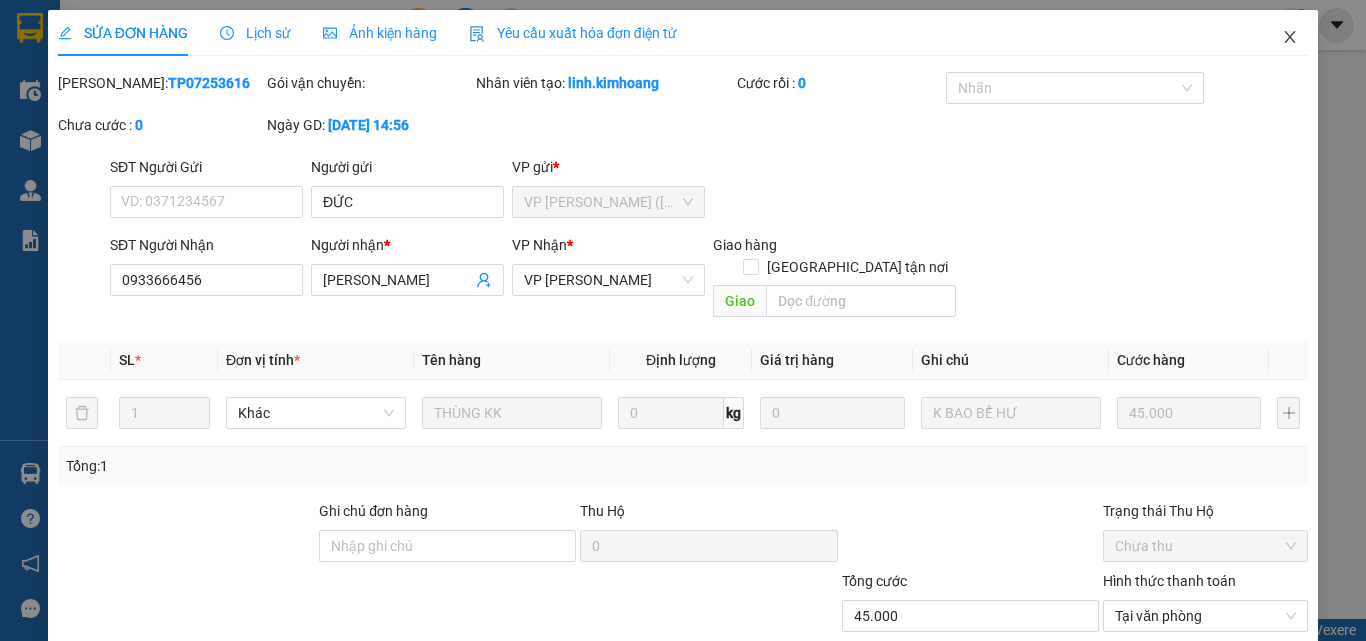 click at bounding box center [1290, 38] 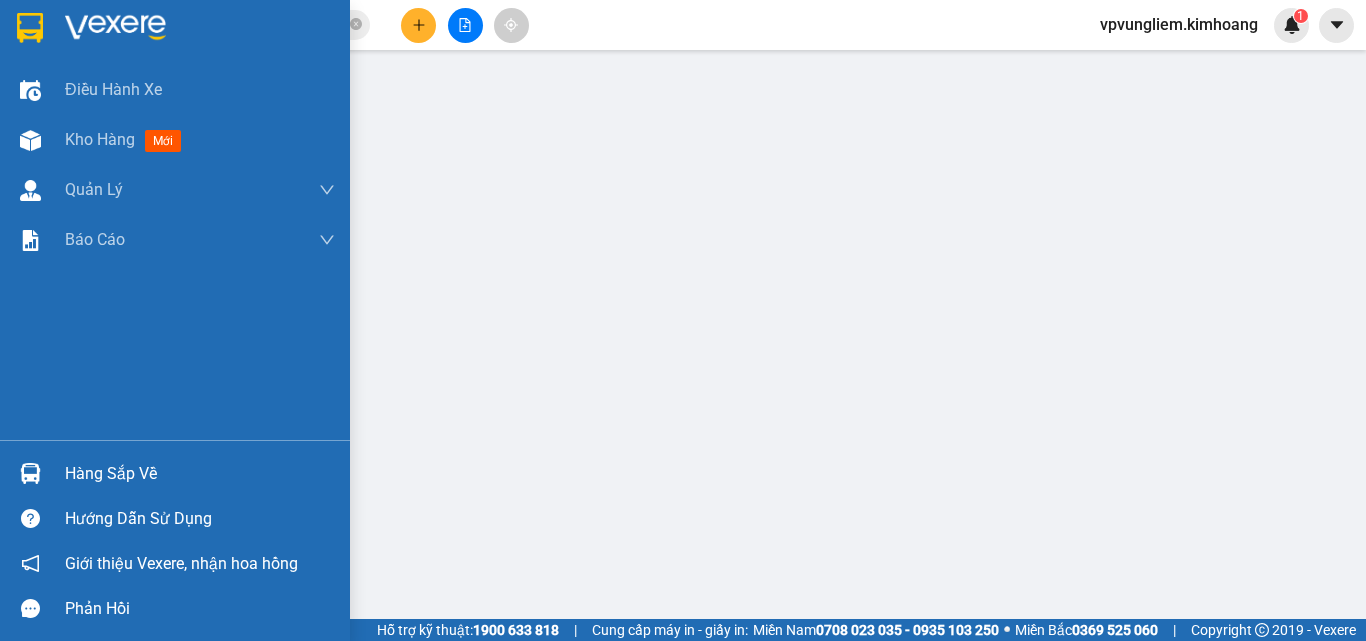 click on "Điều hành xe     Kho hàng mới     Quản [PERSON_NAME] lý chuyến Quản lý khách hàng mới     Báo cáo BC giao hàng (nhân viên) BC giao hàng (trưởng trạm) Báo cáo dòng tiền (nhân viên) Báo cáo dòng tiền (trạm) Doanh số tạo đơn theo VP gửi (nhân viên) Doanh số tạo đơn theo VP gửi (trạm)" at bounding box center [175, 252] 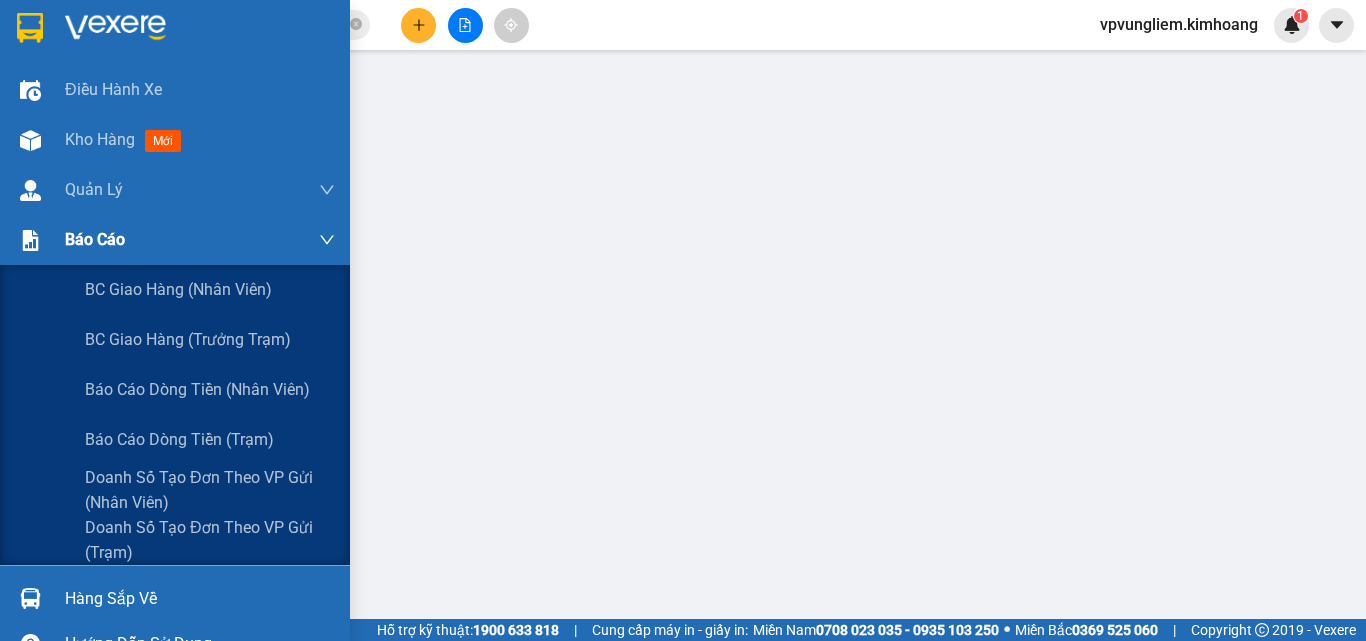 click on "Báo cáo" at bounding box center [200, 240] 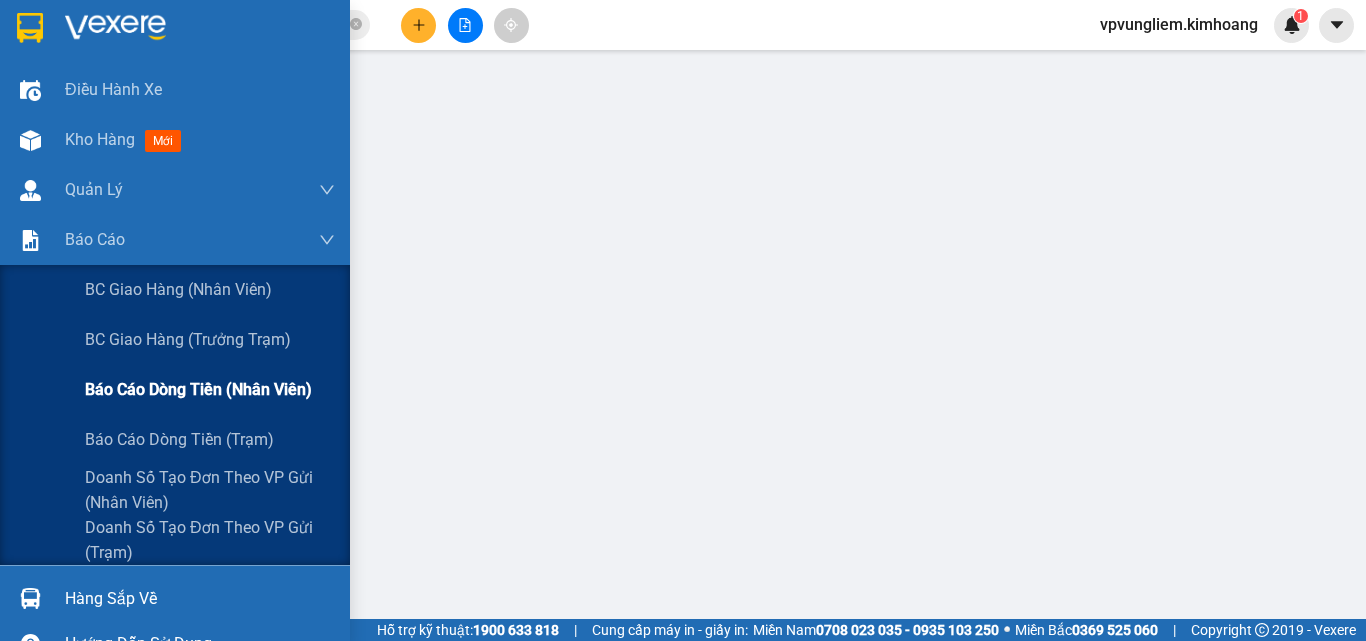 click on "Báo cáo dòng tiền (nhân viên)" at bounding box center [198, 389] 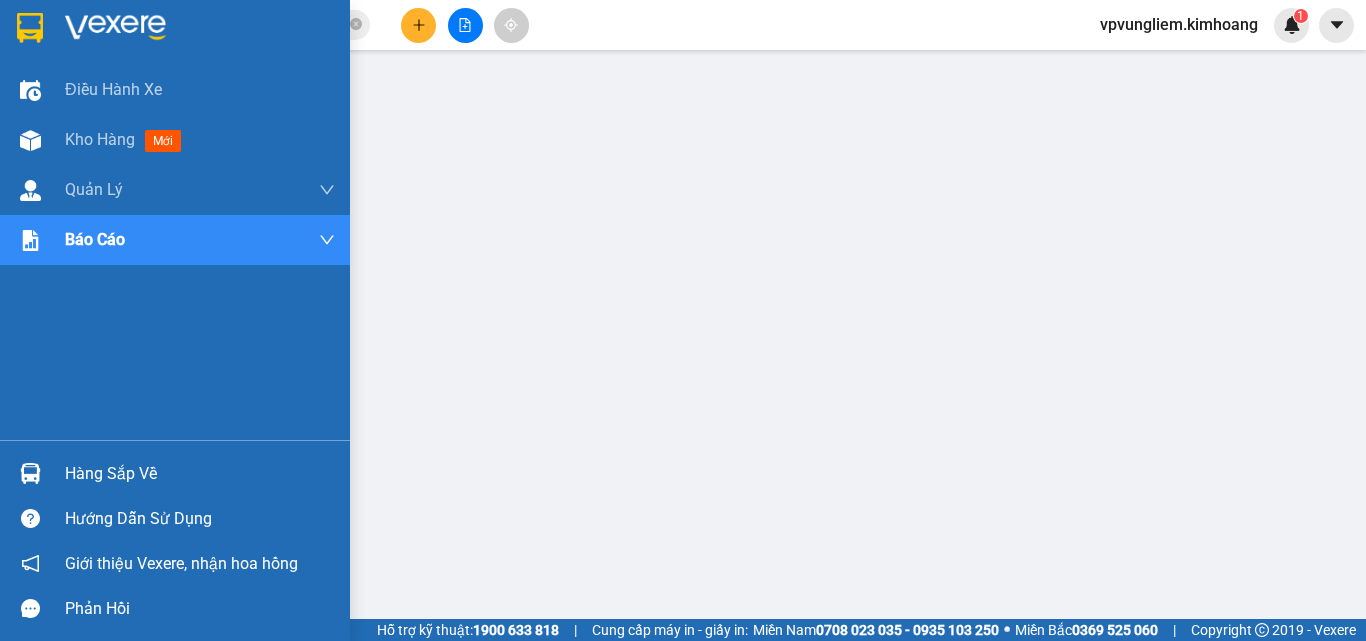 click on "Hàng sắp về" at bounding box center (200, 474) 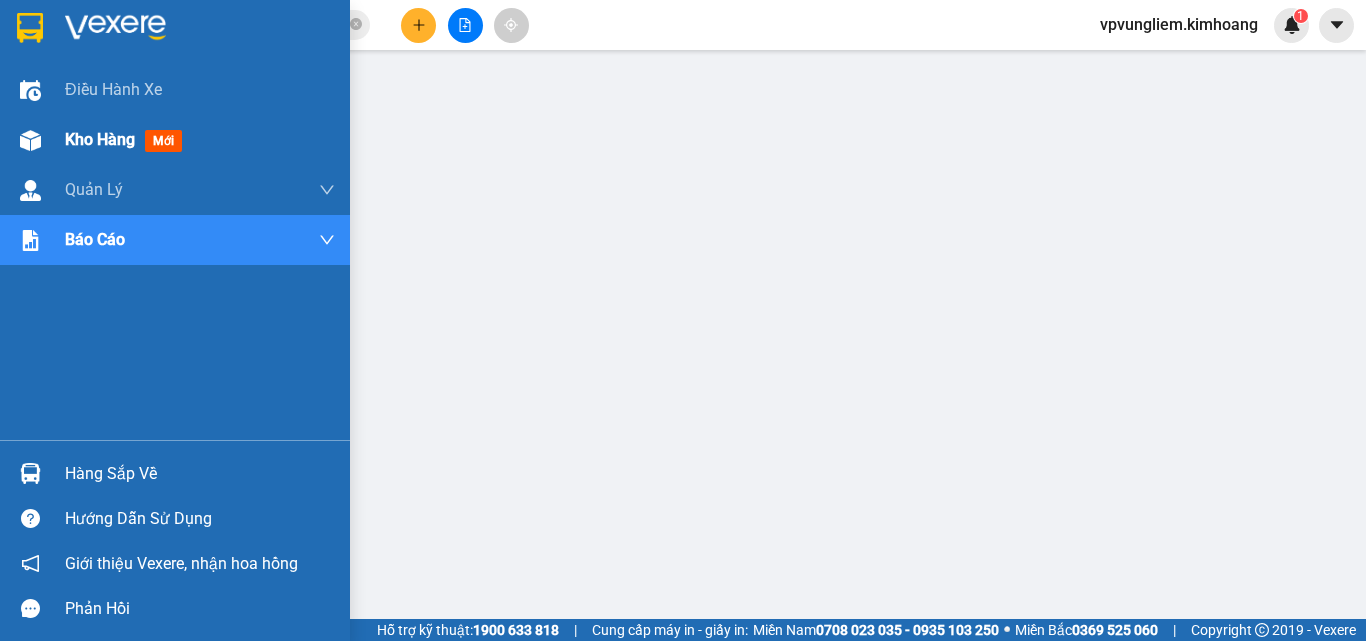 click on "mới" at bounding box center [163, 141] 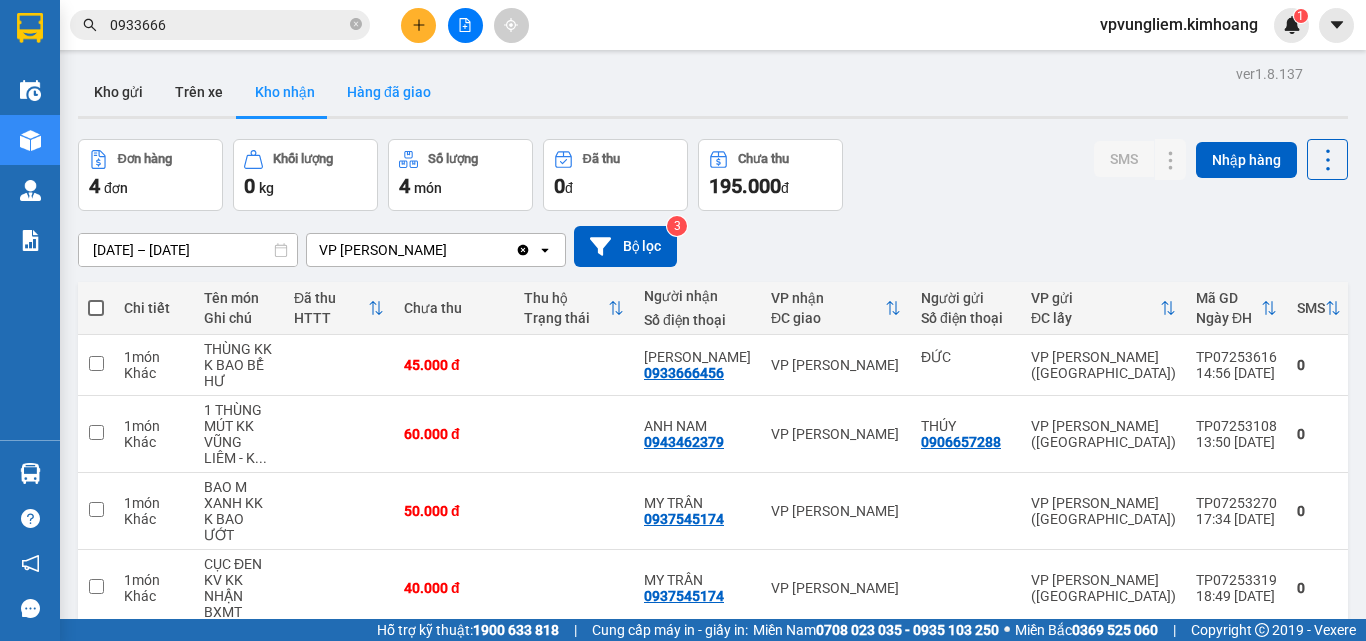 click on "Hàng đã giao" at bounding box center [389, 92] 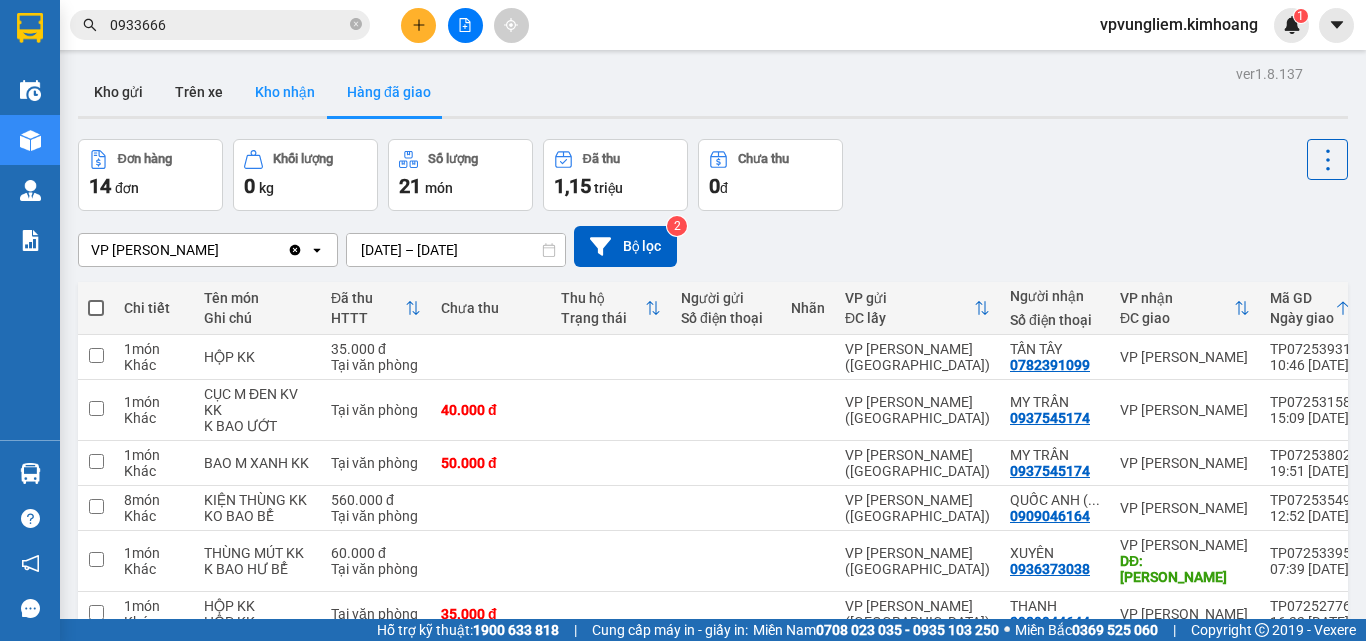 click on "Kho nhận" at bounding box center [285, 92] 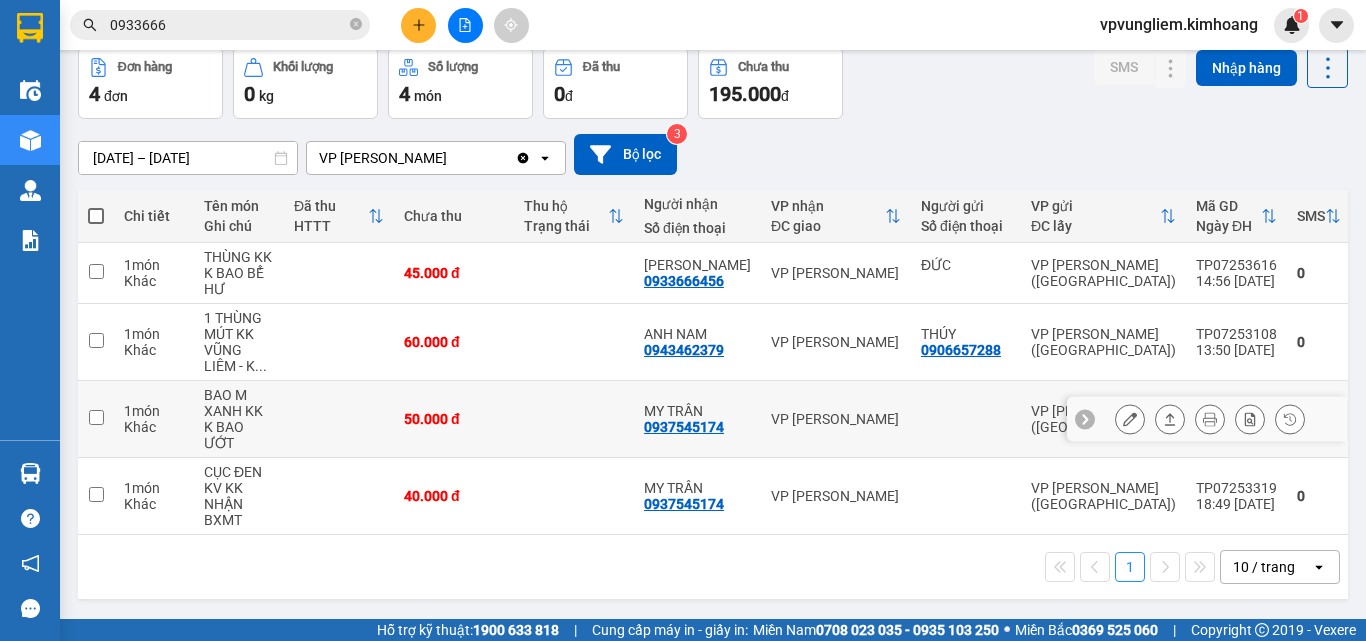 scroll, scrollTop: 0, scrollLeft: 0, axis: both 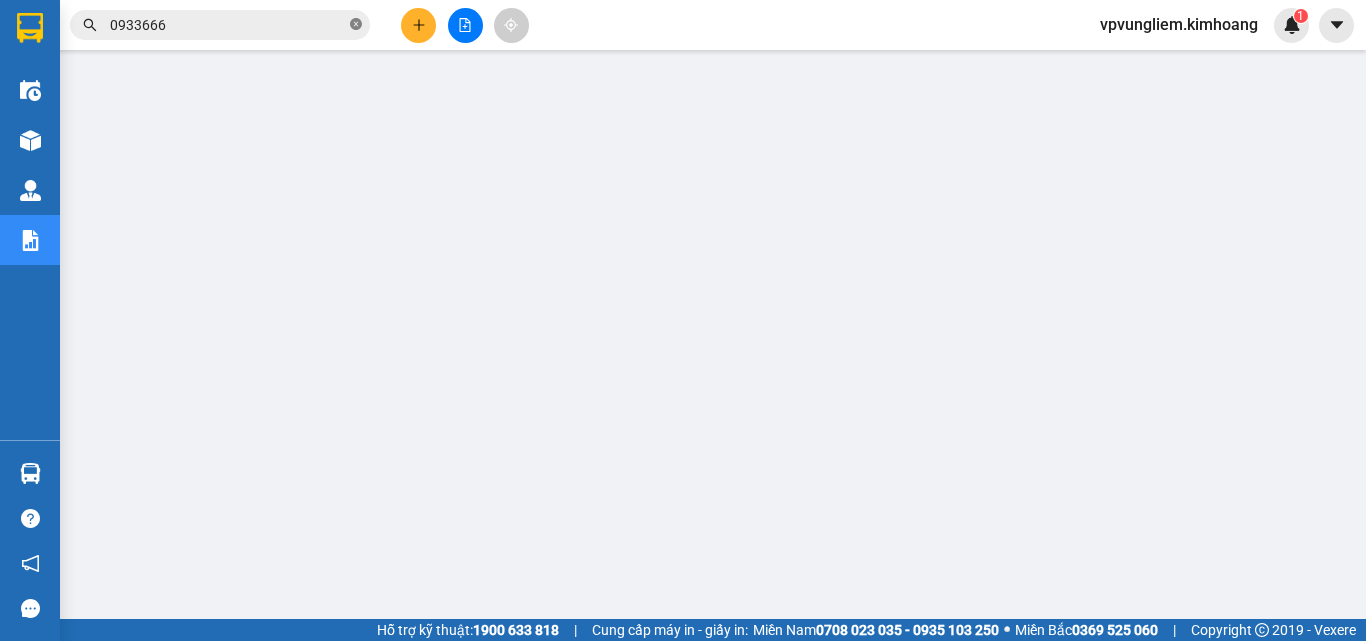 click 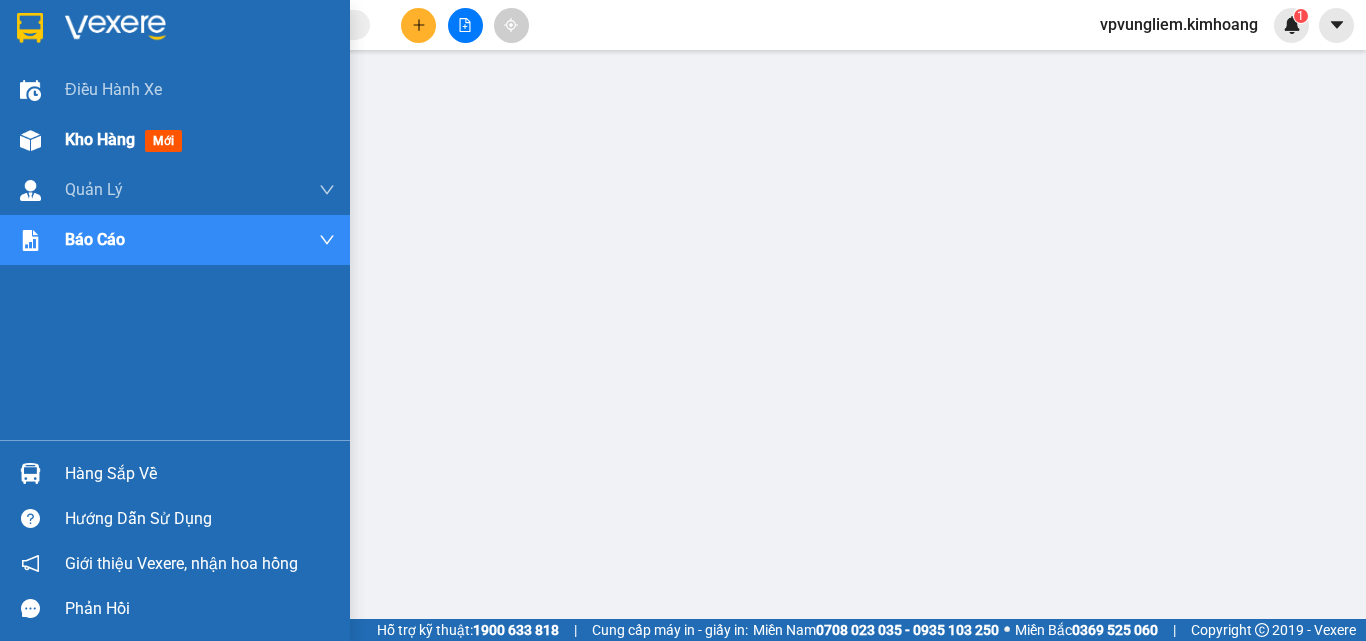 click on "Kho hàng mới" at bounding box center (200, 140) 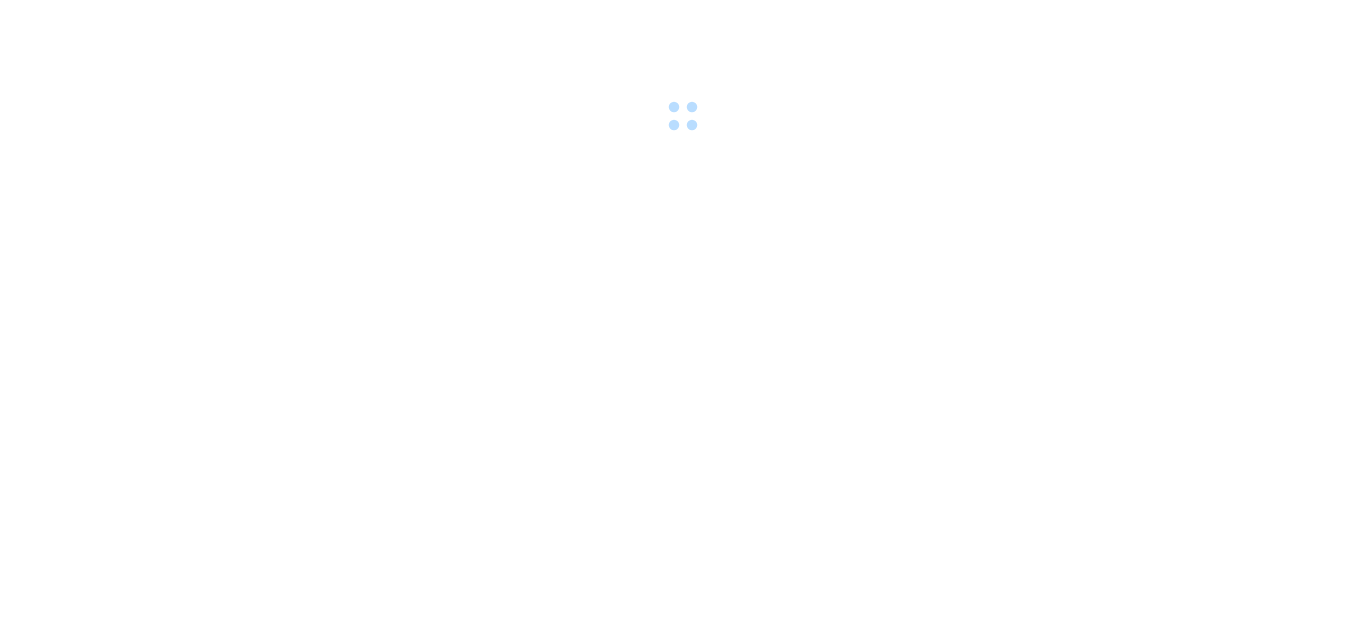 scroll, scrollTop: 0, scrollLeft: 0, axis: both 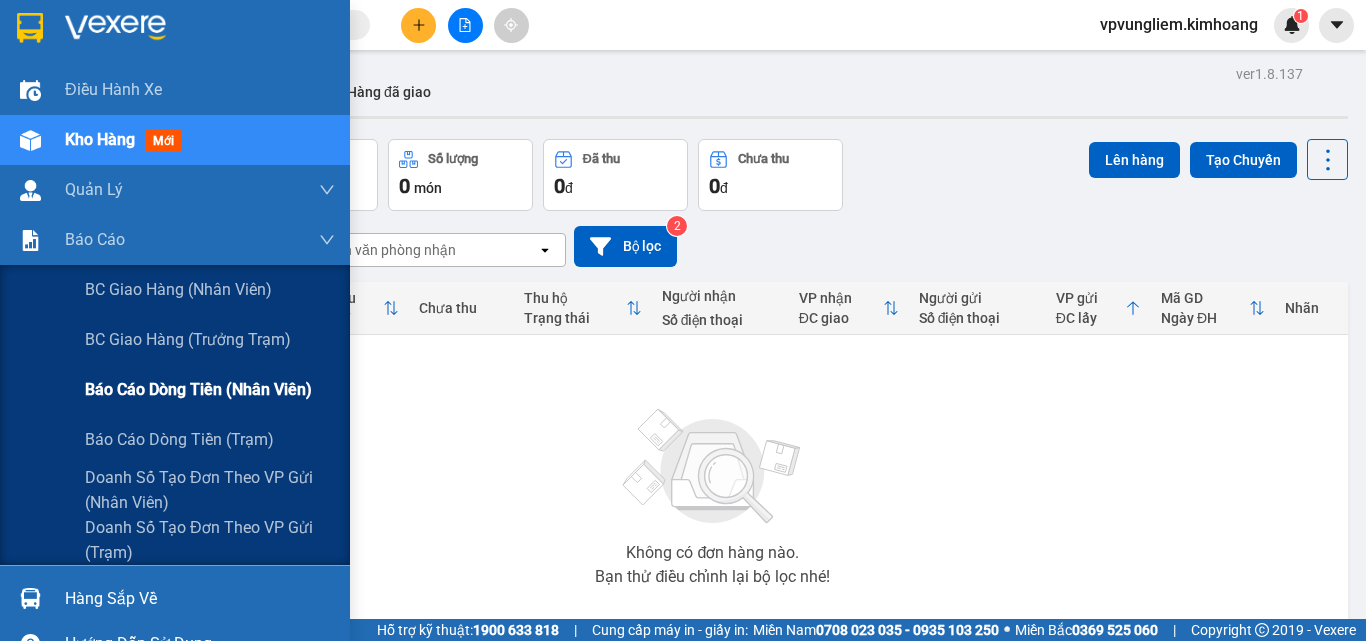 click on "Báo cáo dòng tiền (nhân viên)" at bounding box center (198, 389) 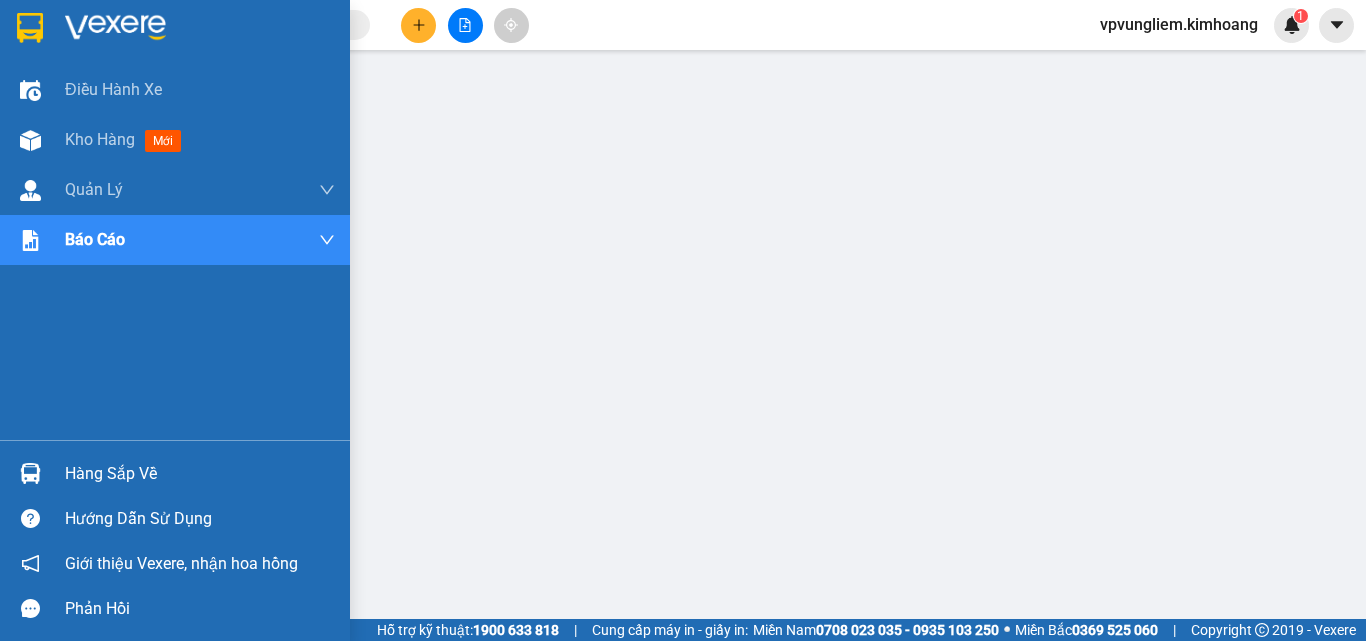 click on "Hàng sắp về" at bounding box center [200, 474] 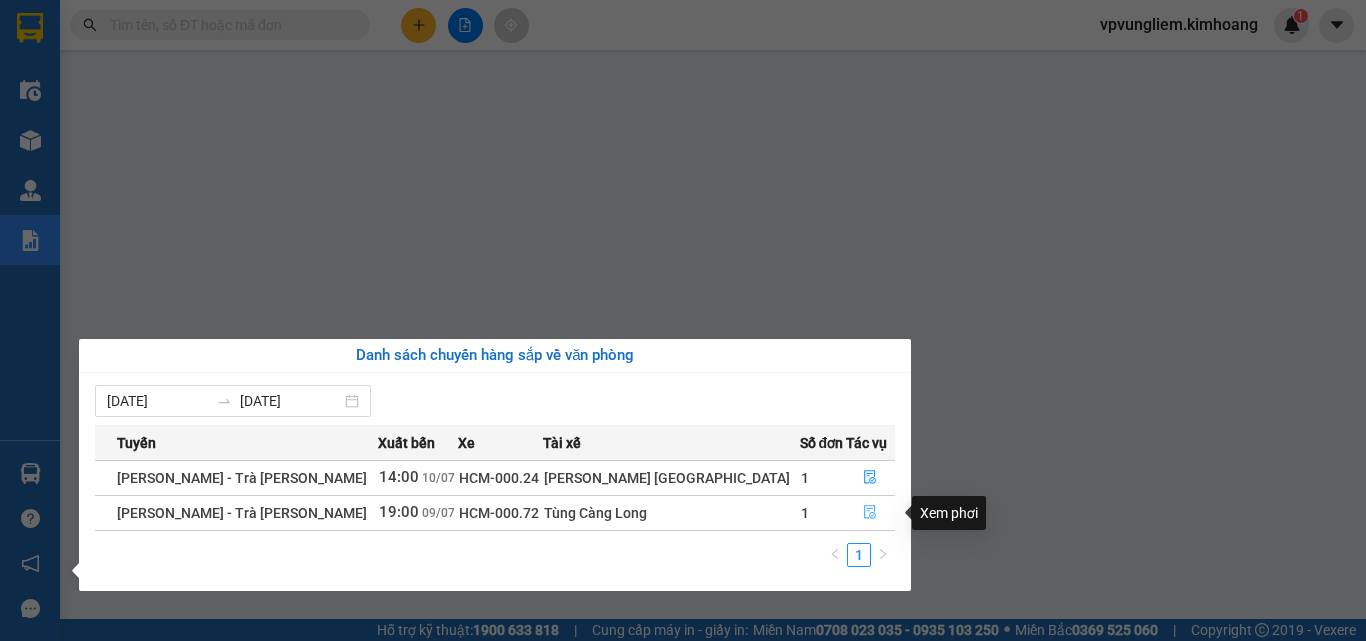 click 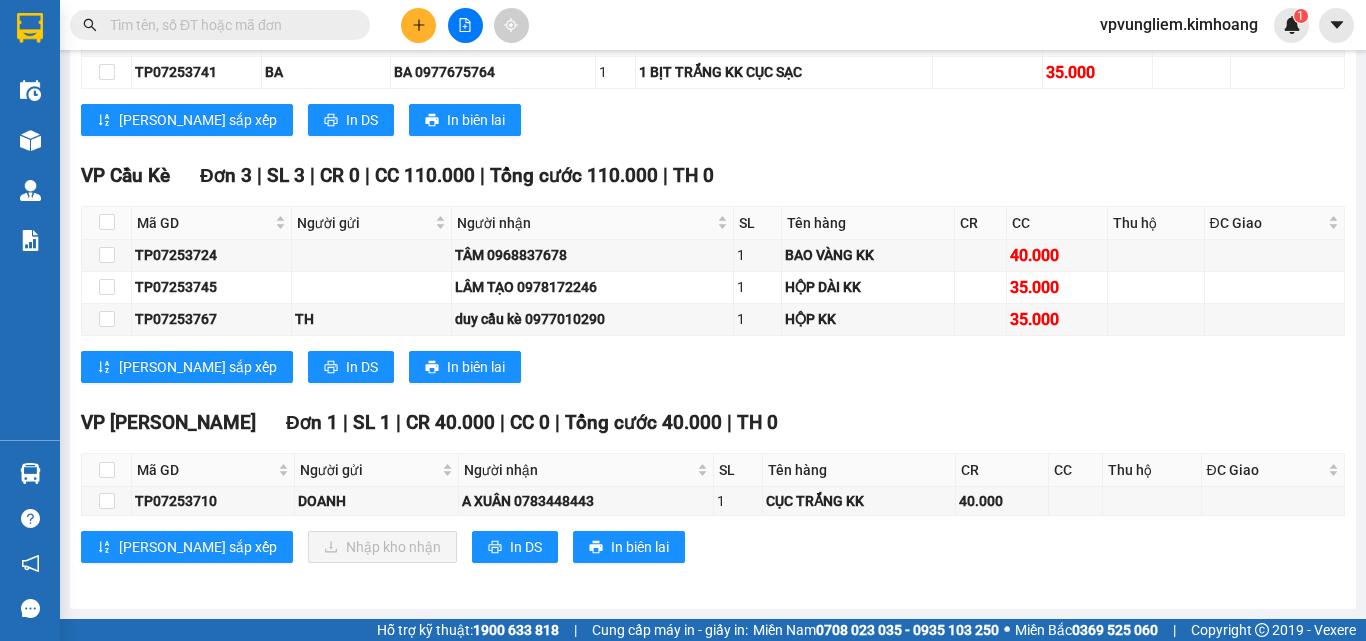 scroll, scrollTop: 3169, scrollLeft: 0, axis: vertical 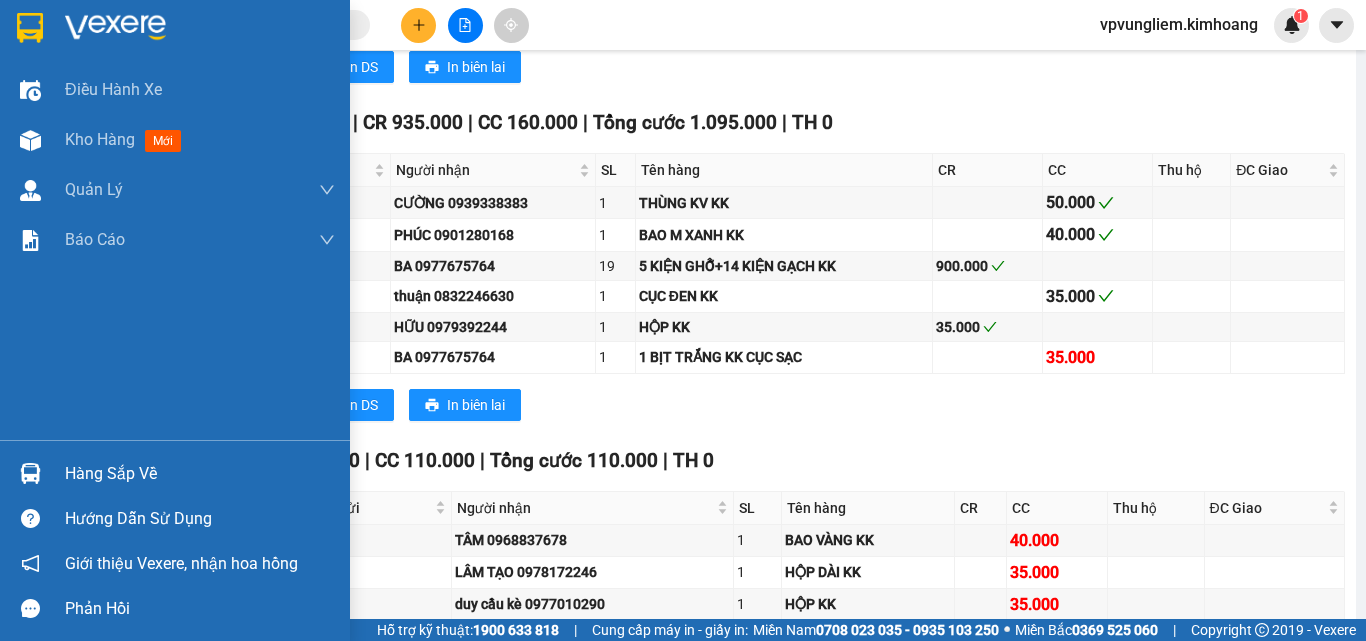 click on "Hàng sắp về" at bounding box center (200, 474) 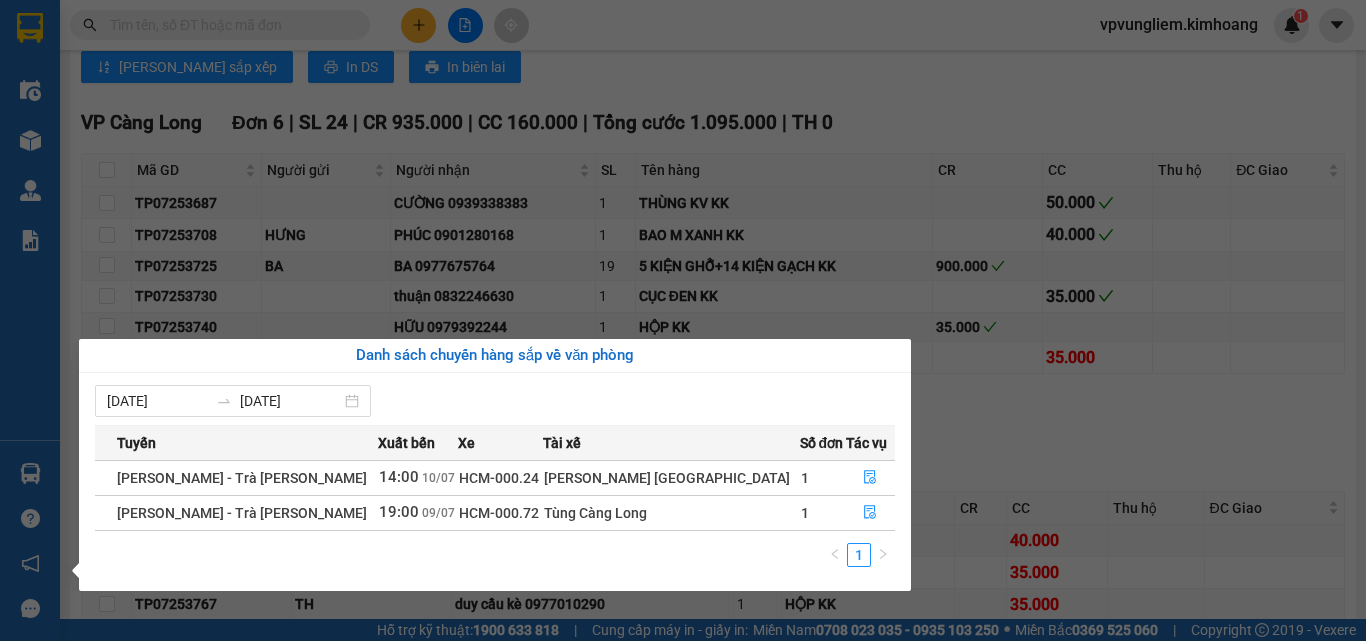 click on "Hạnh [GEOGRAPHIC_DATA]" at bounding box center [671, 478] 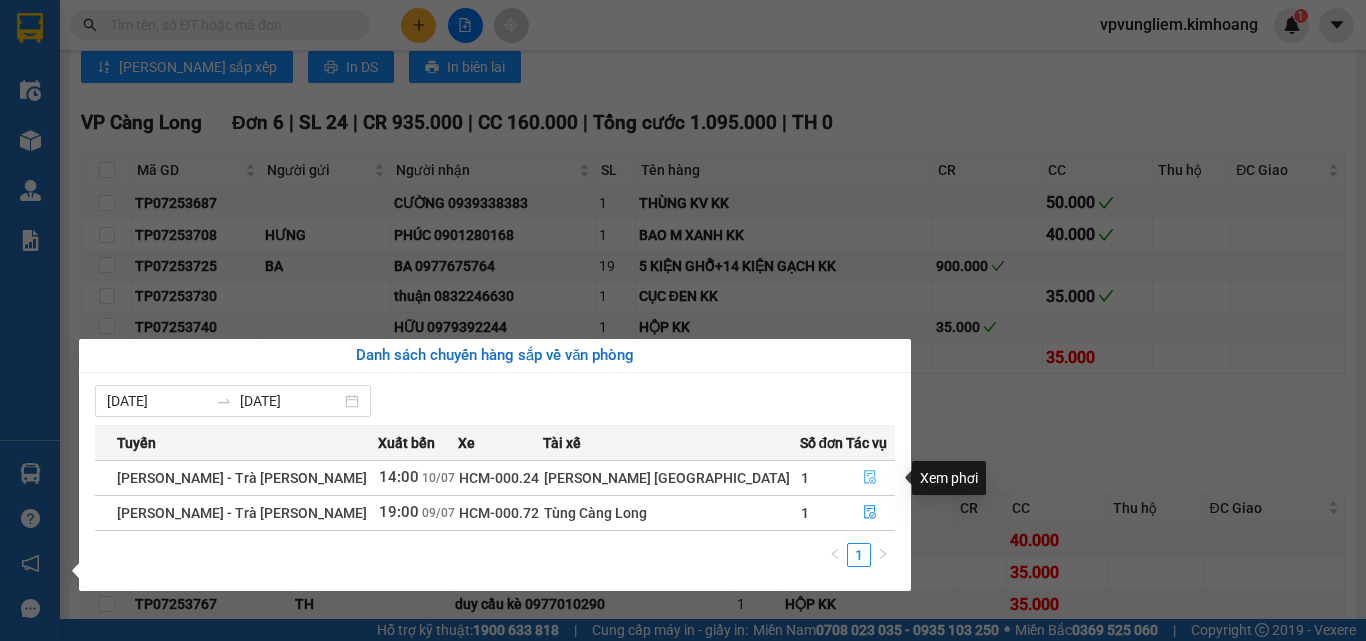 click at bounding box center [871, 478] 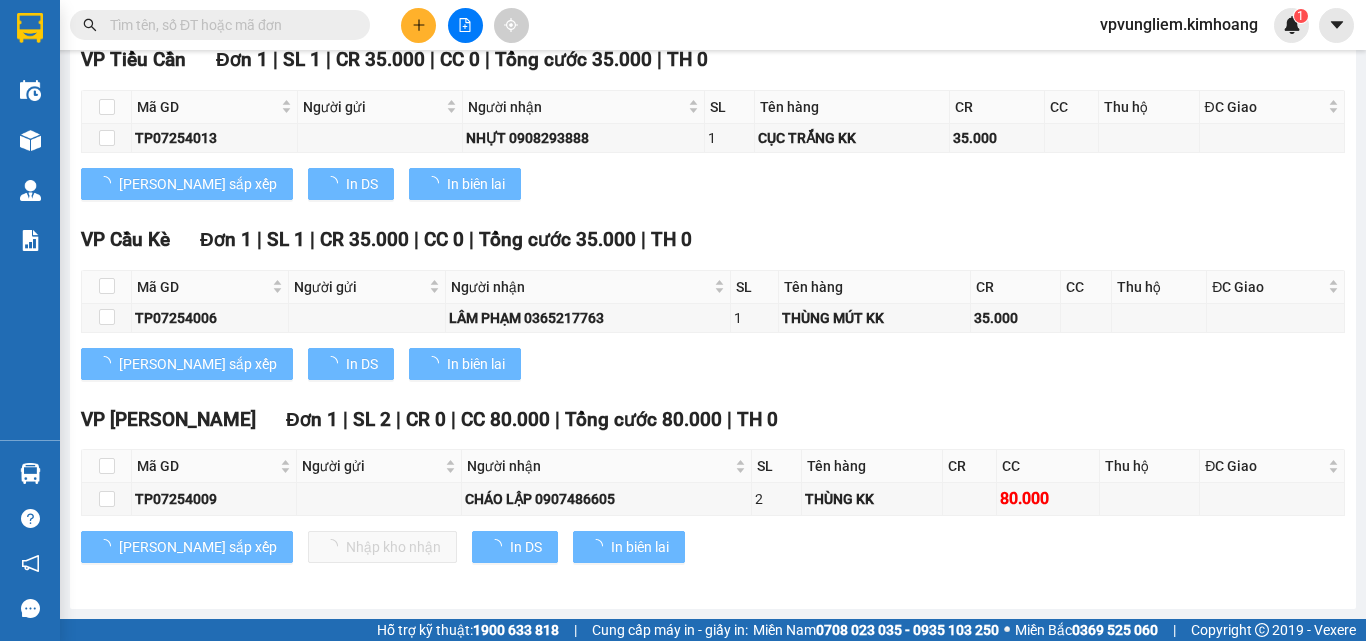 scroll, scrollTop: 1900, scrollLeft: 0, axis: vertical 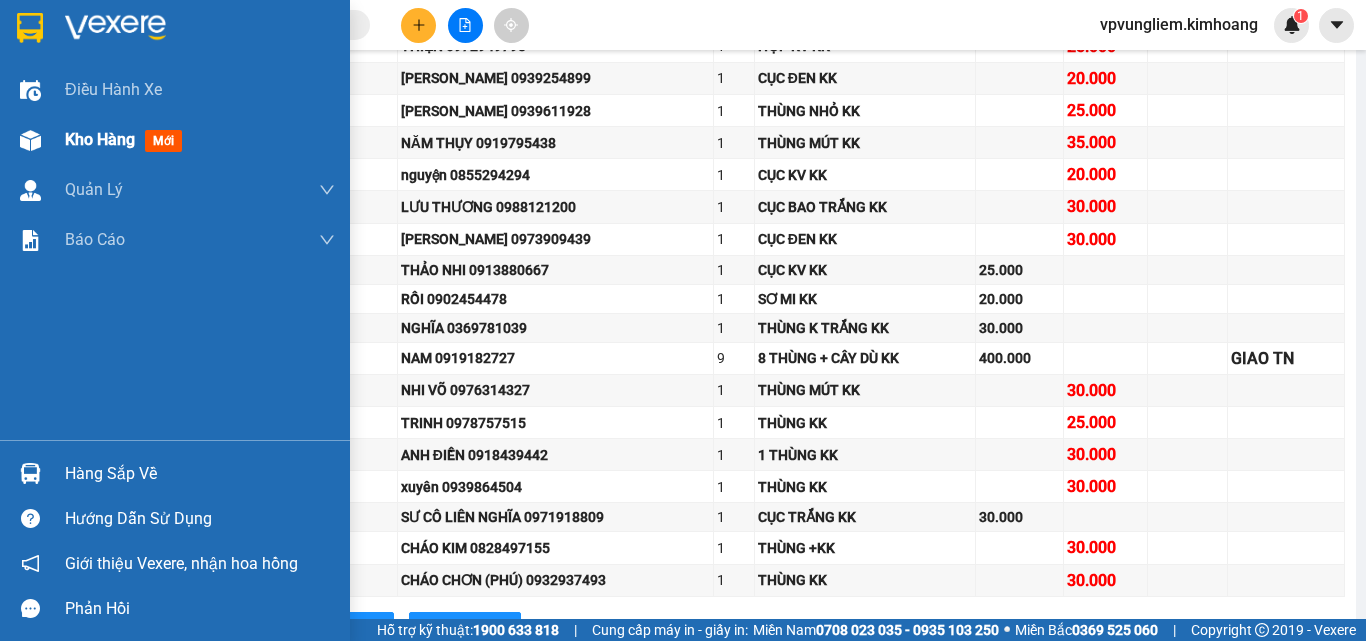 drag, startPoint x: 235, startPoint y: 139, endPoint x: 257, endPoint y: 137, distance: 22.090721 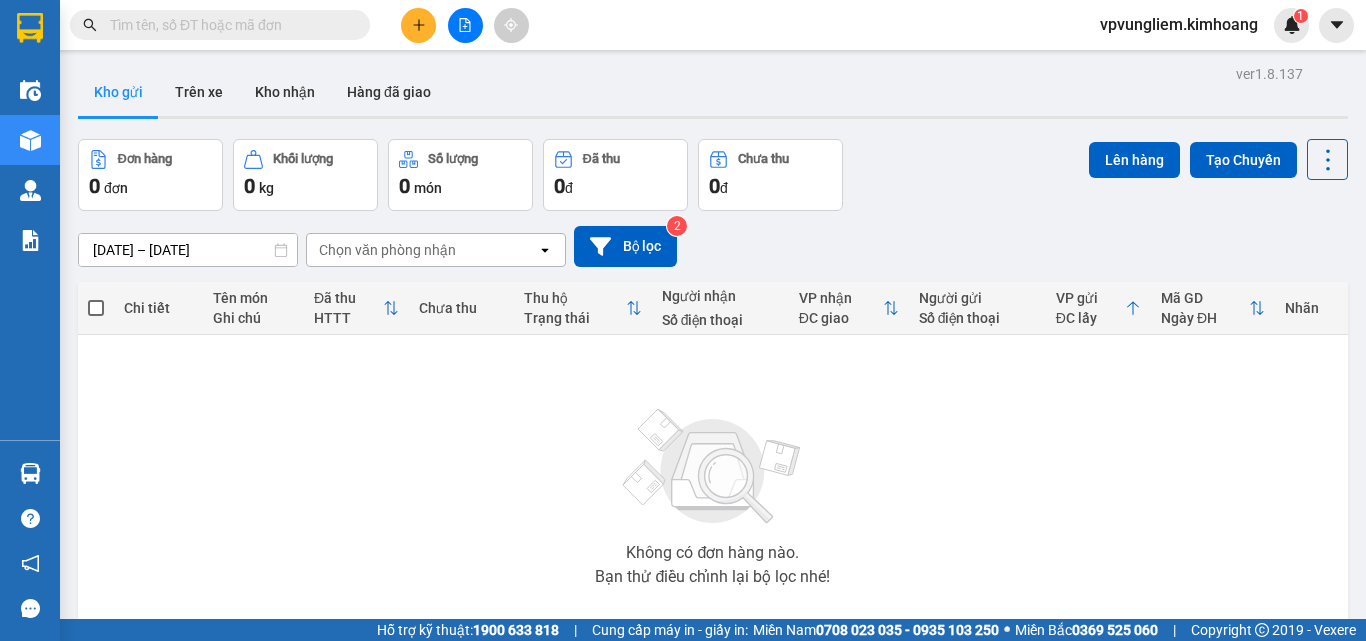 scroll, scrollTop: 111, scrollLeft: 0, axis: vertical 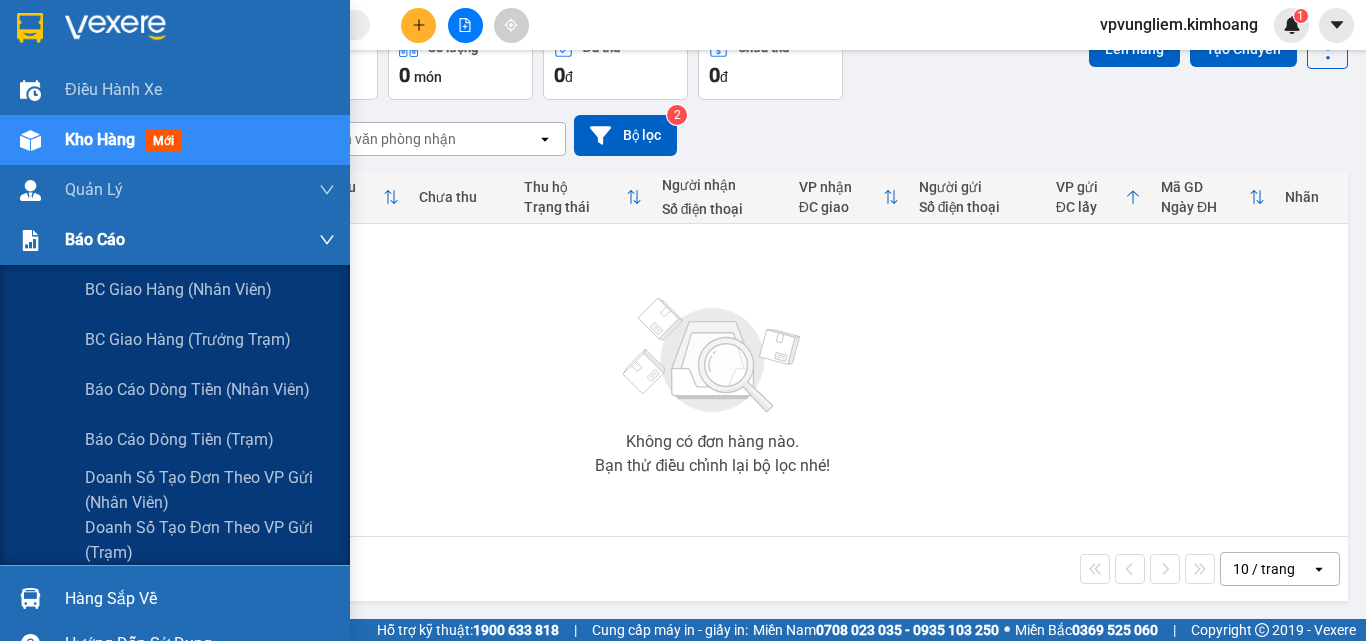 click on "Báo cáo" at bounding box center (200, 240) 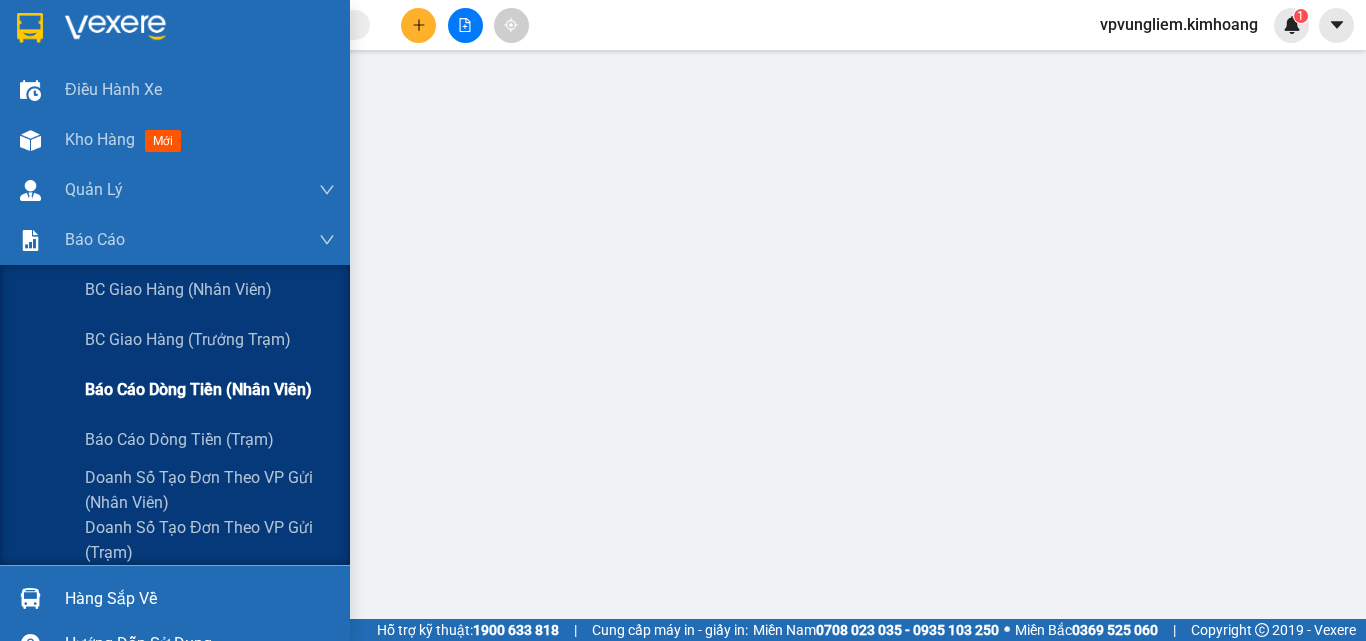 click on "Báo cáo dòng tiền (nhân viên)" at bounding box center [198, 389] 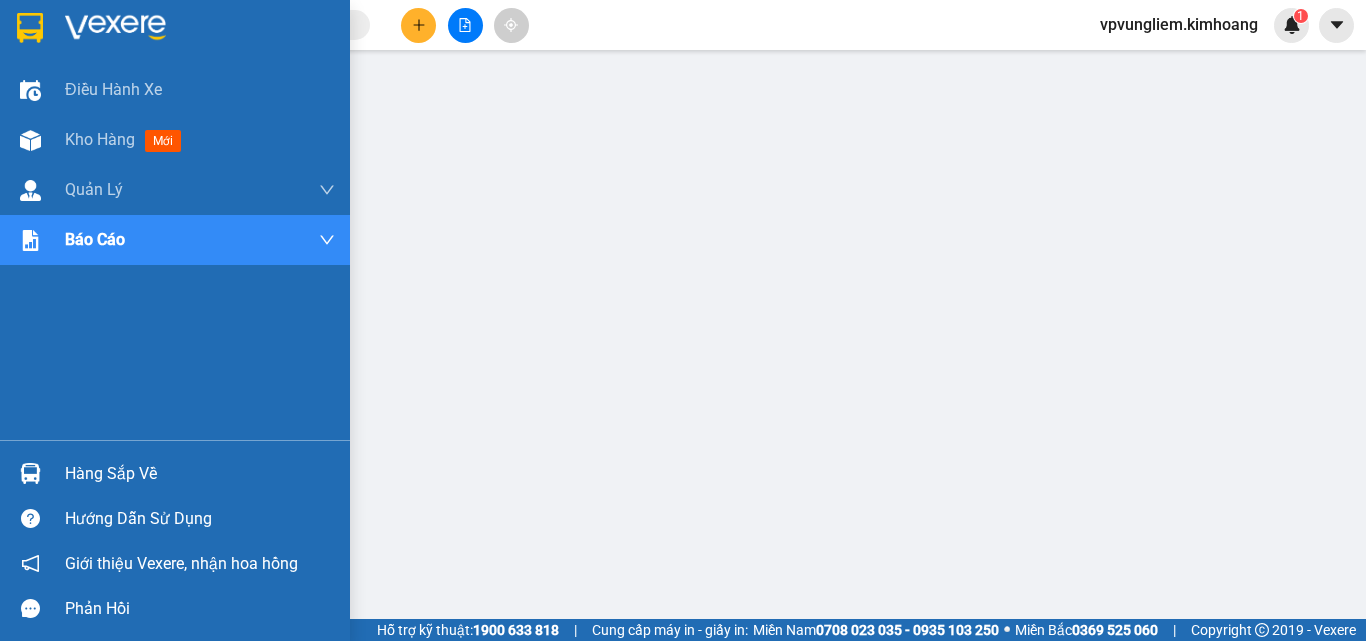 click on "Hàng sắp về" at bounding box center [200, 474] 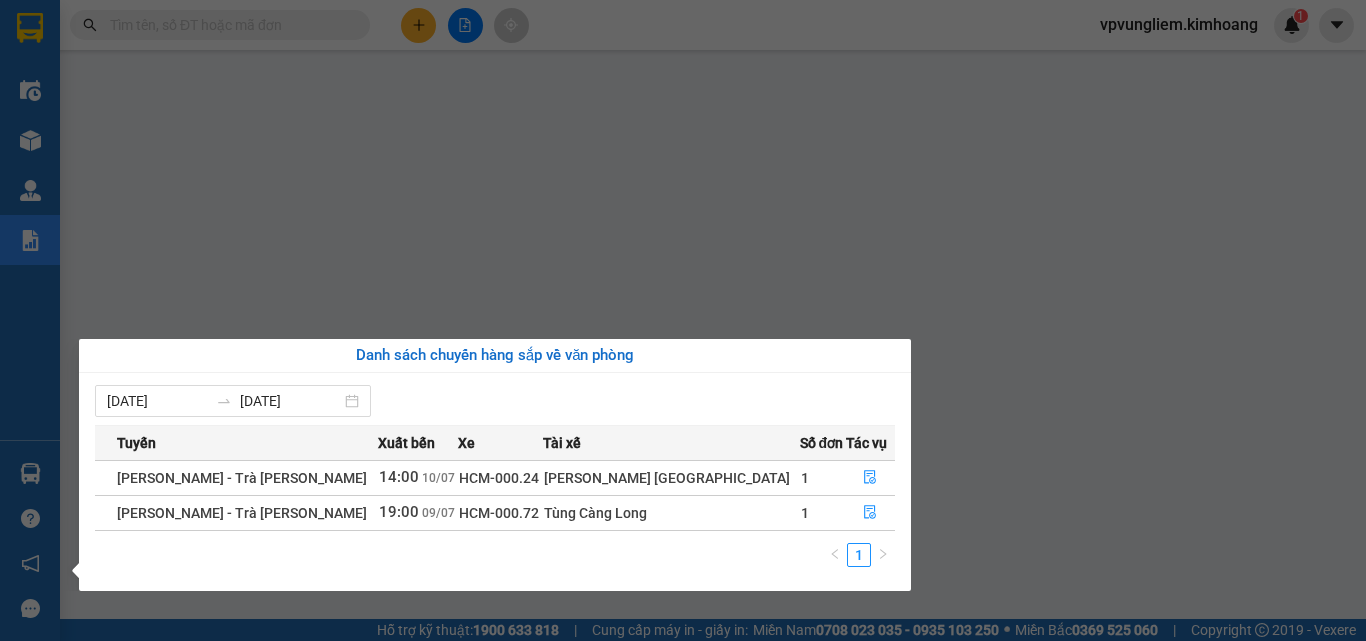 click on "Điều hành xe     Kho hàng mới     Quản Lý Quản lý chuyến Quản lý khách hàng mới     Báo cáo BC giao hàng (nhân viên) BC giao hàng (trưởng trạm) Báo cáo dòng tiền (nhân viên) Báo cáo dòng tiền (trạm) Doanh số tạo đơn theo VP gửi (nhân viên) Doanh số tạo đơn theo VP gửi (trạm) Hàng sắp về Hướng dẫn sử dụng Giới thiệu Vexere, nhận hoa hồng Phản hồi Phần mềm hỗ trợ bạn tốt chứ?" at bounding box center [30, 320] 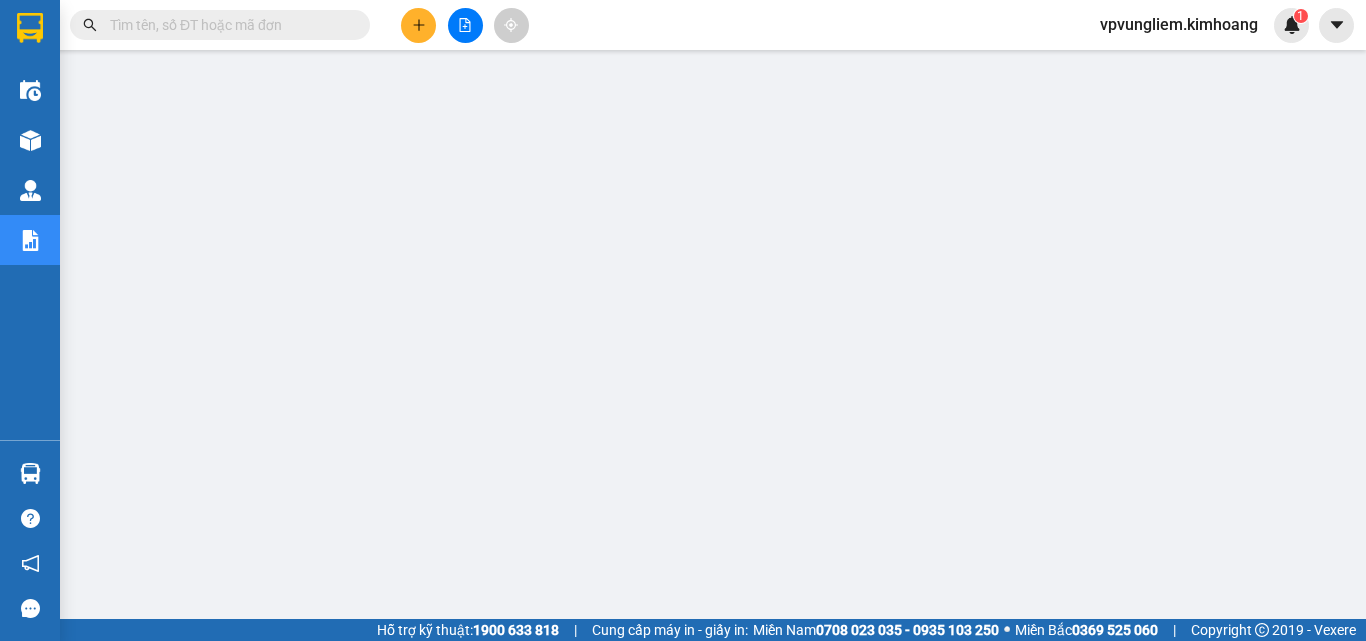 click at bounding box center [228, 25] 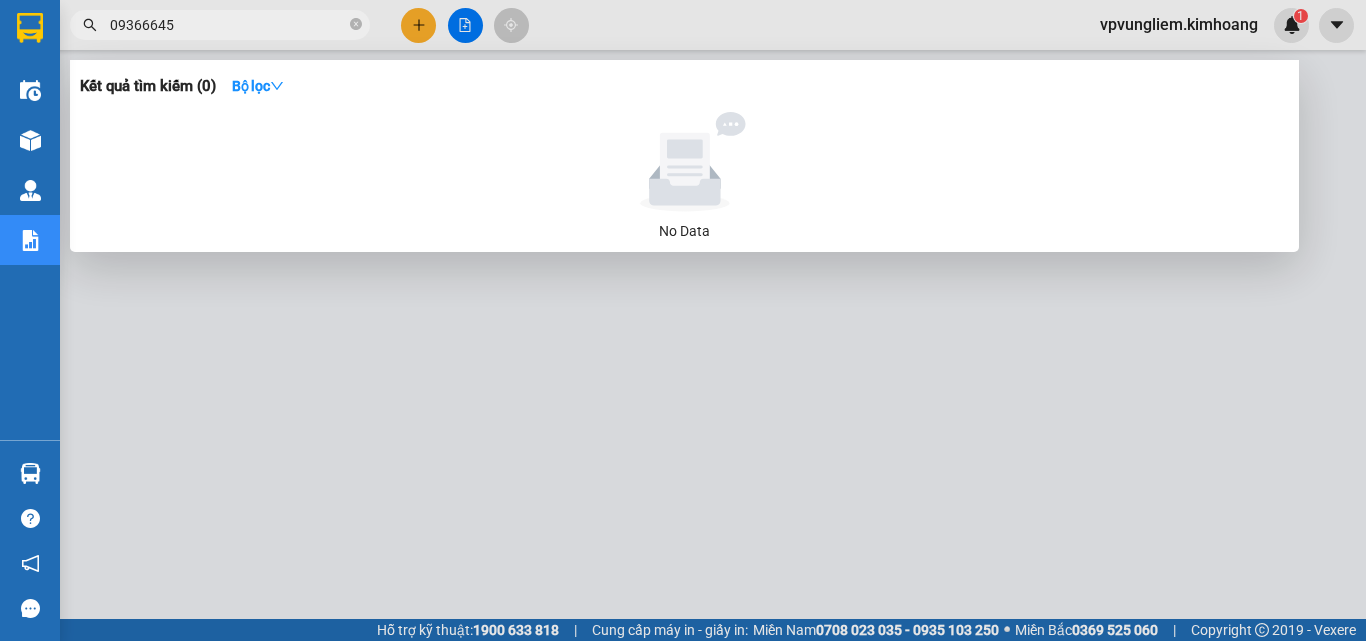 click on "09366645" at bounding box center [228, 25] 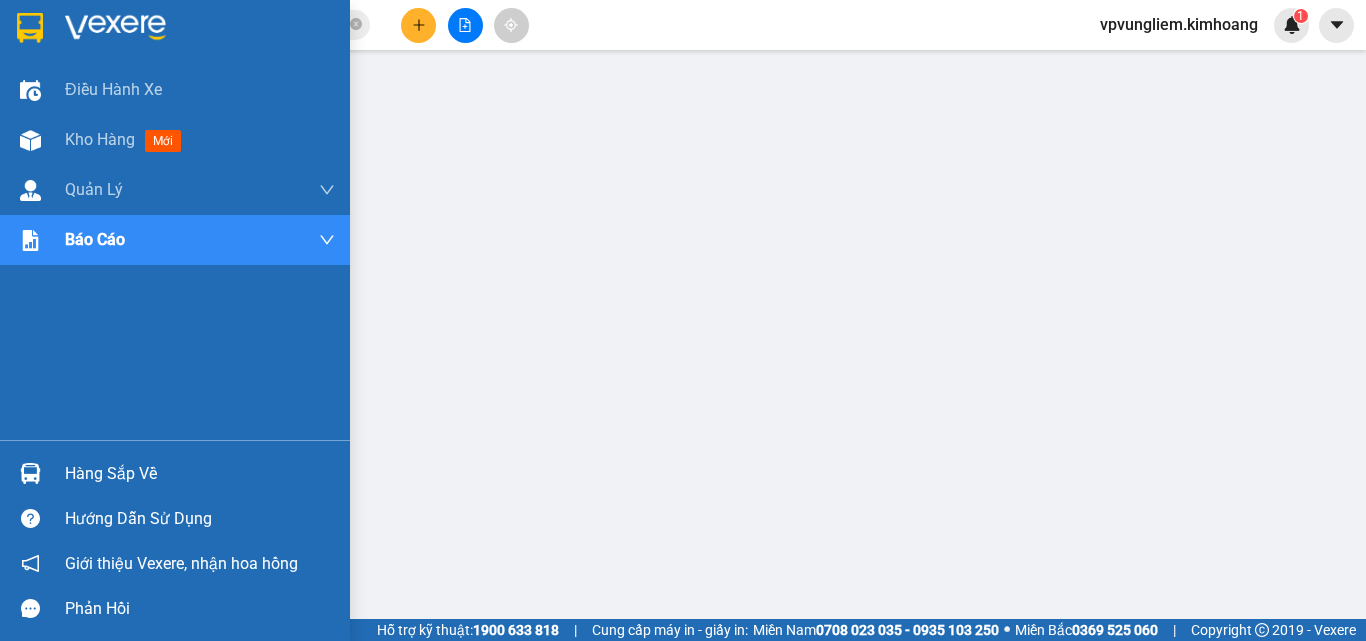 type on "0" 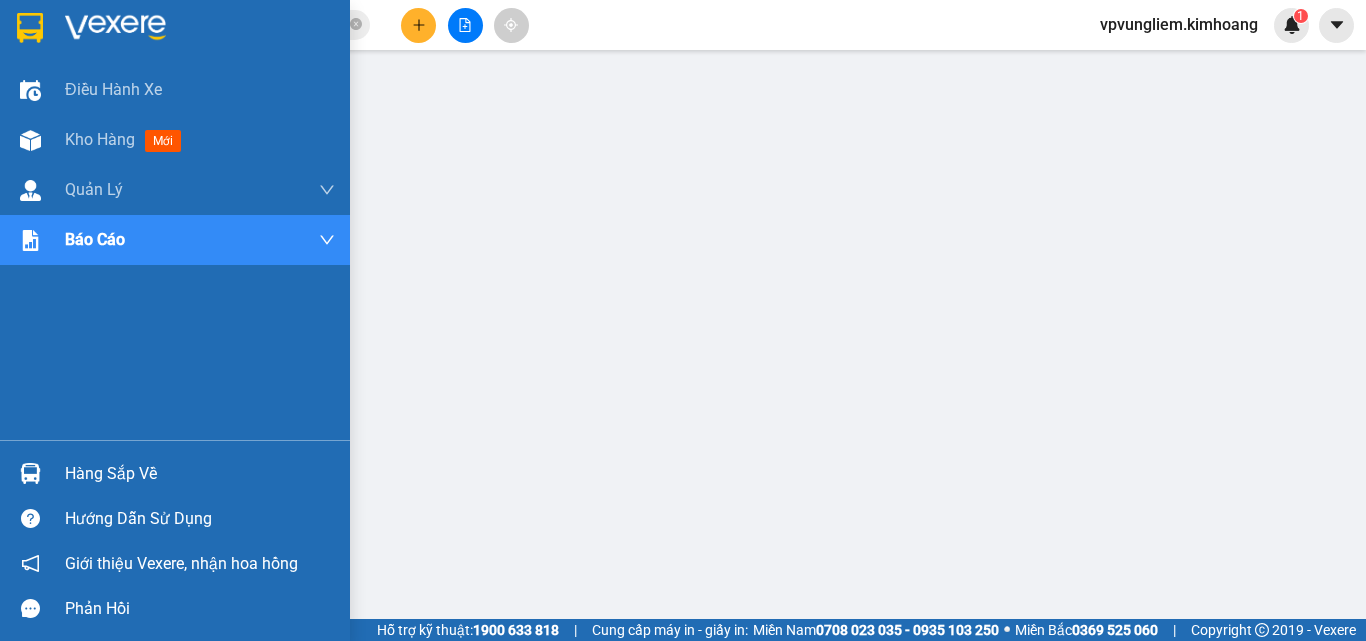 click on "Hàng sắp về" at bounding box center [175, 473] 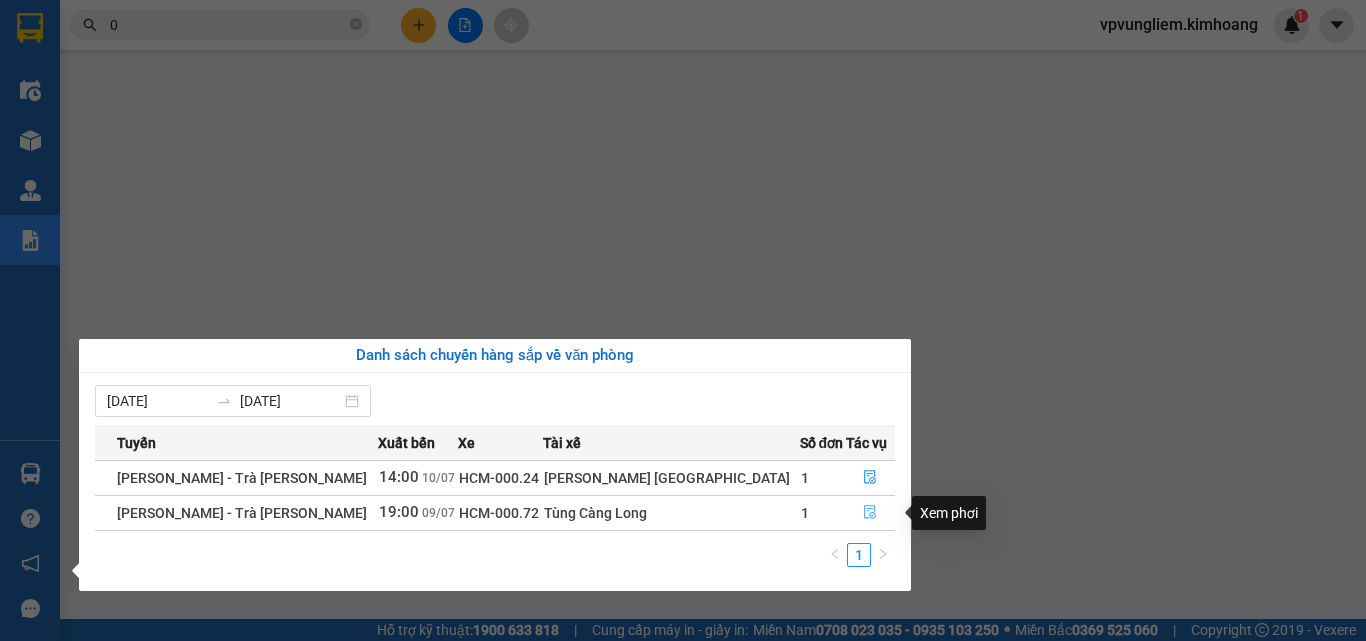 click 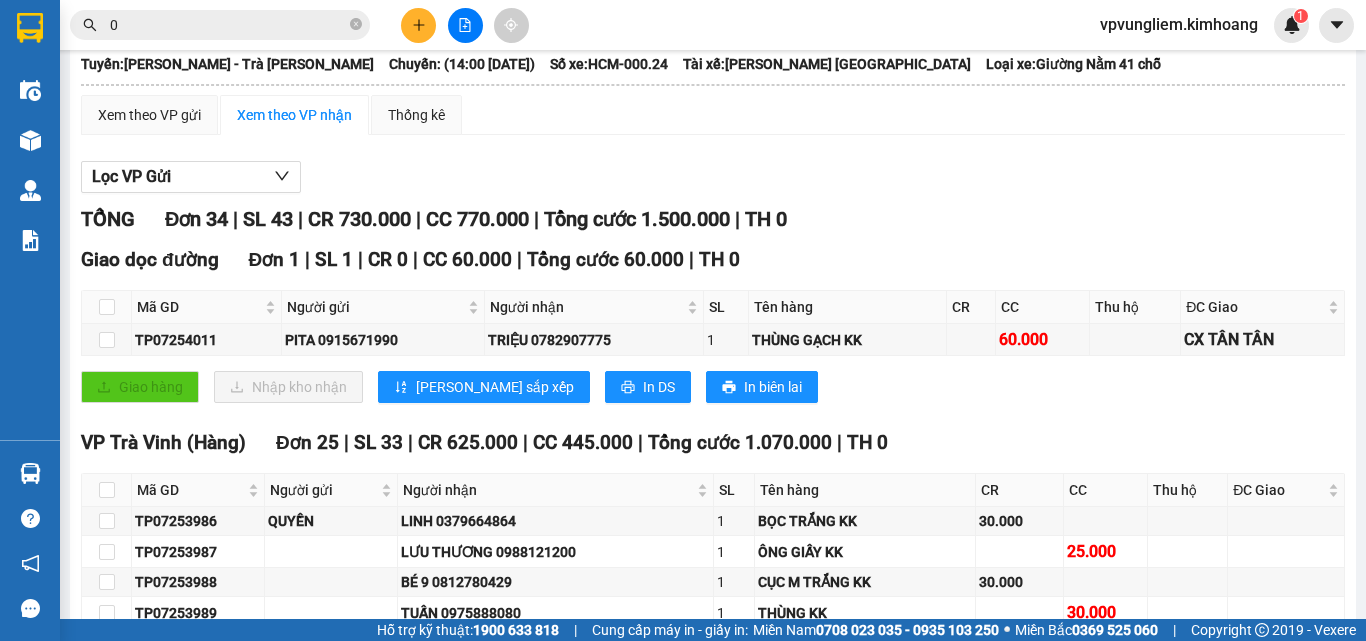 scroll, scrollTop: 0, scrollLeft: 0, axis: both 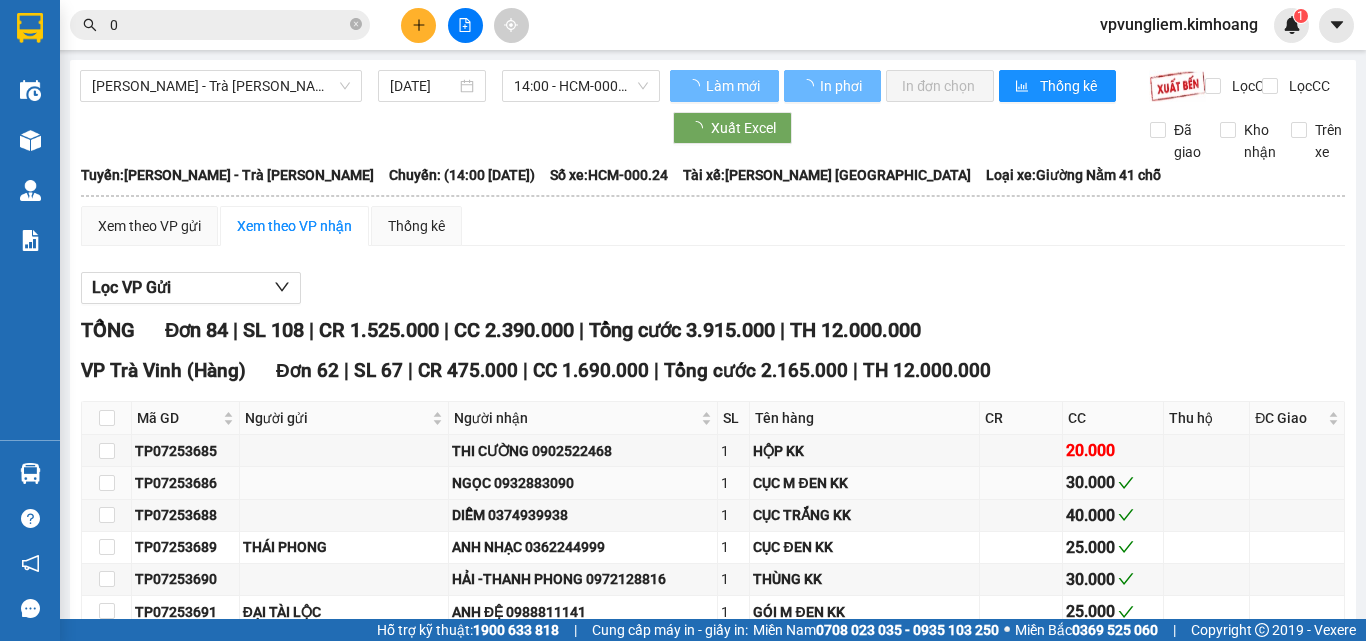 type on "09/07/2025" 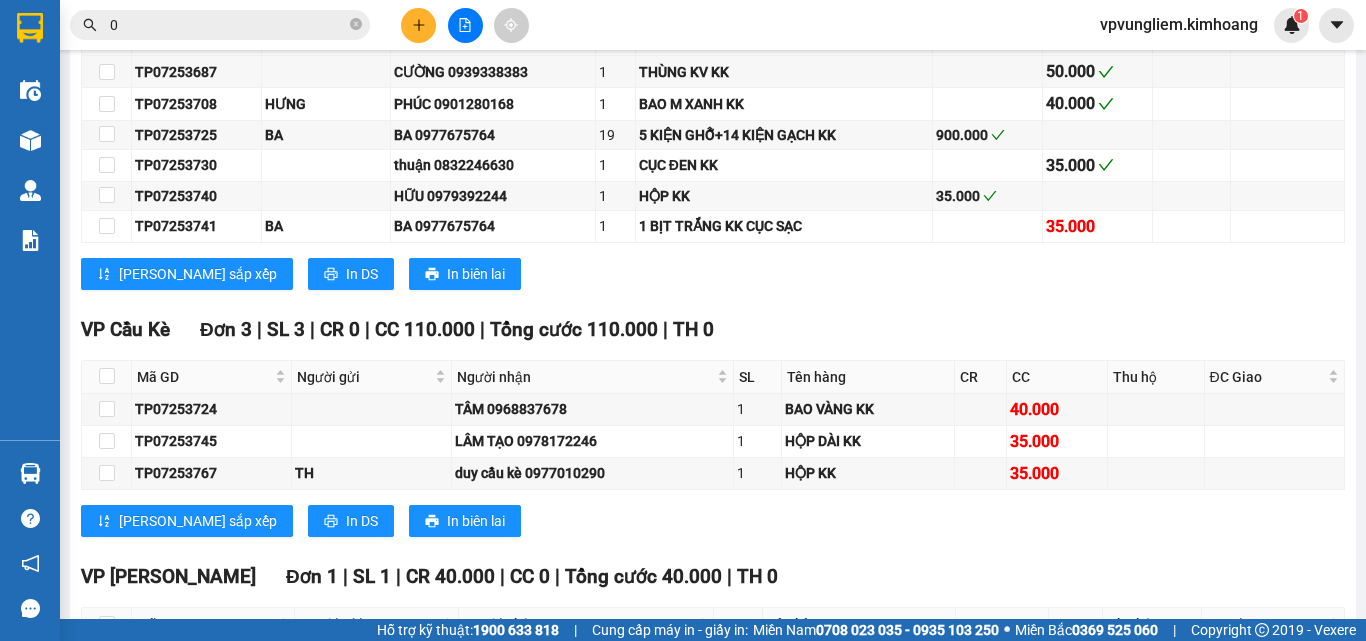 scroll, scrollTop: 3469, scrollLeft: 0, axis: vertical 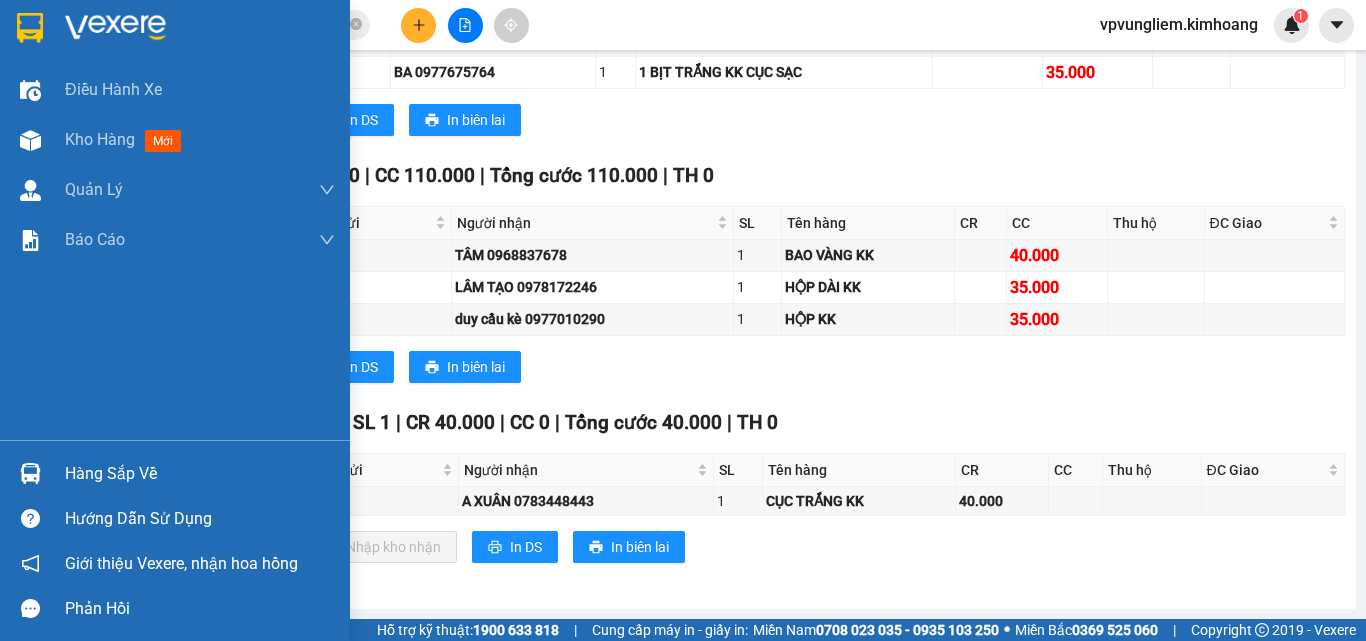 drag, startPoint x: 14, startPoint y: 345, endPoint x: 81, endPoint y: 271, distance: 99.824844 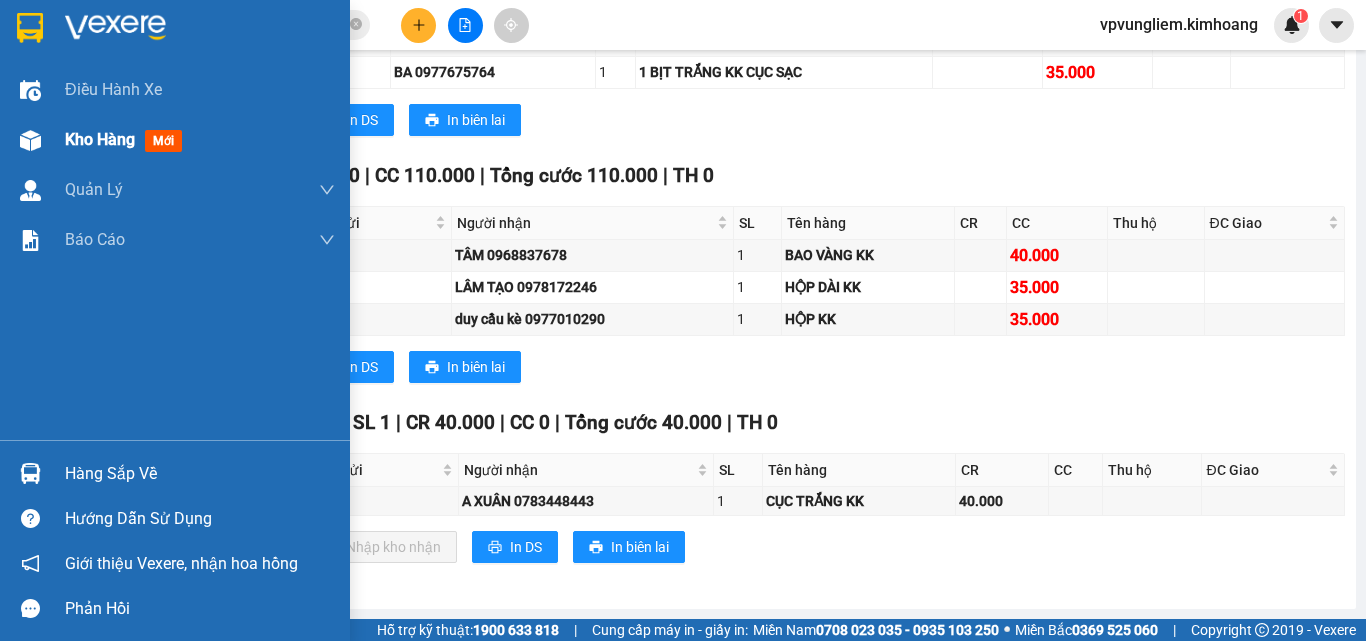 click on "mới" at bounding box center [163, 141] 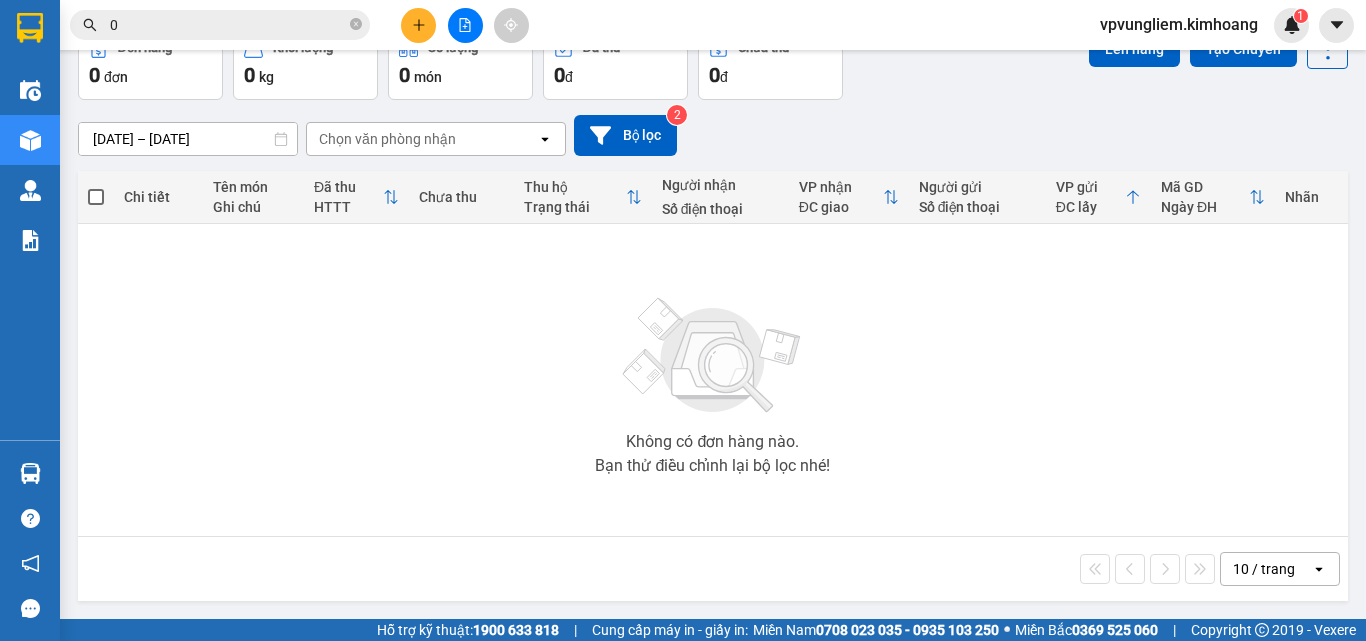 scroll, scrollTop: 0, scrollLeft: 0, axis: both 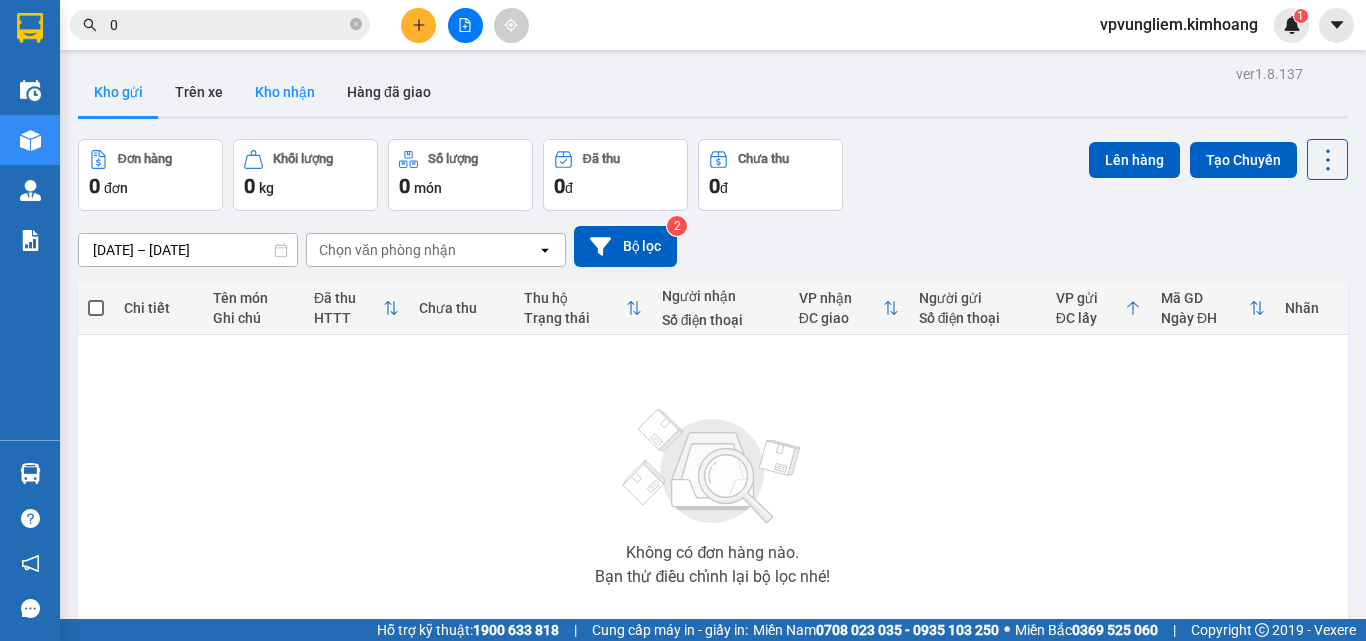 click on "Kho nhận" at bounding box center [285, 92] 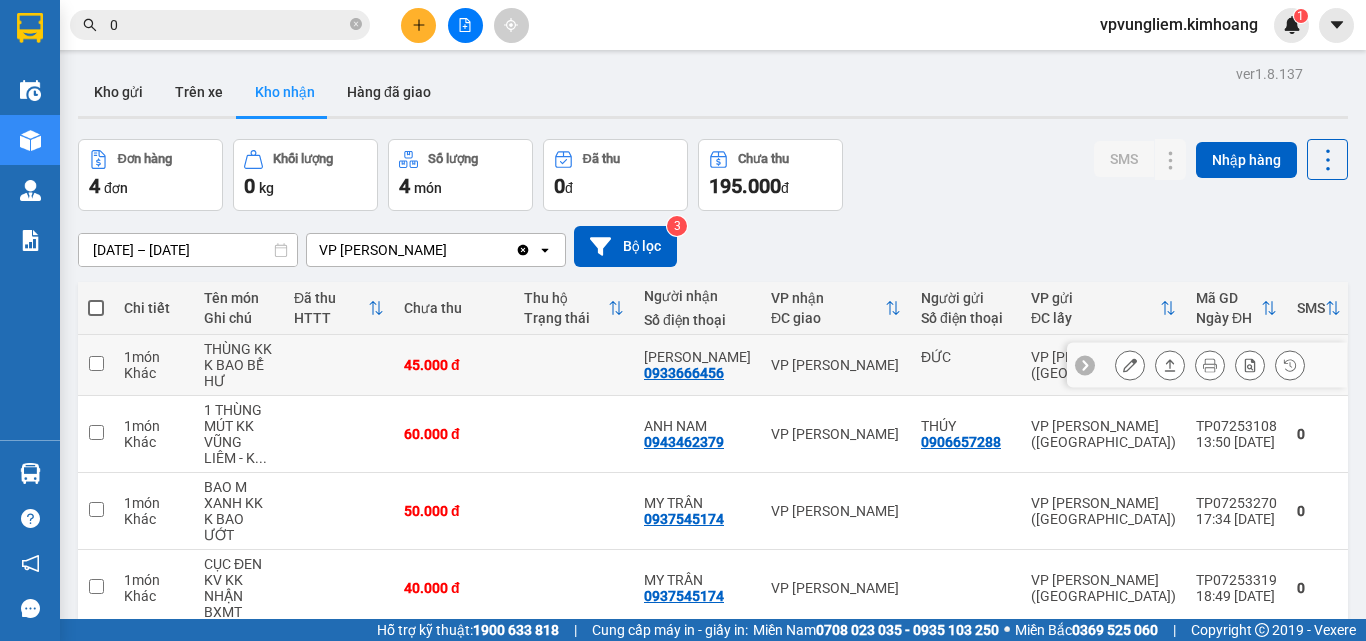 click on "ĐỨC" at bounding box center [966, 365] 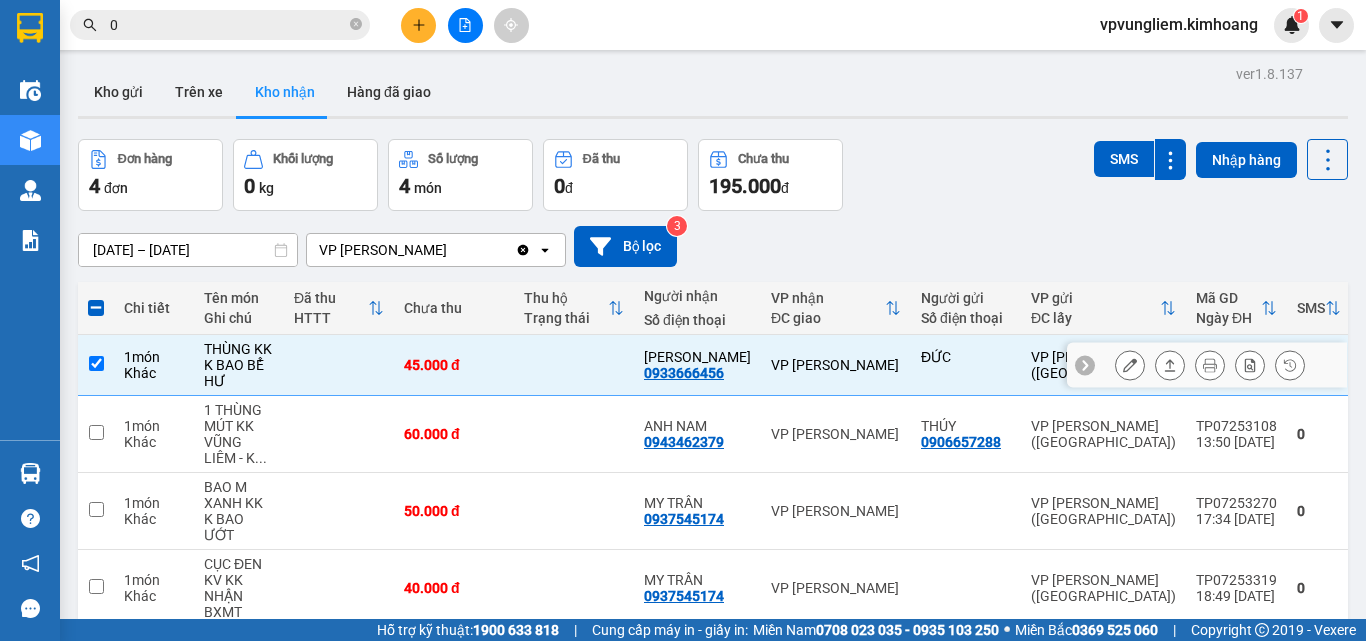 click at bounding box center [339, 365] 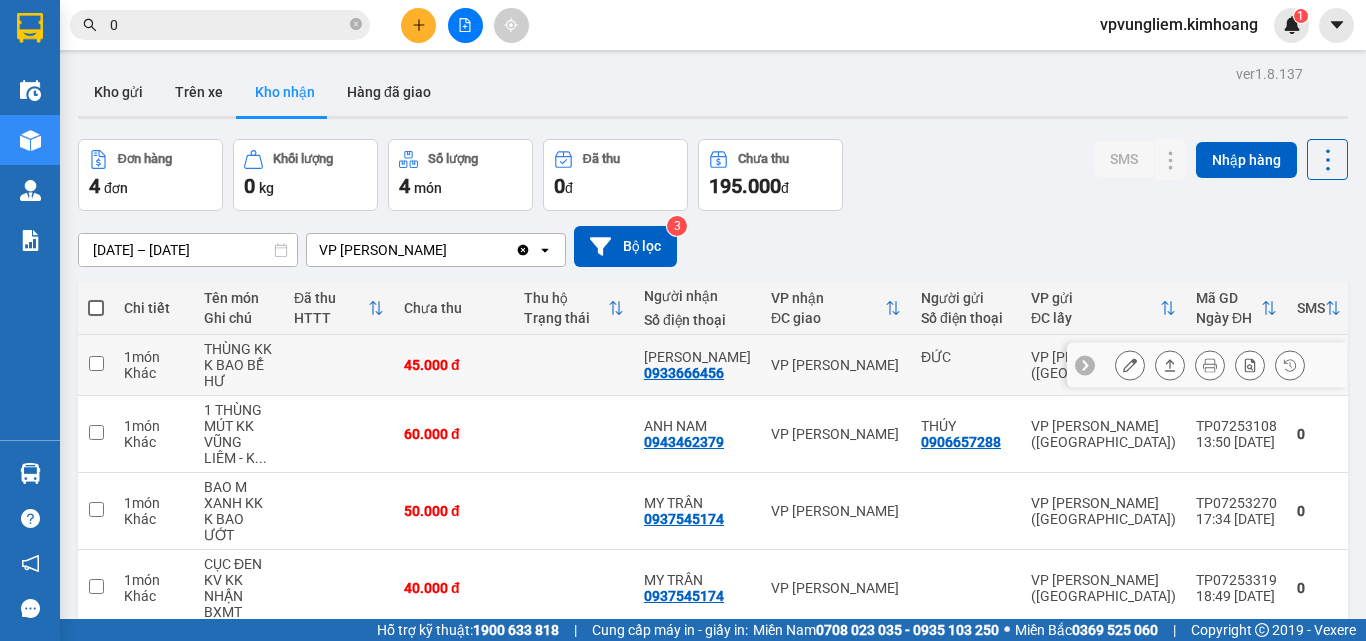 click at bounding box center (339, 365) 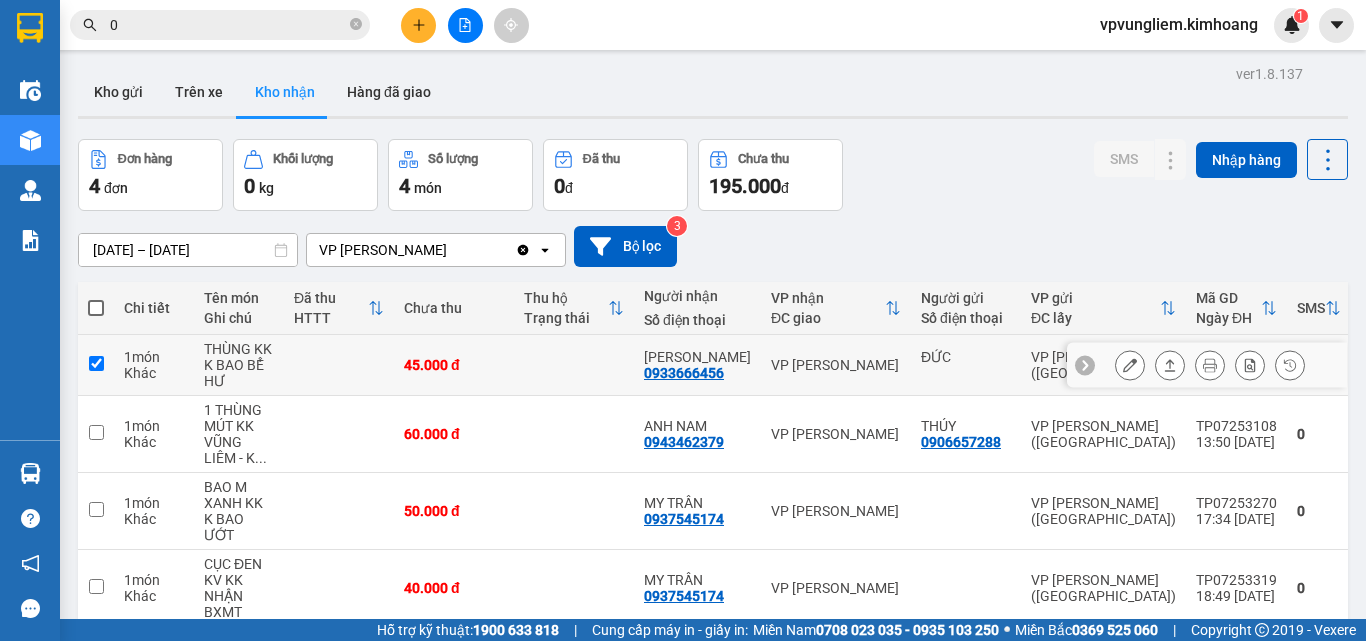 checkbox on "true" 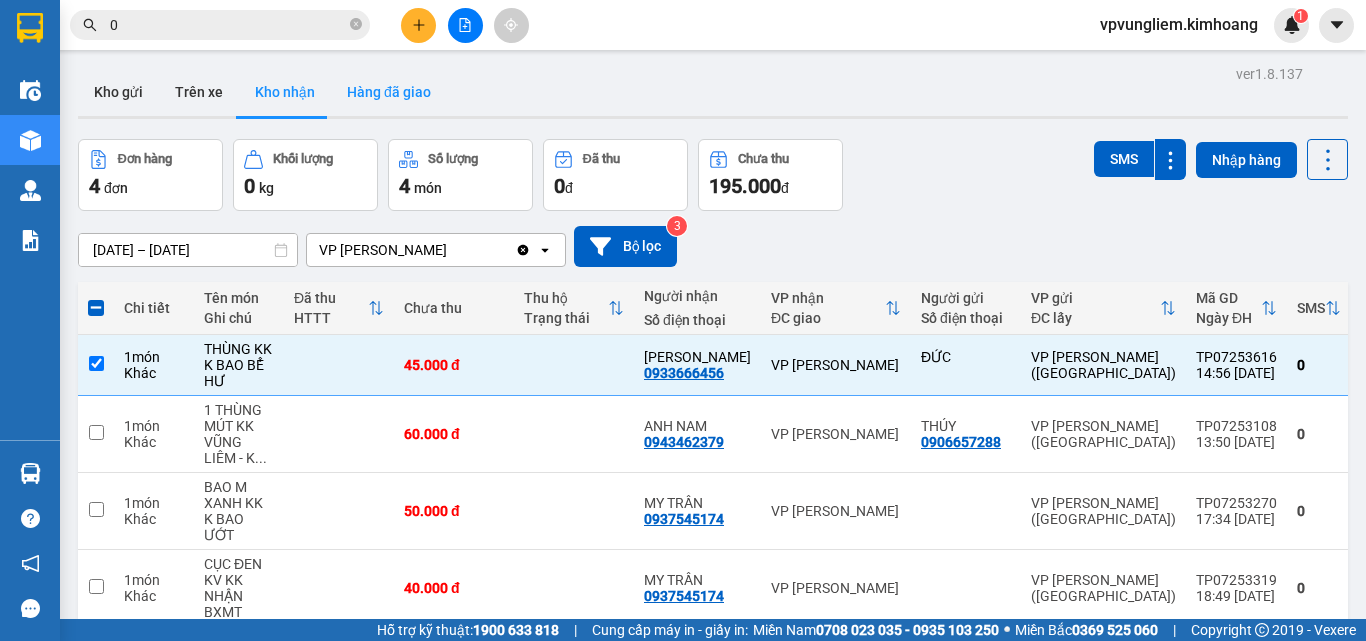 click on "Hàng đã giao" at bounding box center (389, 92) 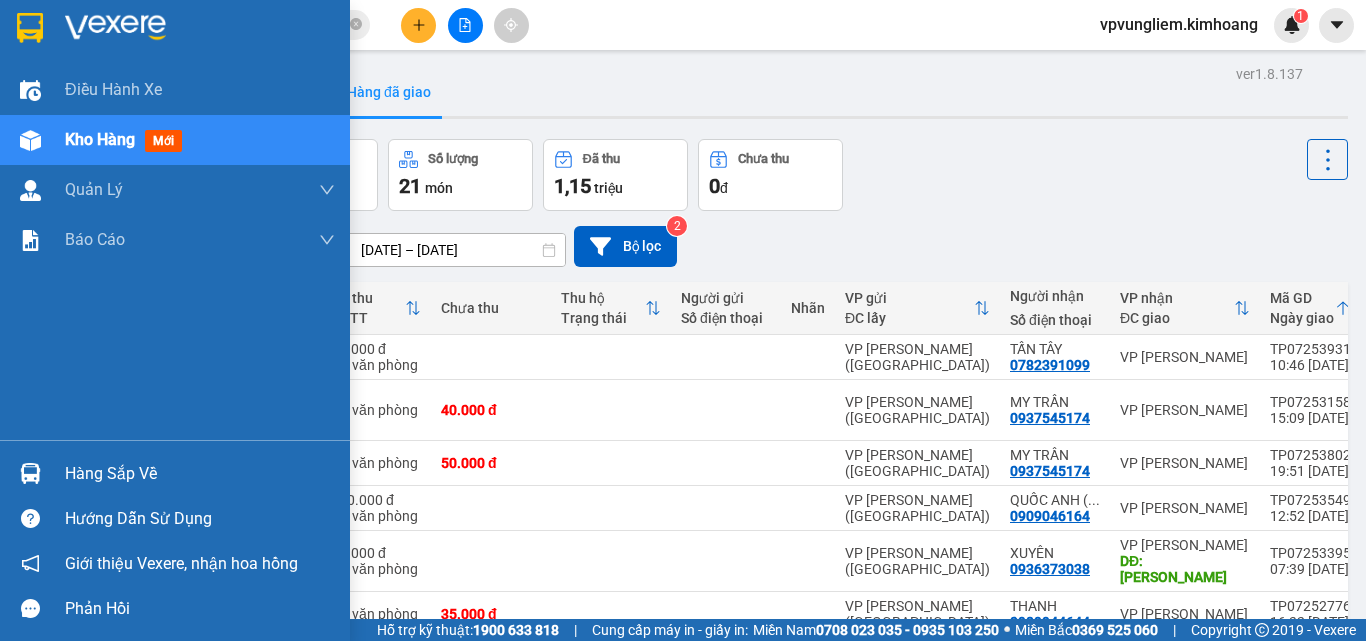 click on "Điều hành xe     Kho hàng mới     Quản [PERSON_NAME] lý chuyến Quản lý khách hàng mới     Báo cáo BC giao hàng (nhân viên) BC giao hàng (trưởng trạm) Báo cáo dòng tiền (nhân viên) Báo cáo dòng tiền (trạm) Doanh số tạo đơn theo VP gửi (nhân viên) Doanh số tạo đơn theo VP gửi (trạm)" at bounding box center (175, 252) 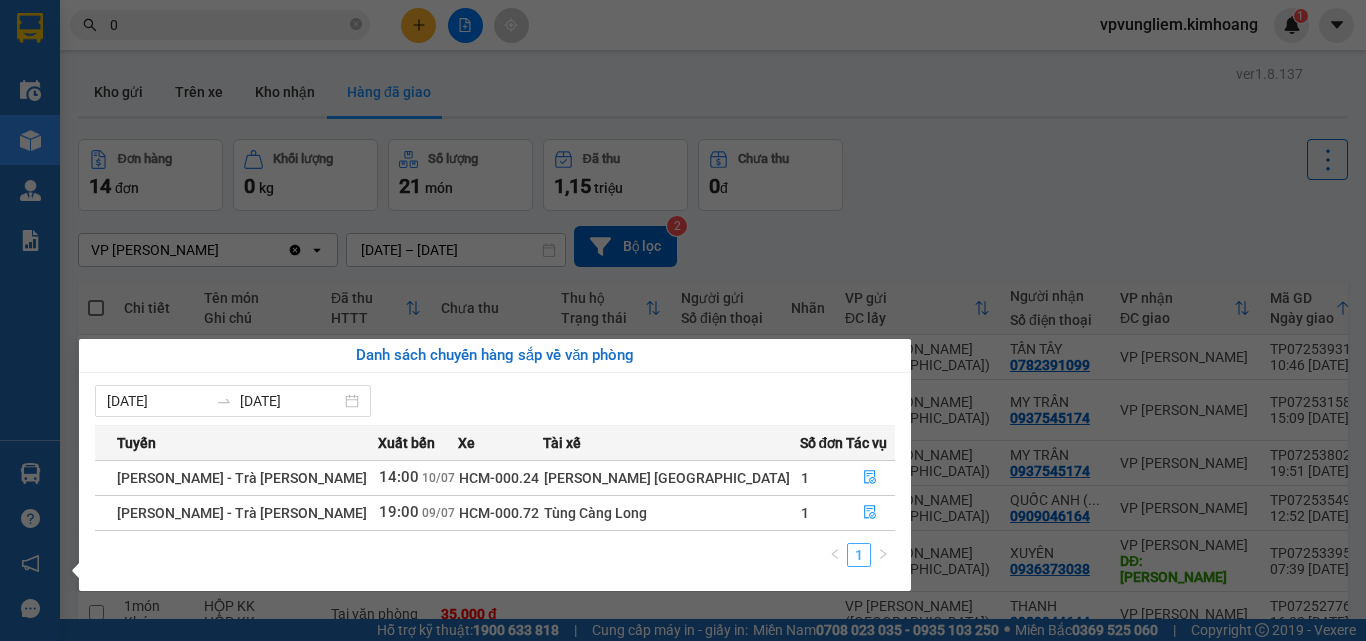 click on "1" at bounding box center (859, 555) 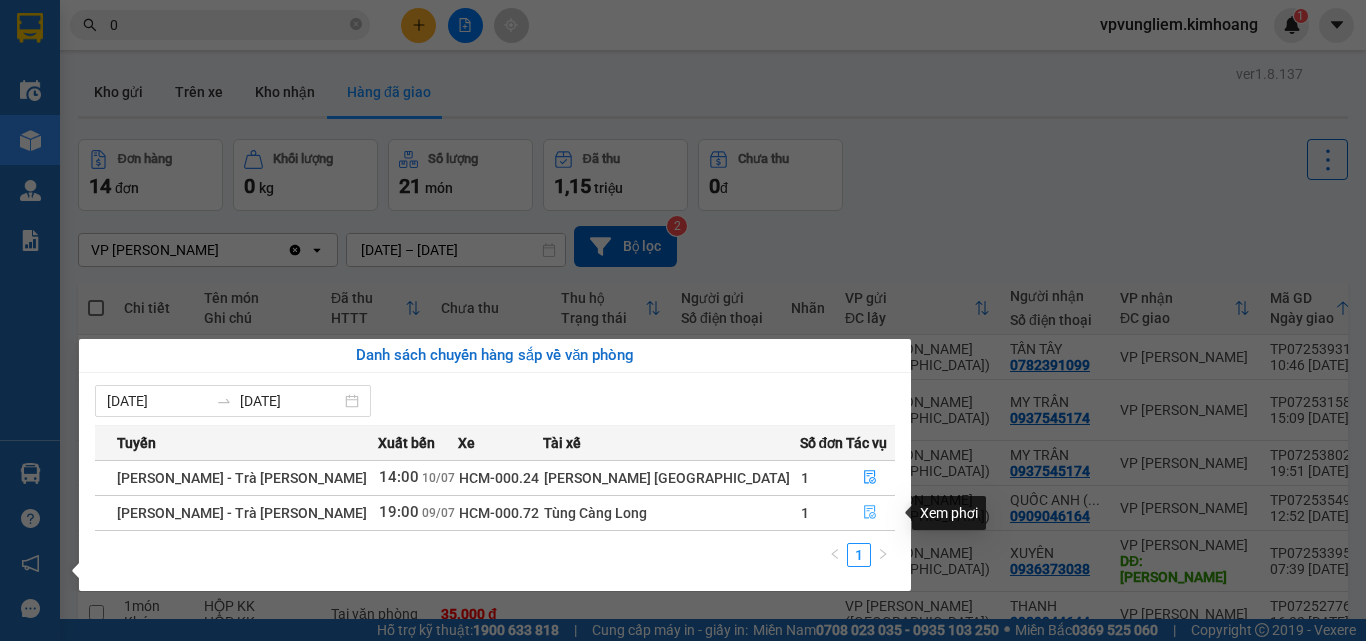 click at bounding box center (871, 513) 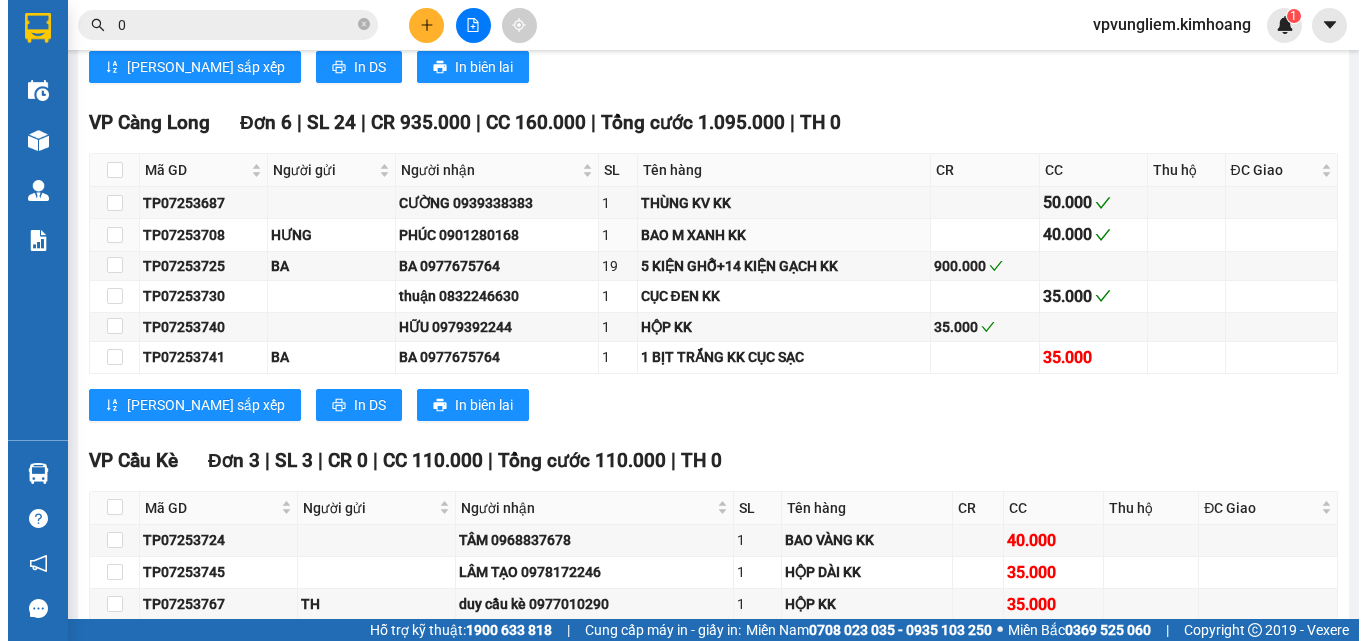 scroll, scrollTop: 2869, scrollLeft: 0, axis: vertical 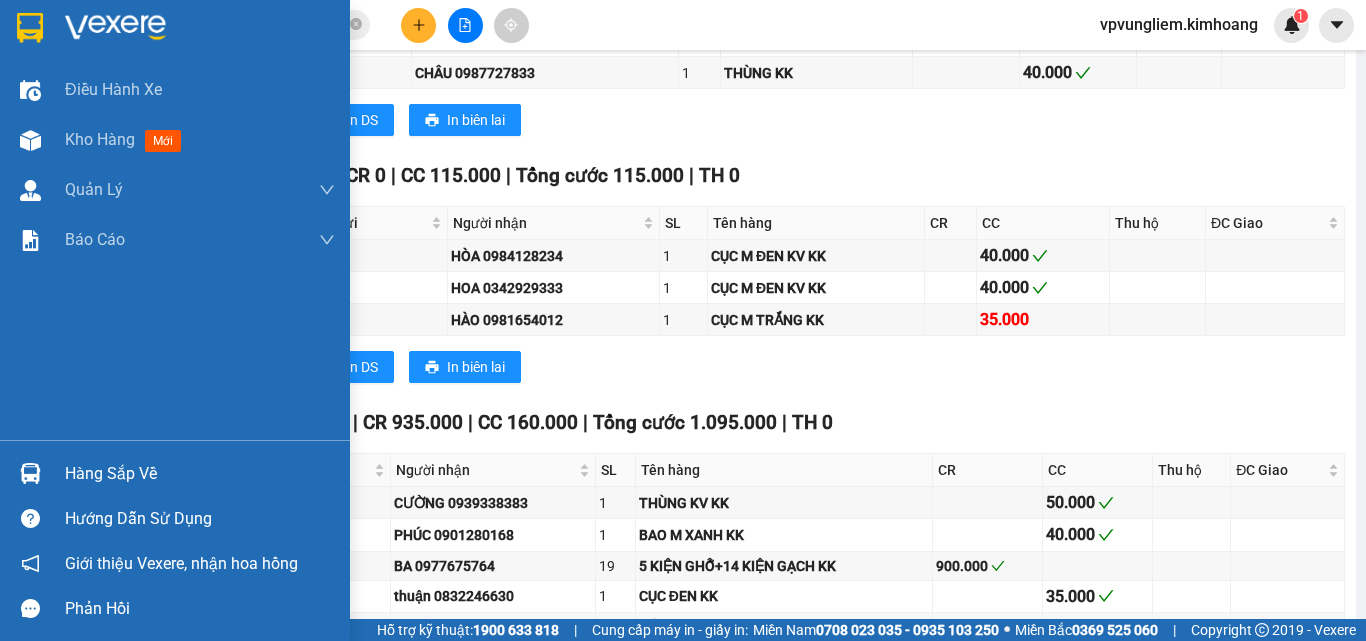 drag, startPoint x: 32, startPoint y: 383, endPoint x: 85, endPoint y: 473, distance: 104.44616 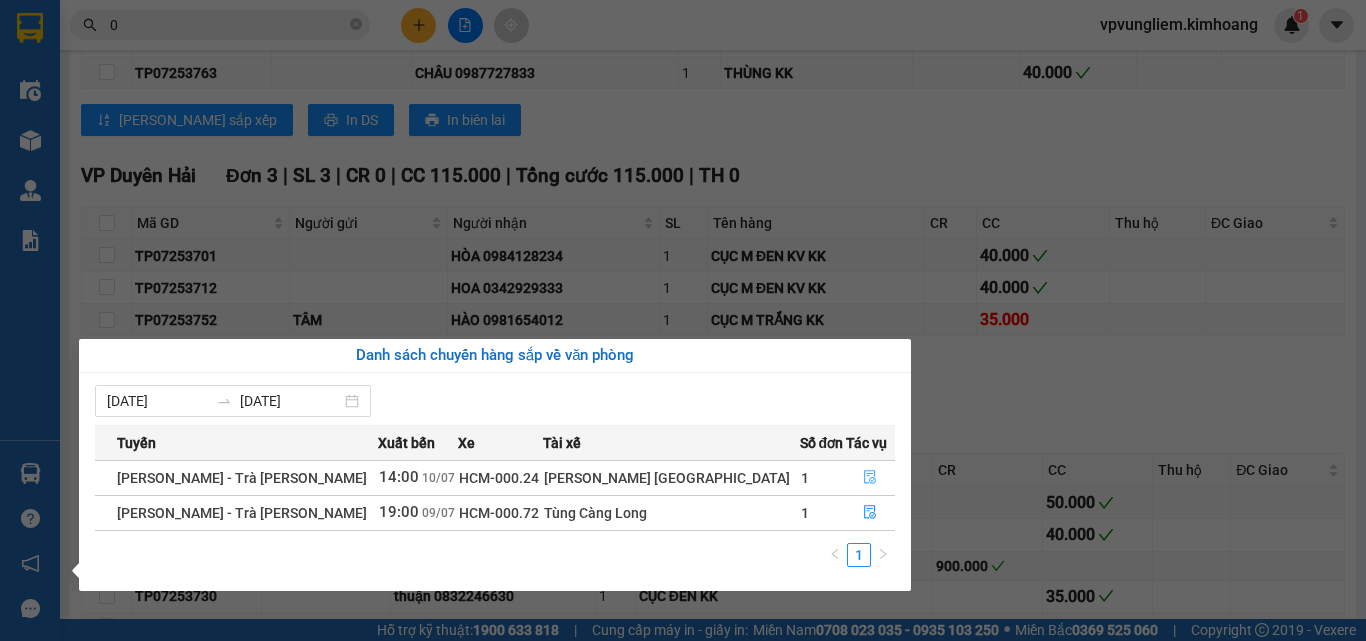 click 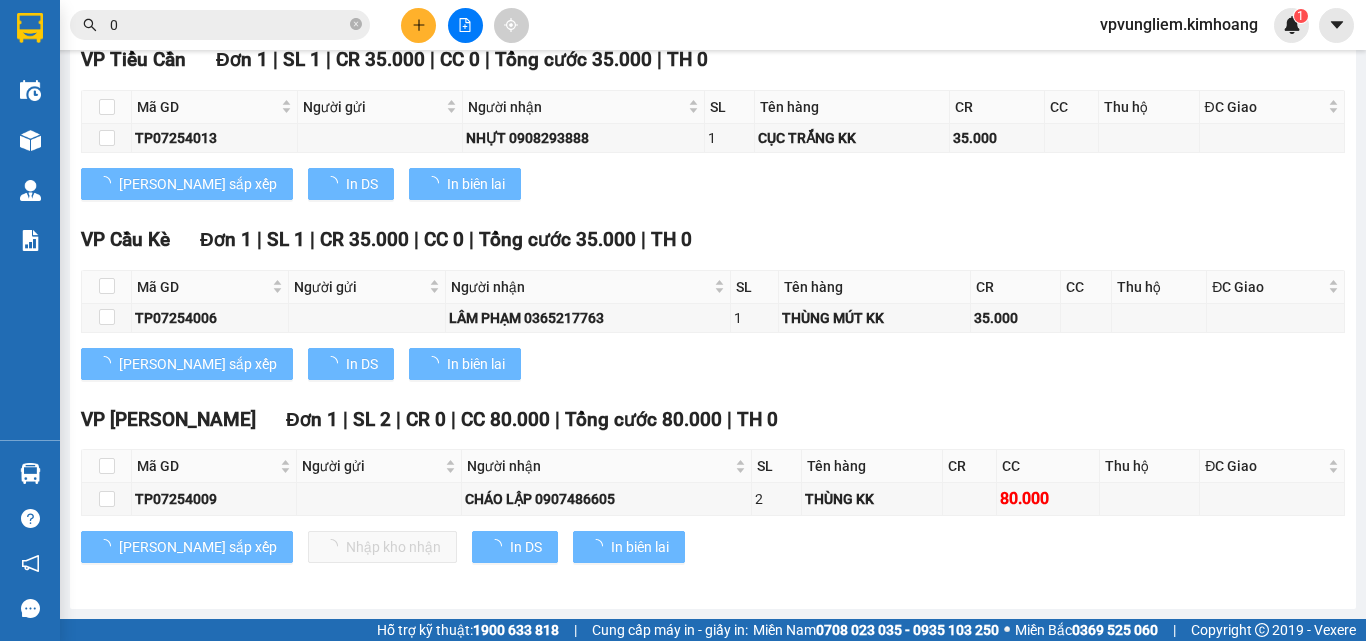 type on "[DATE]" 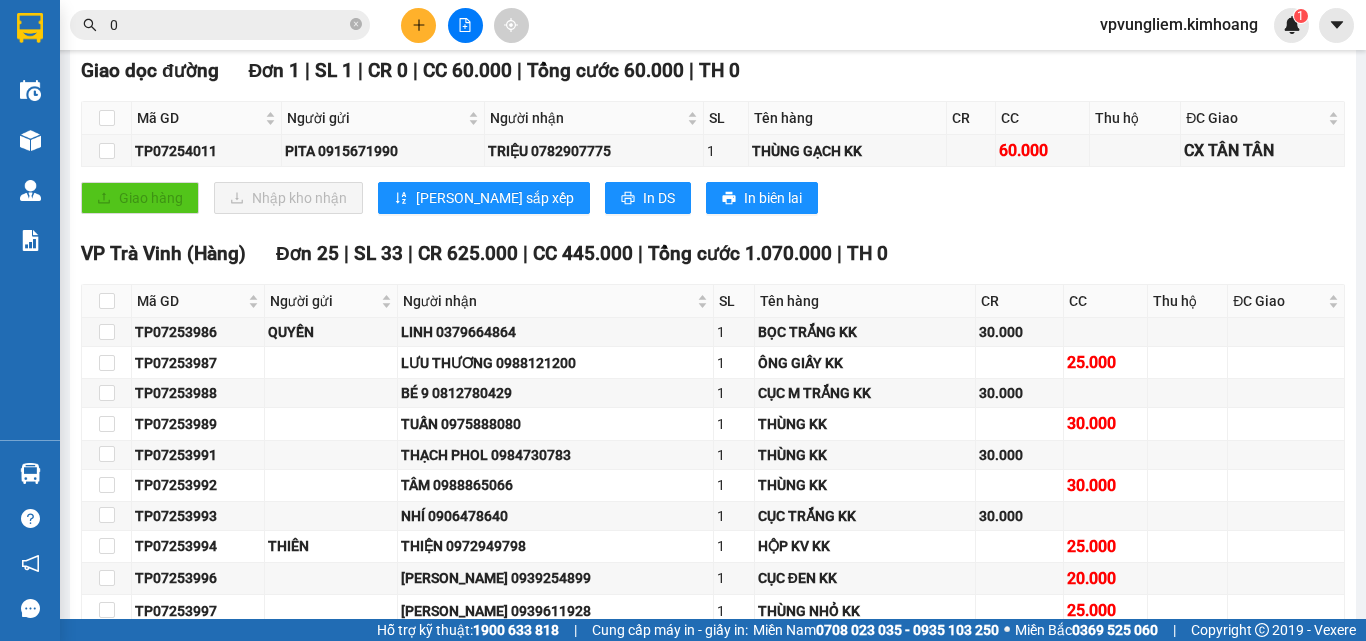scroll, scrollTop: 0, scrollLeft: 0, axis: both 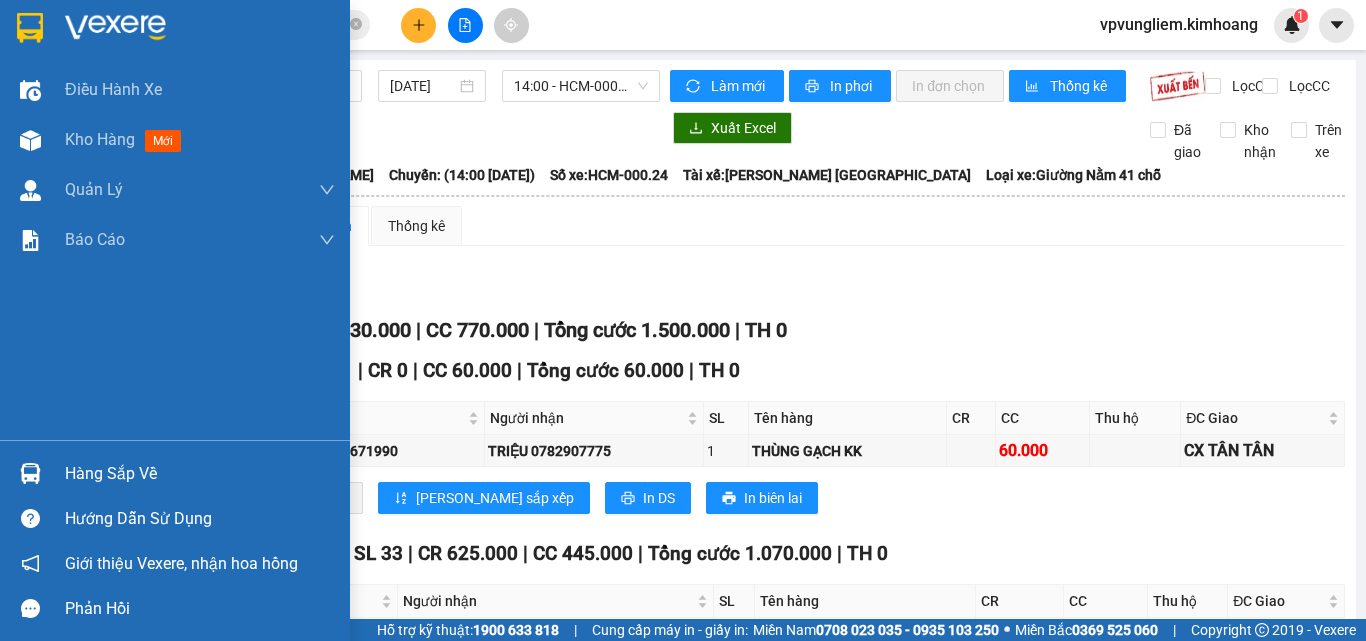 drag, startPoint x: 81, startPoint y: 403, endPoint x: 73, endPoint y: 410, distance: 10.630146 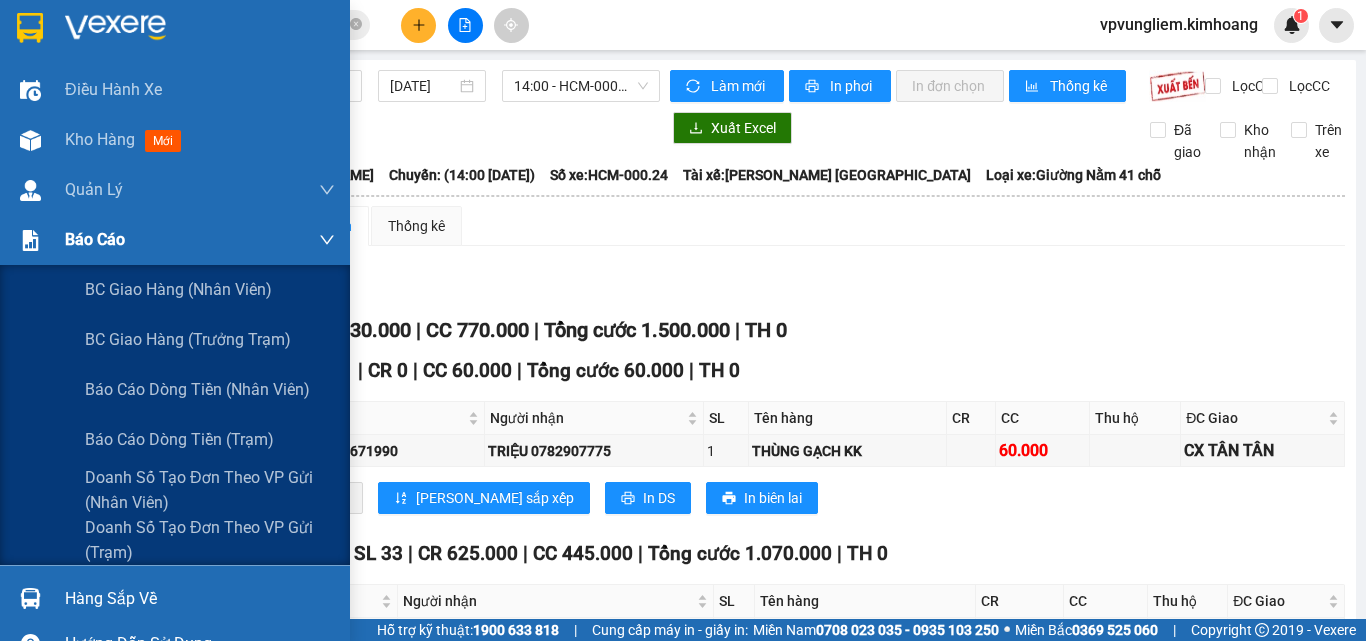 click on "Báo cáo" at bounding box center (200, 240) 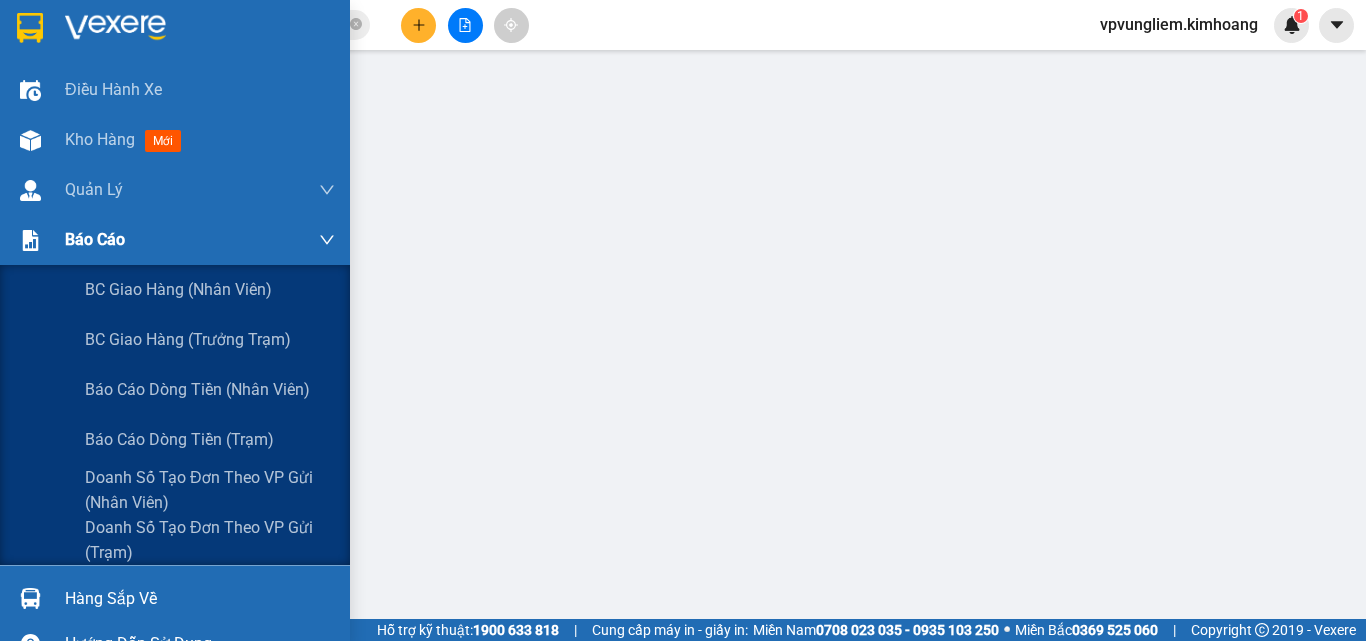 click on "Báo cáo" at bounding box center (200, 240) 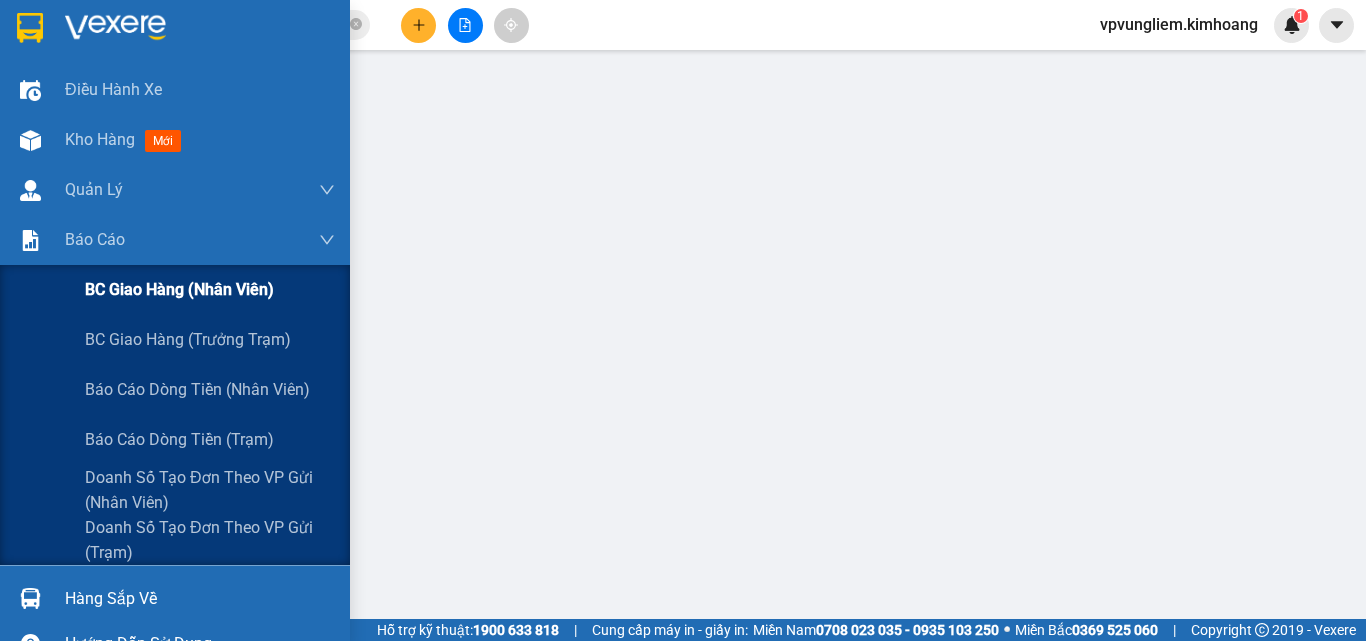 click on "BC giao hàng (nhân viên)" at bounding box center (179, 289) 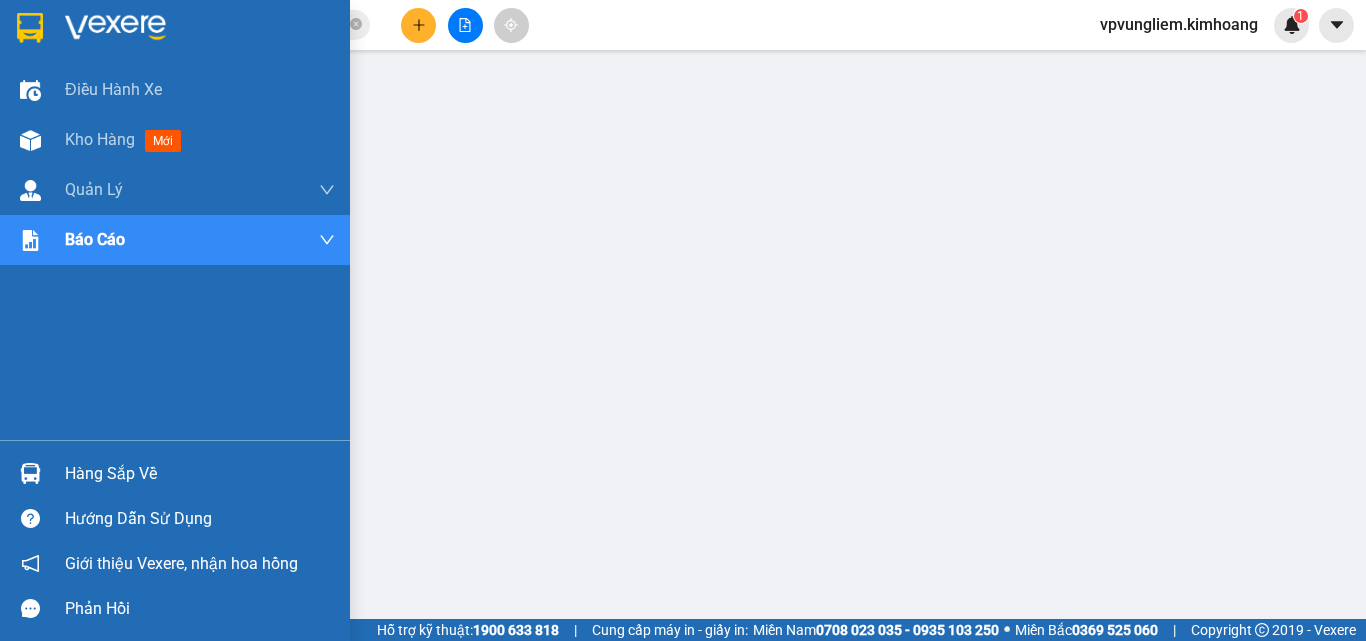 drag, startPoint x: 20, startPoint y: 304, endPoint x: 88, endPoint y: 354, distance: 84.40379 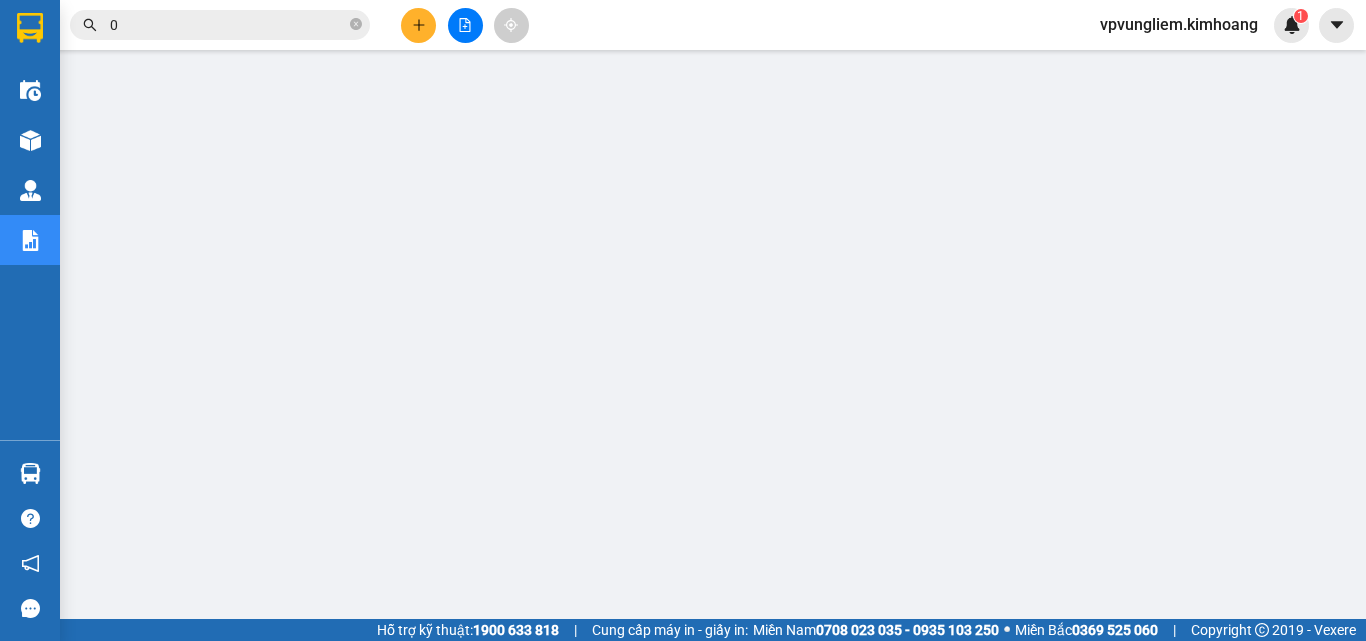 click on "0" at bounding box center [228, 25] 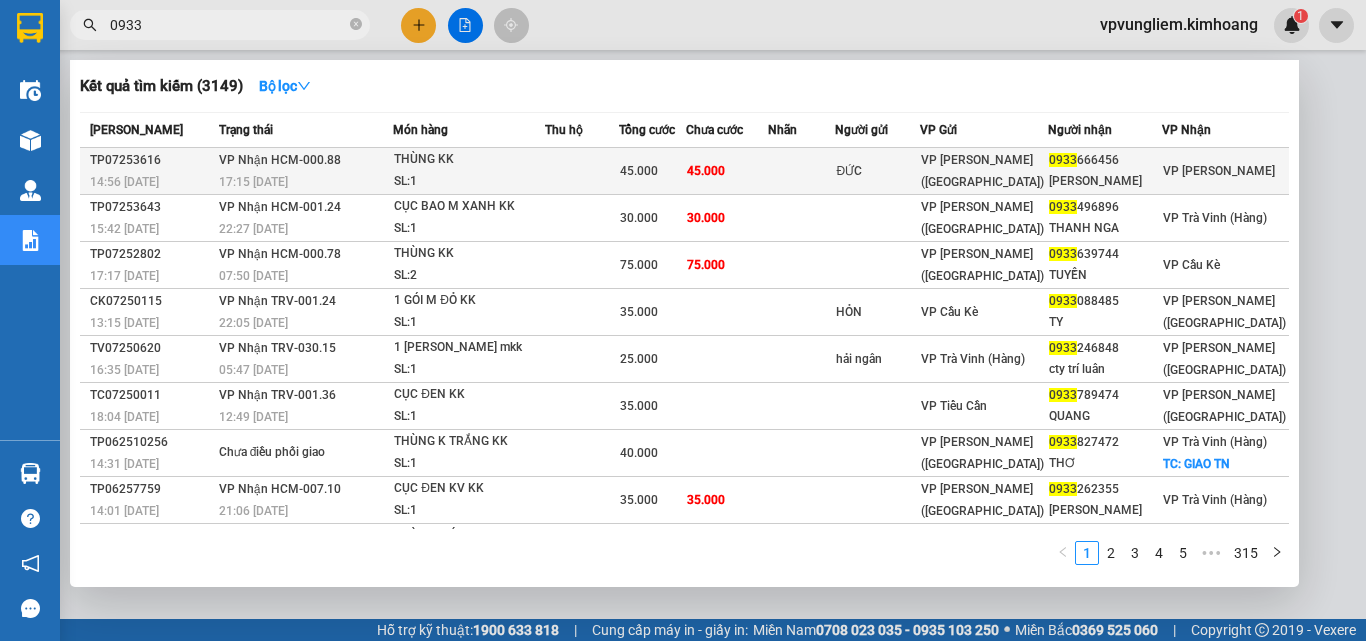 type on "0933" 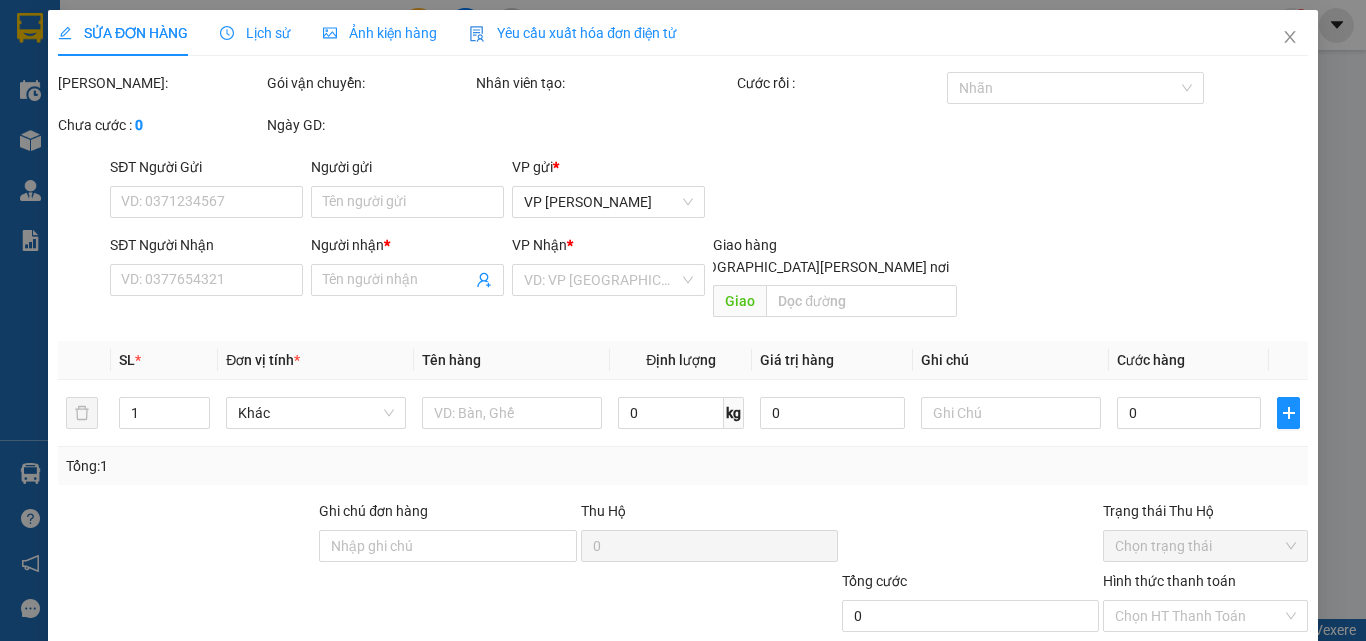 type on "ĐỨC" 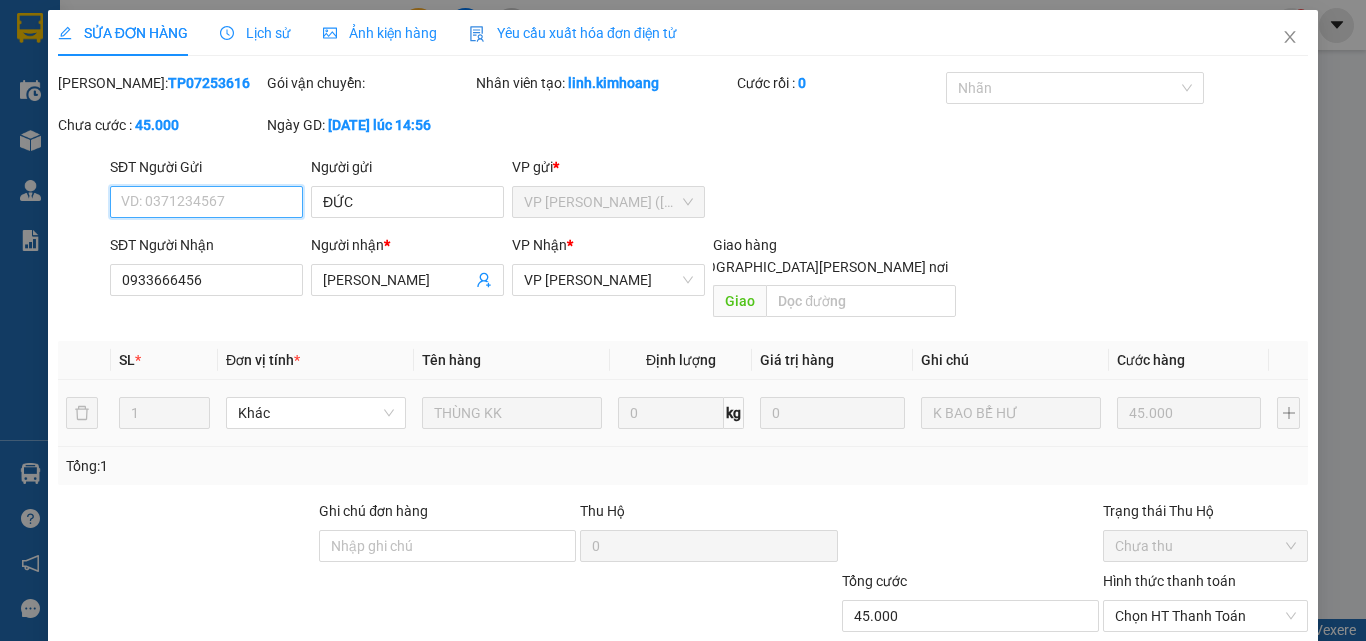 scroll, scrollTop: 103, scrollLeft: 0, axis: vertical 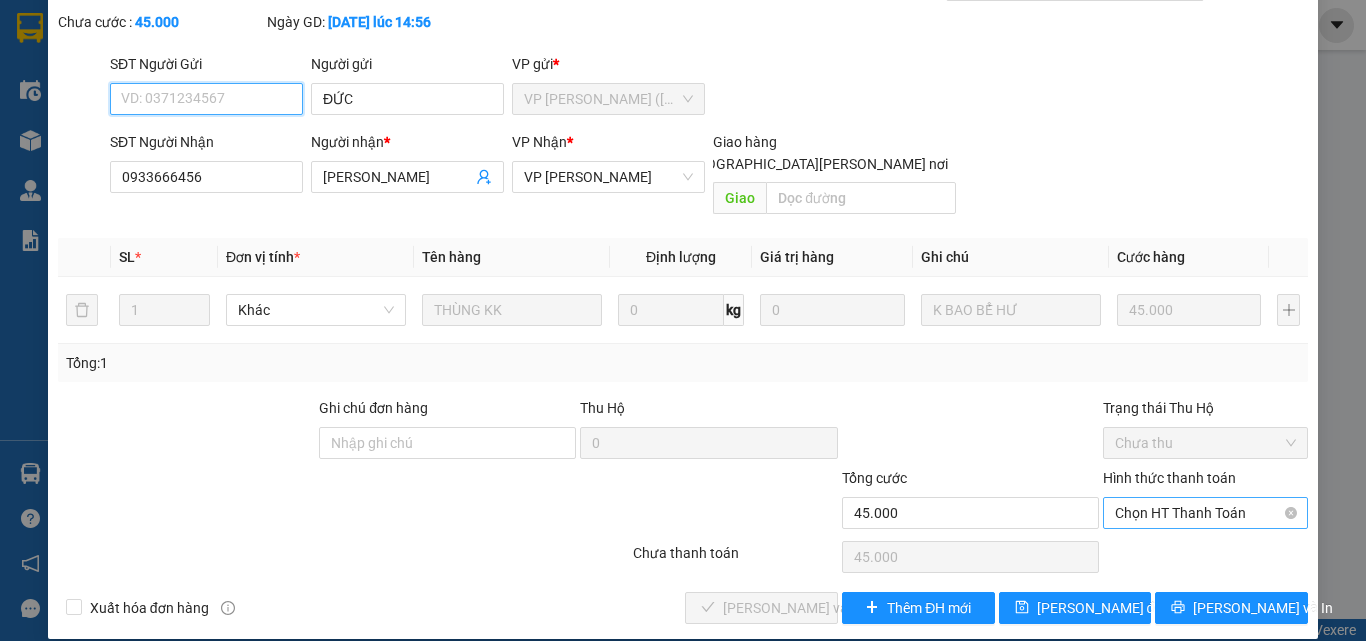 click on "Chọn HT Thanh Toán" at bounding box center [1205, 513] 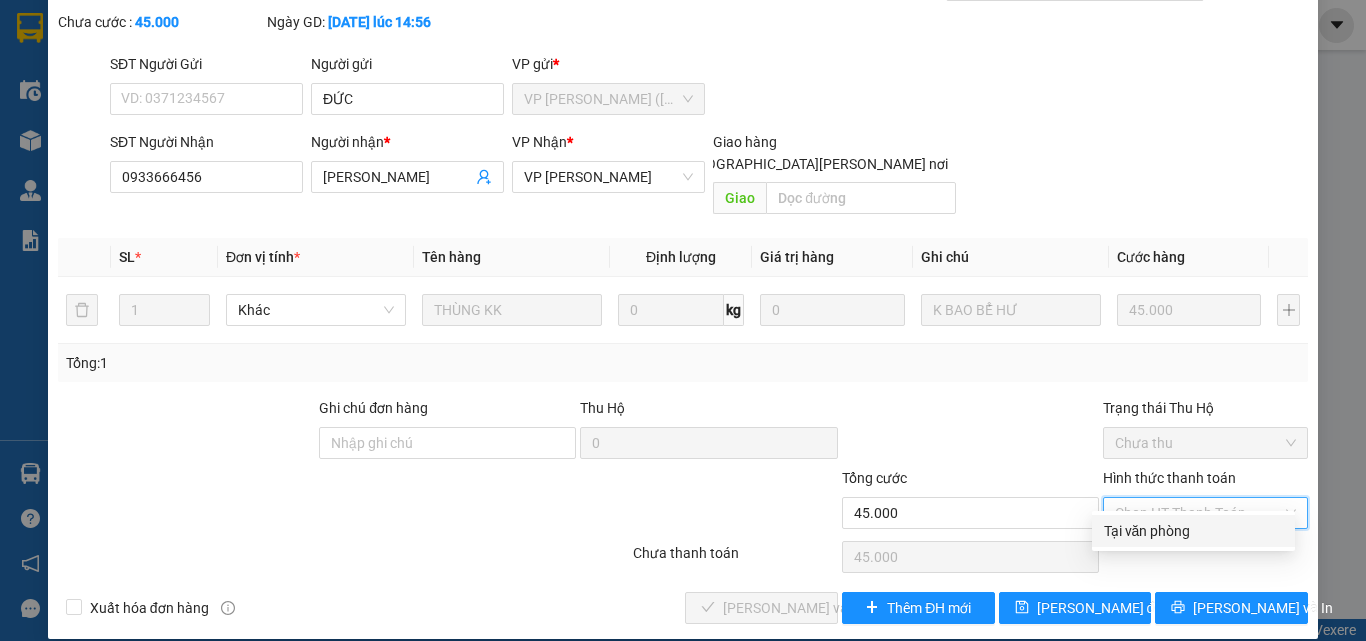 click on "Tại văn phòng" at bounding box center [1193, 531] 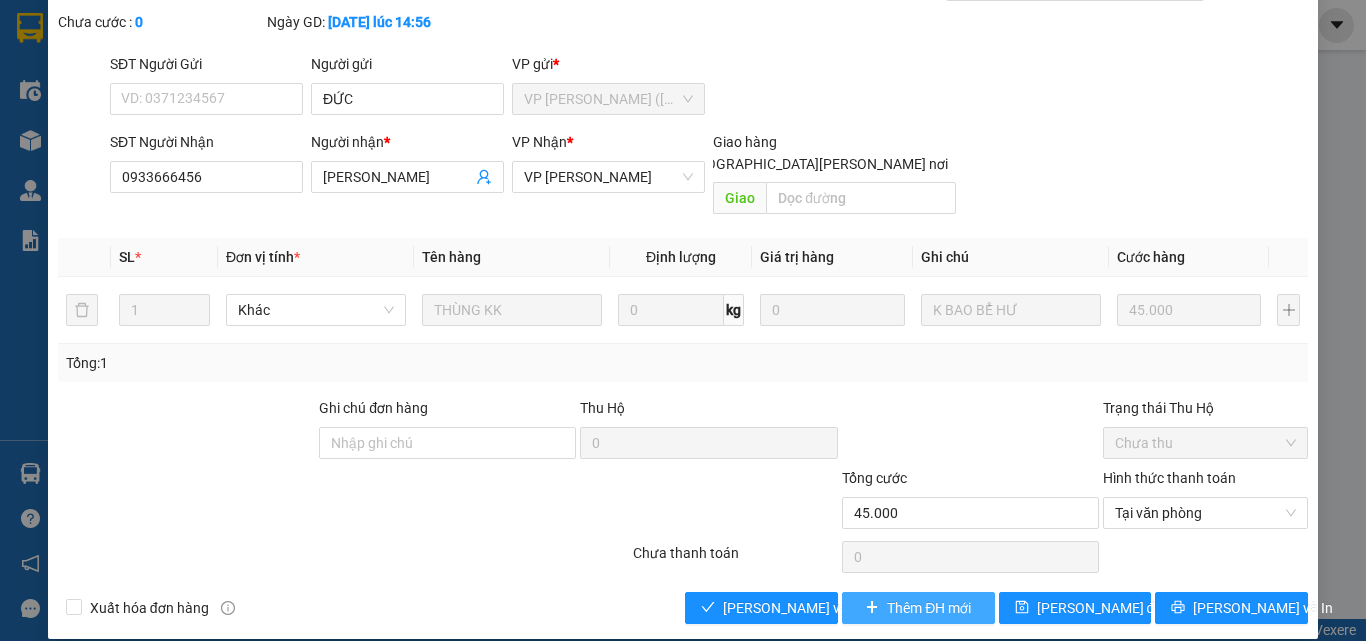 click on "Thêm ĐH mới" at bounding box center [918, 608] 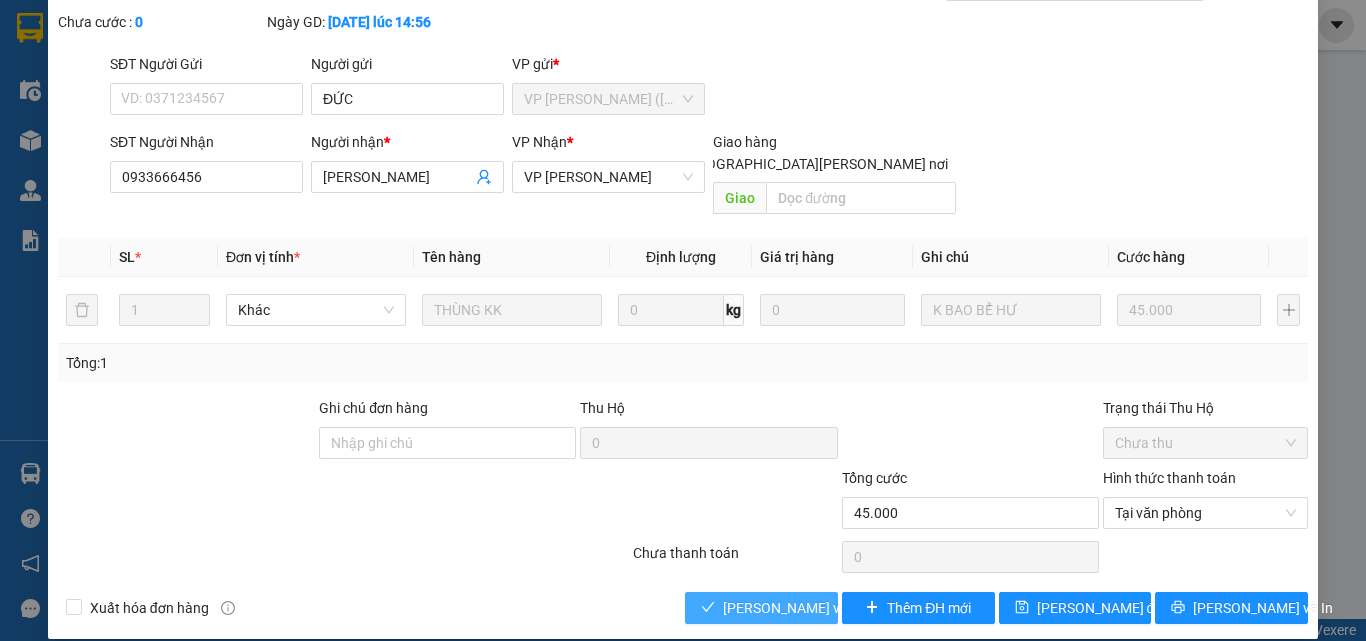 click on "Lưu và Giao hàng" at bounding box center [858, 608] 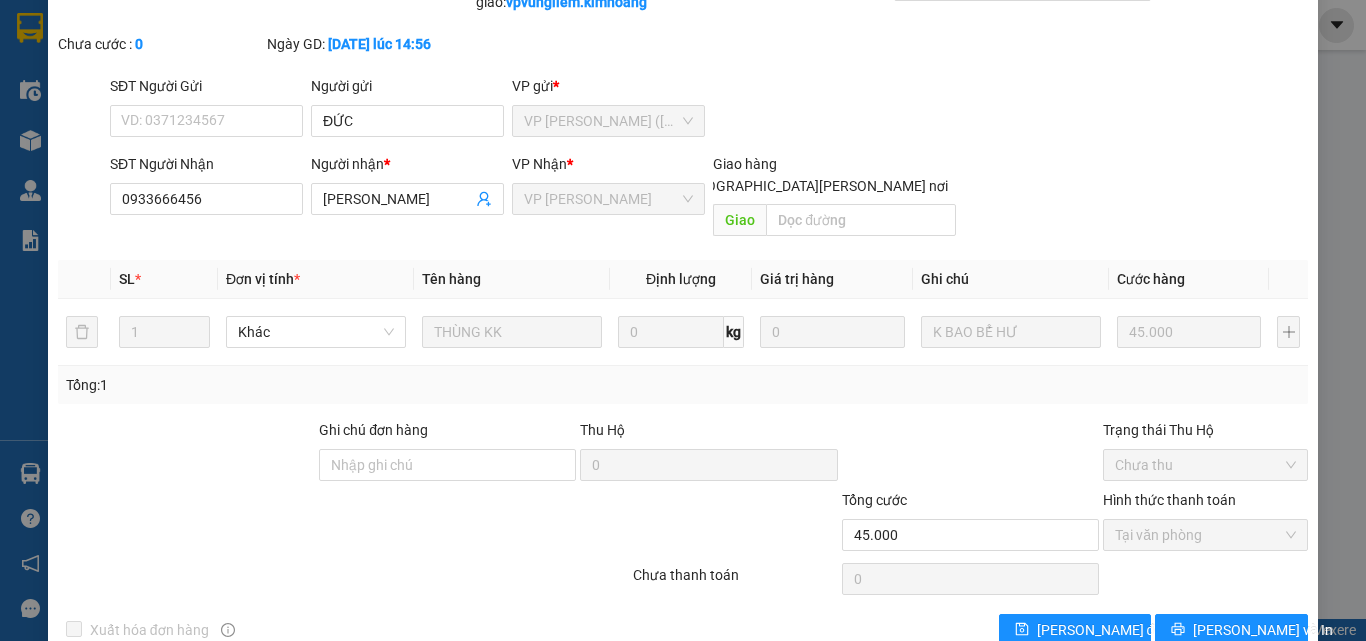 click on "SỬA ĐƠN HÀNG Lịch sử Ảnh kiện hàng Yêu cầu xuất hóa đơn điện tử Total Paid Fee 45.000 Total UnPaid Fee 0 Cash Collection Total Fee Mã ĐH:  TP07253616 Gói vận chuyển:   Nhân viên giao: vpvungliem.kimhoang Cước rồi :   45.000   Nhãn Chưa cước :   0 Ngày GD:   09-07-2025 lúc 14:56 SĐT Người Gửi VD: 0371234567 Người gửi ĐỨC VP gửi  * VP Trần Phú (Hàng) SĐT Người Nhận 0933666456 Người nhận  * NGUYỄN VP Nhận  * VP Vũng Liêm Giao hàng Giao tận nơi Giao SL  * Đơn vị tính  * Tên hàng  Định lượng Giá trị hàng Ghi chú Cước hàng                   1 Khác THÙNG KK 0 kg 0 K BAO BỂ HƯ 45.000 Tổng:  1 Ghi chú đơn hàng Thu Hộ 0 Trạng thái Thu Hộ   Chưa thu Tổng cước 45.000 Hình thức thanh toán Tại văn phòng Số tiền thu trước 45.000 Chọn HT Thanh Toán Chưa thanh toán 0 Chọn HT Thanh Toán Xuất hóa đơn hàng Lưu thay đổi Lưu và In Tại văn phòng" at bounding box center [683, 320] 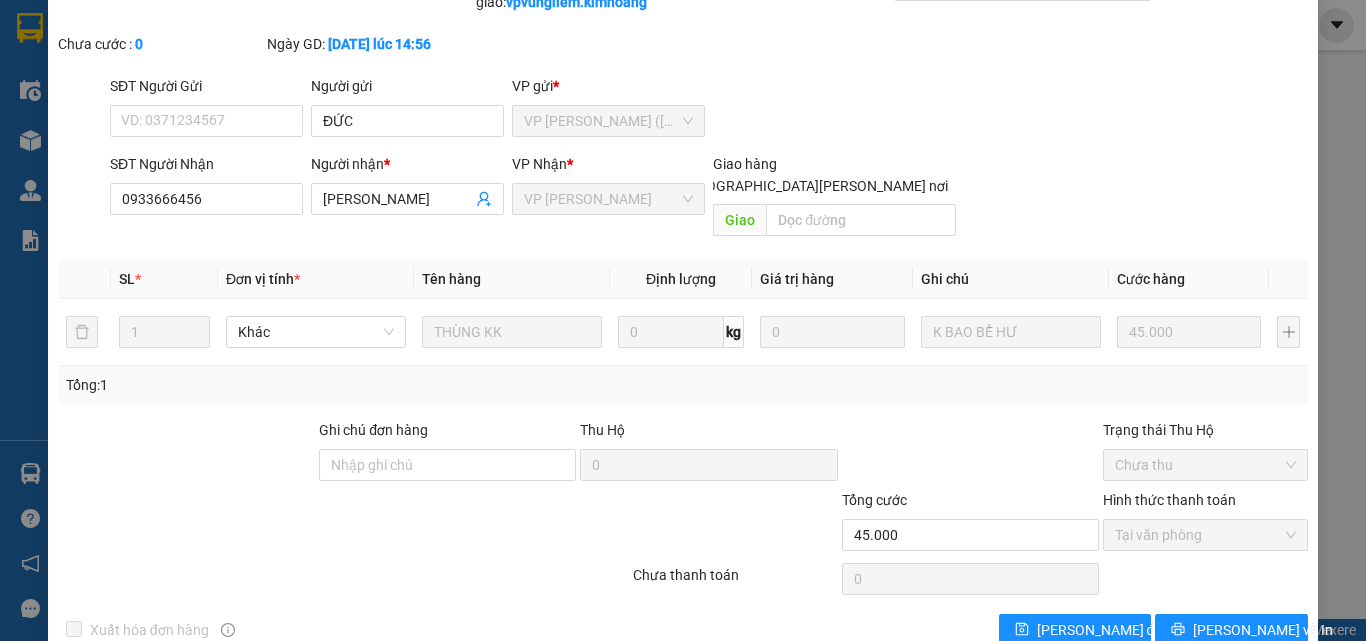 click on "SỬA ĐƠN HÀNG Lịch sử Ảnh kiện hàng Yêu cầu xuất hóa đơn điện tử Total Paid Fee 45.000 Total UnPaid Fee 0 Cash Collection Total Fee Mã ĐH:  TP07253616 Gói vận chuyển:   Nhân viên giao: vpvungliem.kimhoang Cước rồi :   45.000   Nhãn Chưa cước :   0 Ngày GD:   09-07-2025 lúc 14:56 SĐT Người Gửi VD: 0371234567 Người gửi ĐỨC VP gửi  * VP Trần Phú (Hàng) SĐT Người Nhận 0933666456 Người nhận  * NGUYỄN VP Nhận  * VP Vũng Liêm Giao hàng Giao tận nơi Giao SL  * Đơn vị tính  * Tên hàng  Định lượng Giá trị hàng Ghi chú Cước hàng                   1 Khác THÙNG KK 0 kg 0 K BAO BỂ HƯ 45.000 Tổng:  1 Ghi chú đơn hàng Thu Hộ 0 Trạng thái Thu Hộ   Chưa thu Tổng cước 45.000 Hình thức thanh toán Tại văn phòng Số tiền thu trước 45.000 Chọn HT Thanh Toán Chưa thanh toán 0 Chọn HT Thanh Toán Xuất hóa đơn hàng Lưu thay đổi Lưu và In Tại văn phòng" at bounding box center (683, 320) 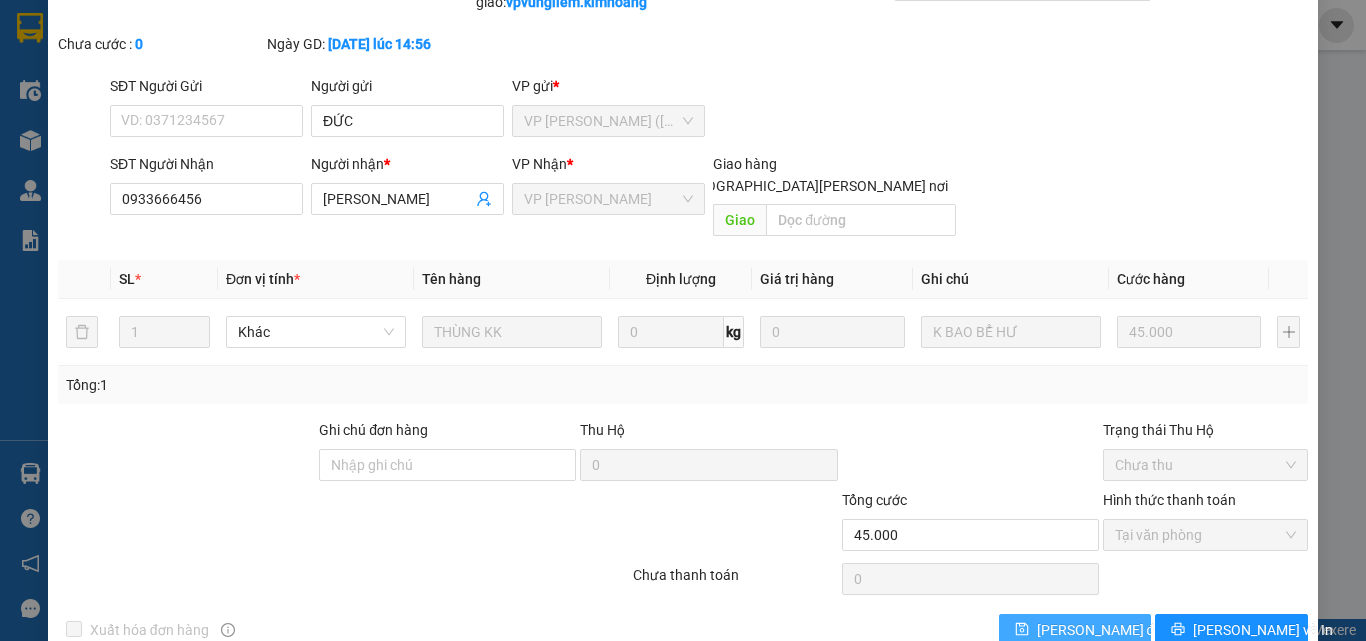 click on "Lưu thay đổi" at bounding box center [1101, 630] 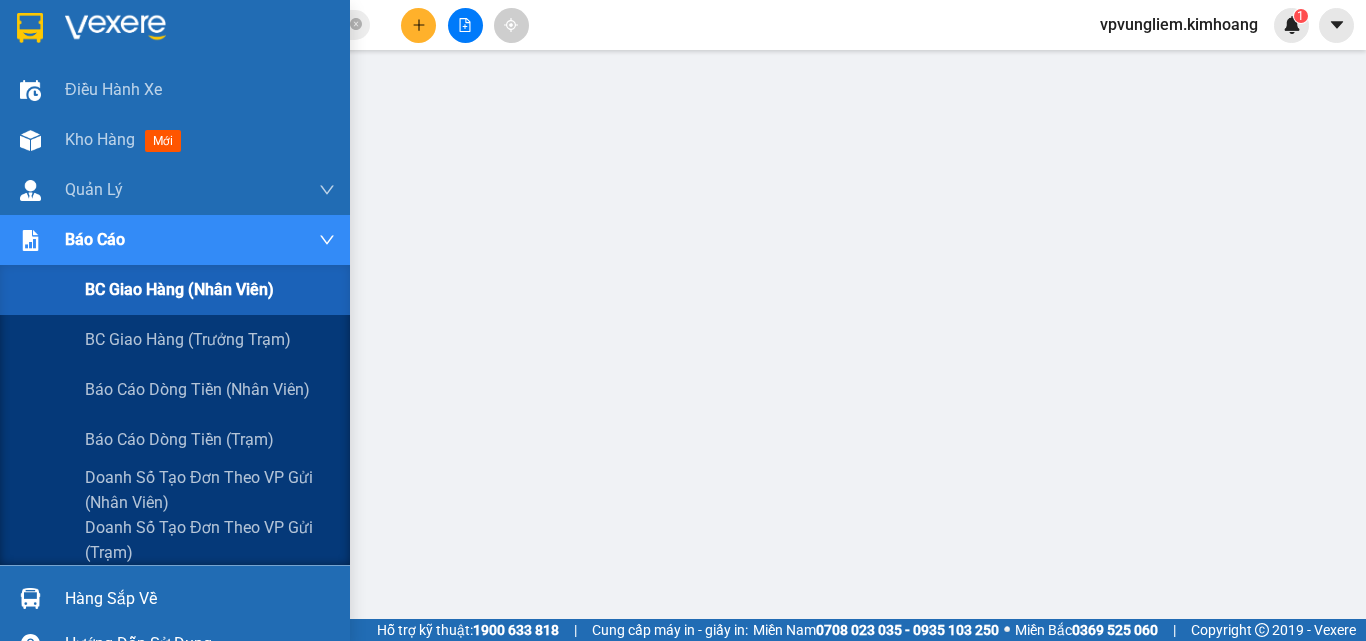 click on "Báo cáo" at bounding box center (95, 239) 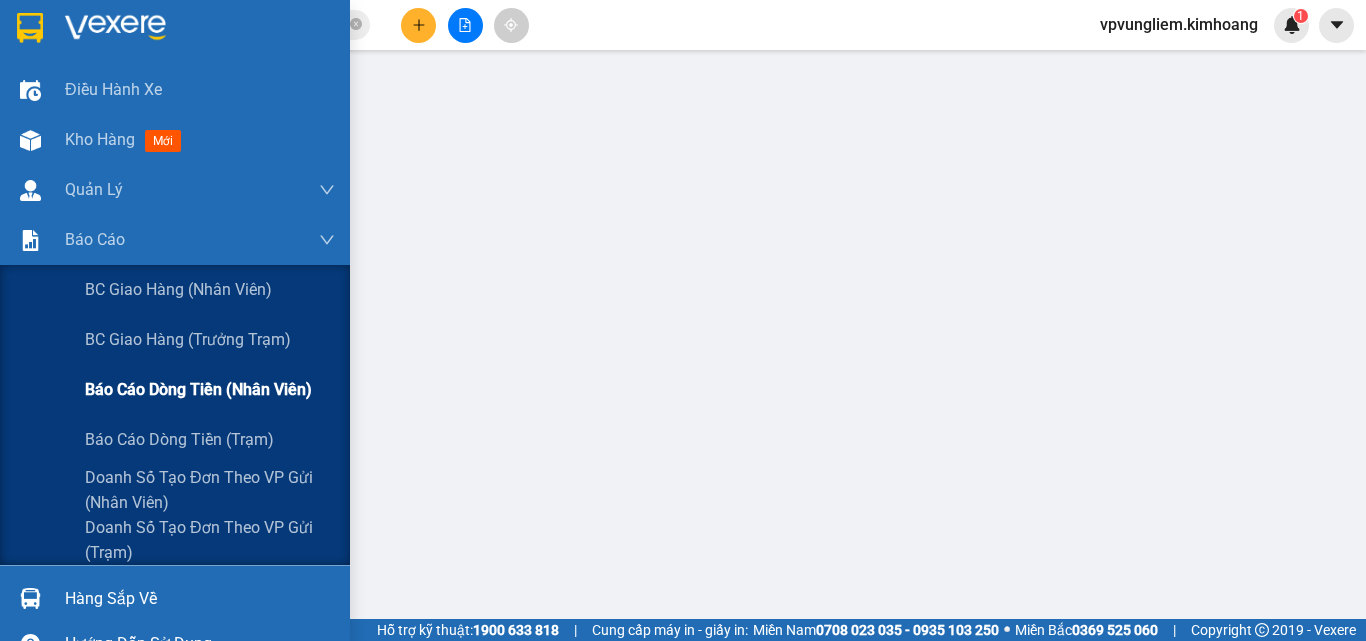 click on "Báo cáo dòng tiền (nhân viên)" at bounding box center (198, 389) 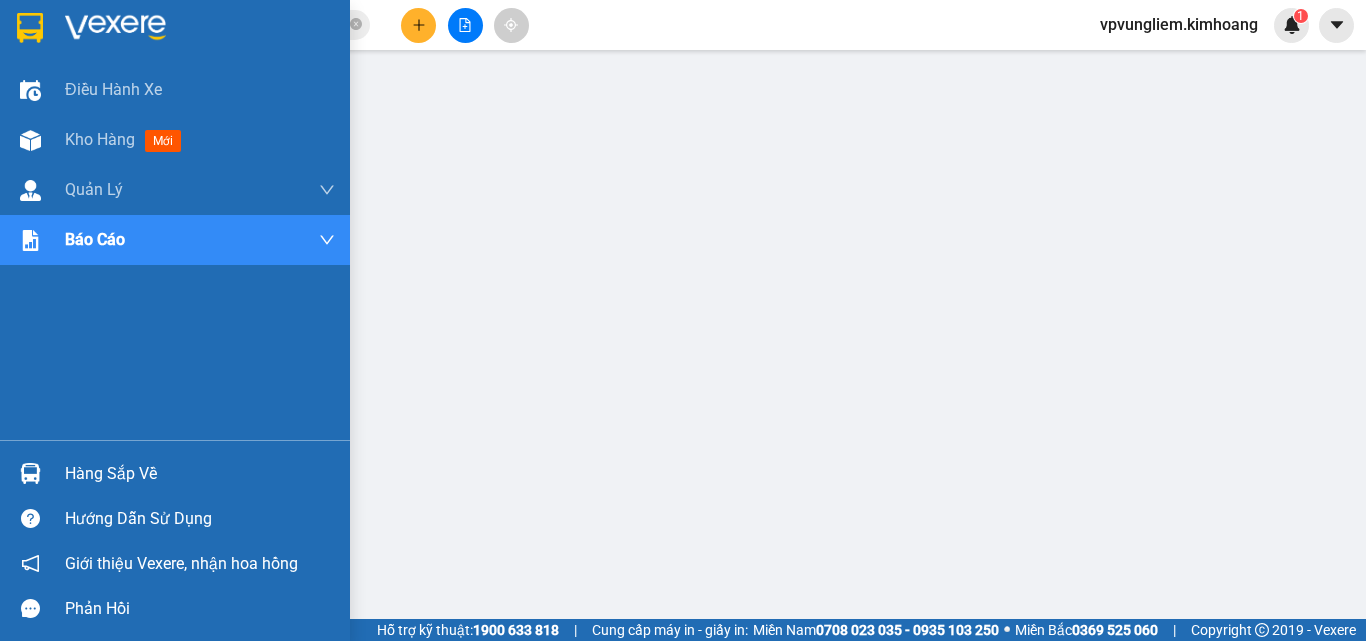 click on "Điều hành xe     Kho hàng mới     Quản [PERSON_NAME] lý chuyến Quản lý khách hàng mới     Báo cáo BC giao hàng (nhân viên) BC giao hàng (trưởng trạm) Báo cáo dòng tiền (nhân viên) Báo cáo dòng tiền (trạm) Doanh số tạo đơn theo VP gửi (nhân viên) Doanh số tạo đơn theo VP gửi (trạm)" at bounding box center [175, 252] 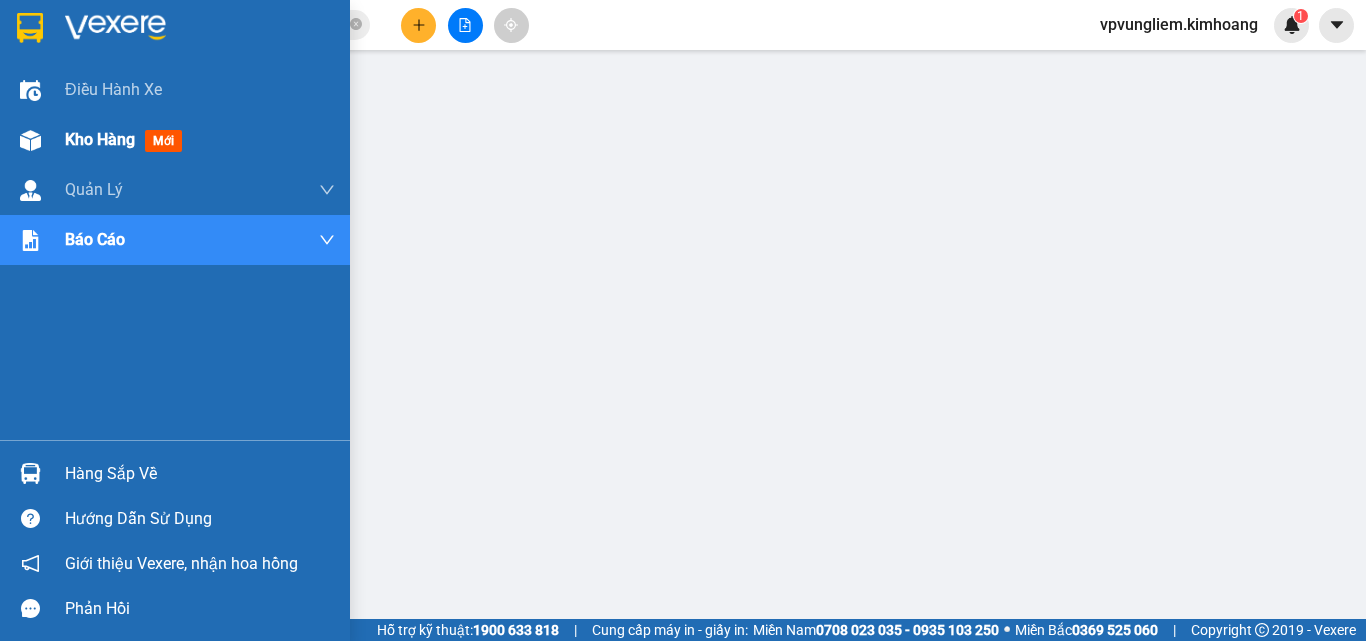 click on "Kho hàng mới" at bounding box center [200, 140] 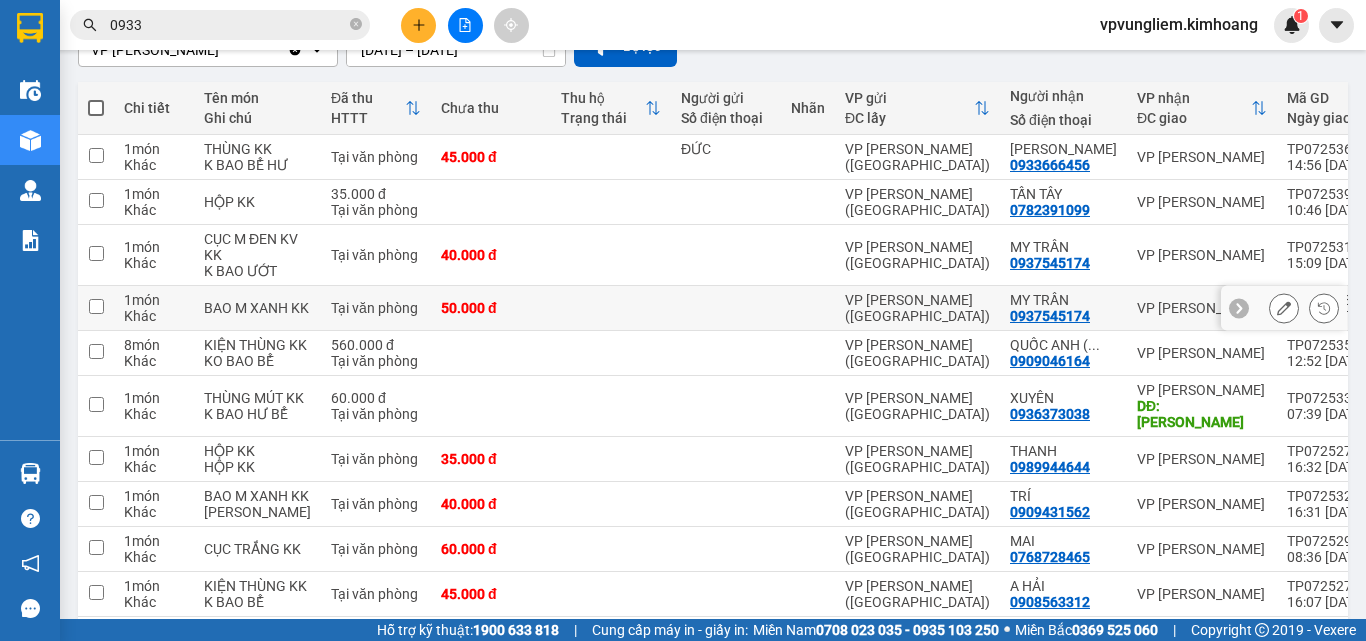 scroll, scrollTop: 100, scrollLeft: 0, axis: vertical 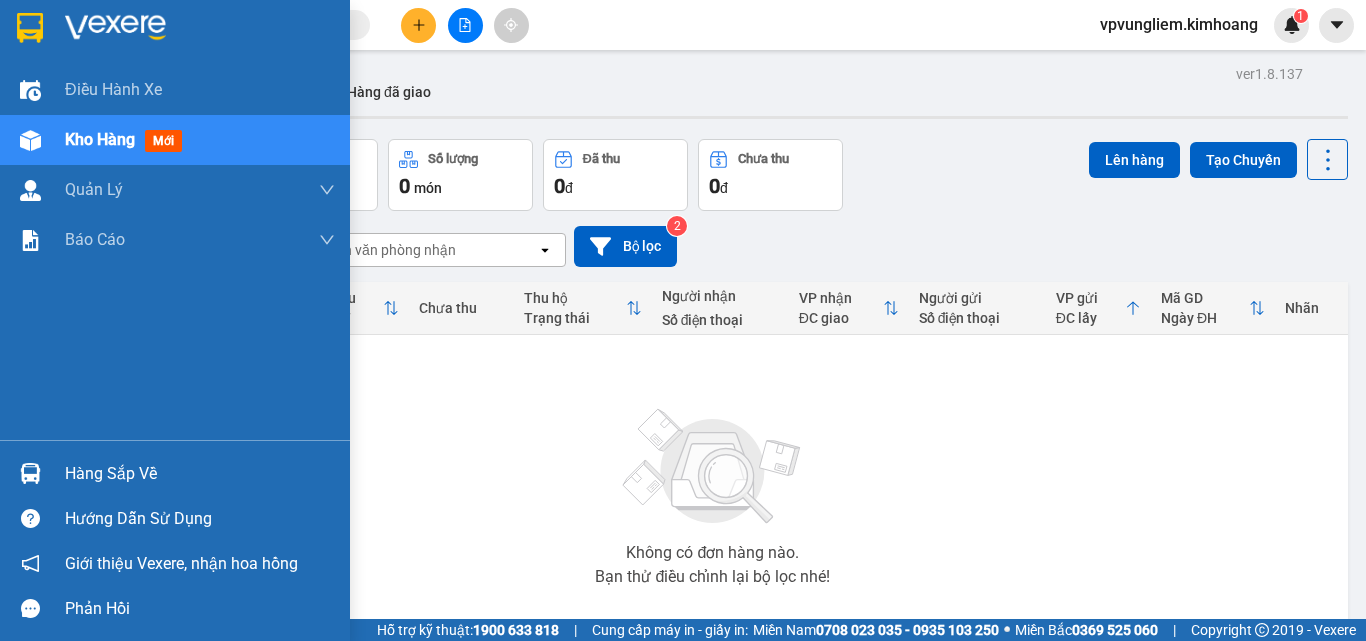 drag, startPoint x: 91, startPoint y: 479, endPoint x: 132, endPoint y: 497, distance: 44.777225 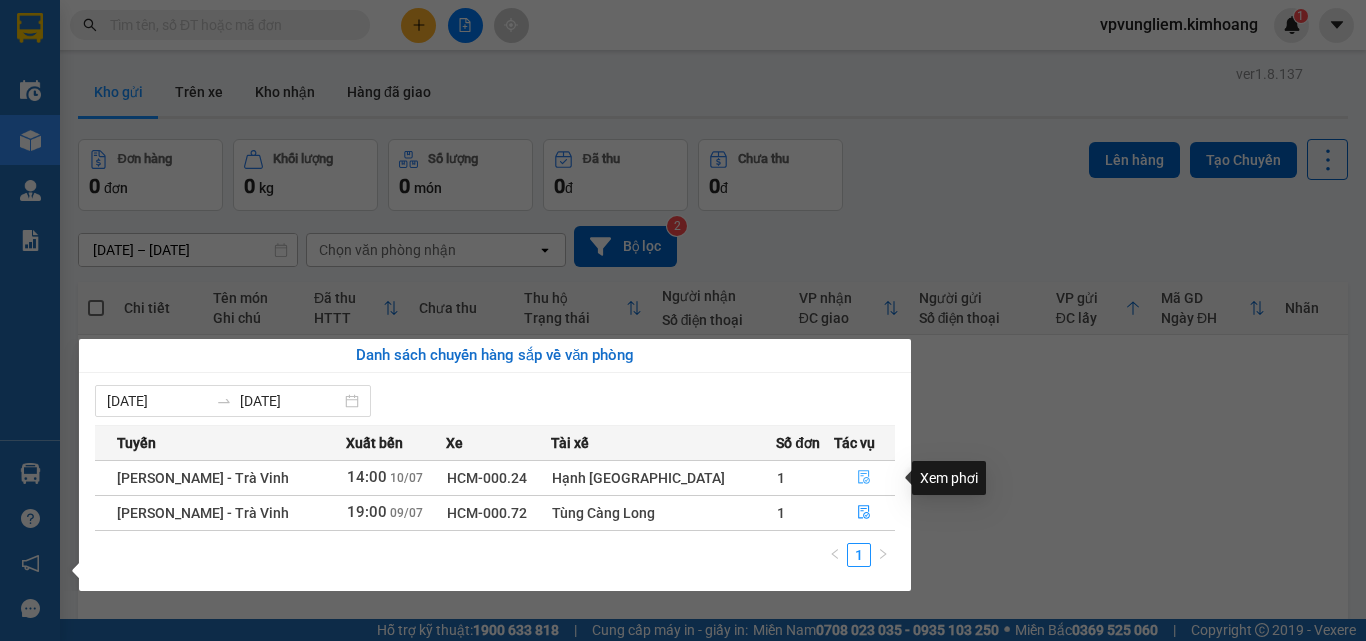 click 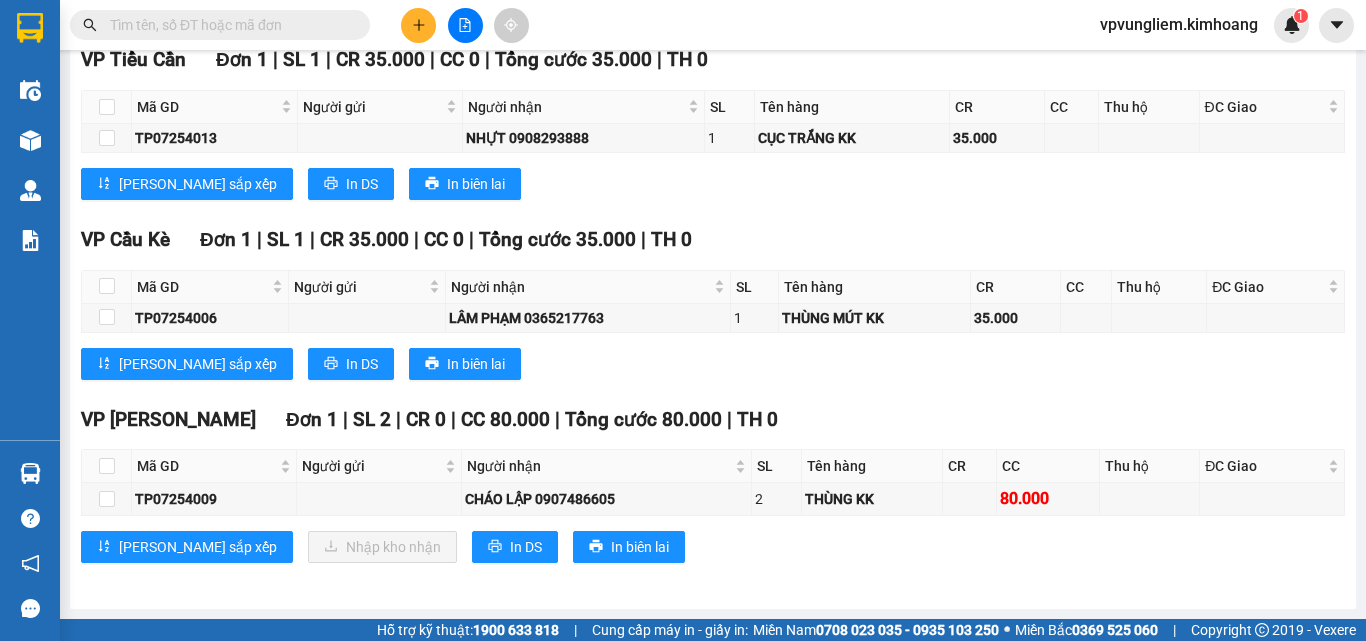 scroll, scrollTop: 1700, scrollLeft: 0, axis: vertical 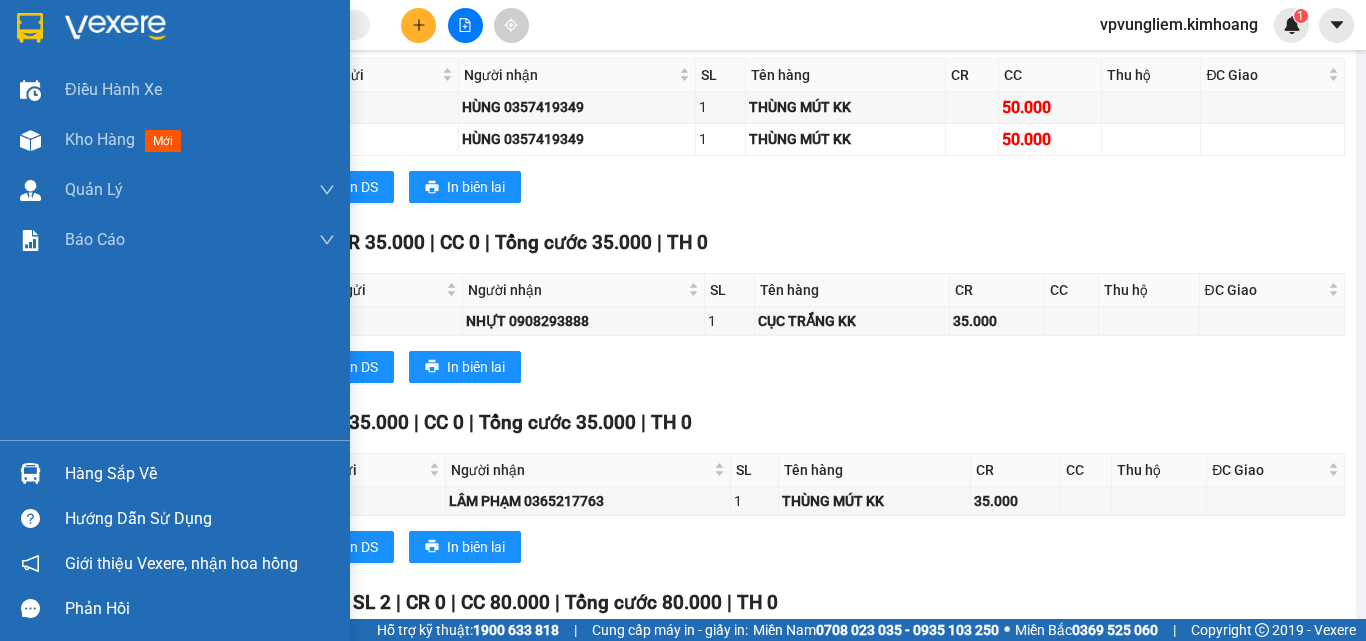 click on "Điều hành xe     Kho hàng mới     Quản [PERSON_NAME] lý chuyến Quản lý khách hàng mới     Báo cáo BC giao hàng (nhân viên) BC giao hàng (trưởng trạm) Báo cáo dòng tiền (nhân viên) Báo cáo dòng tiền (trạm) Doanh số tạo đơn theo VP gửi (nhân viên) Doanh số tạo đơn theo VP gửi (trạm)" at bounding box center (175, 252) 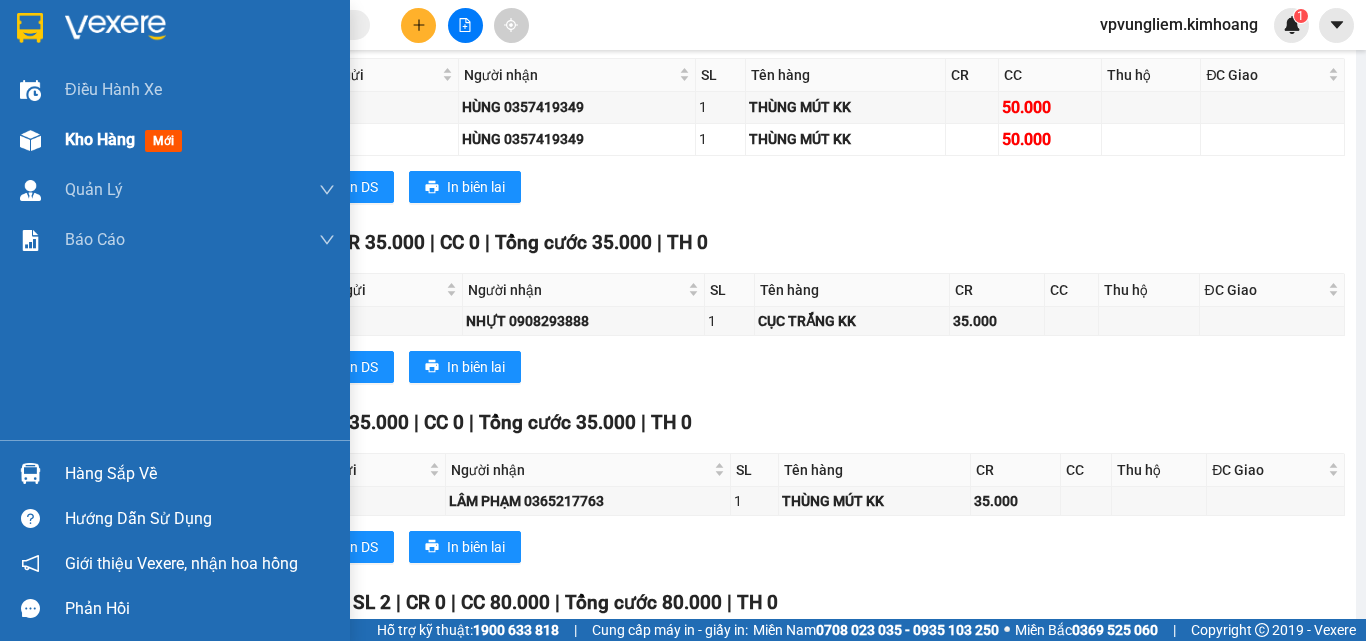 click on "Kho hàng mới" at bounding box center (200, 140) 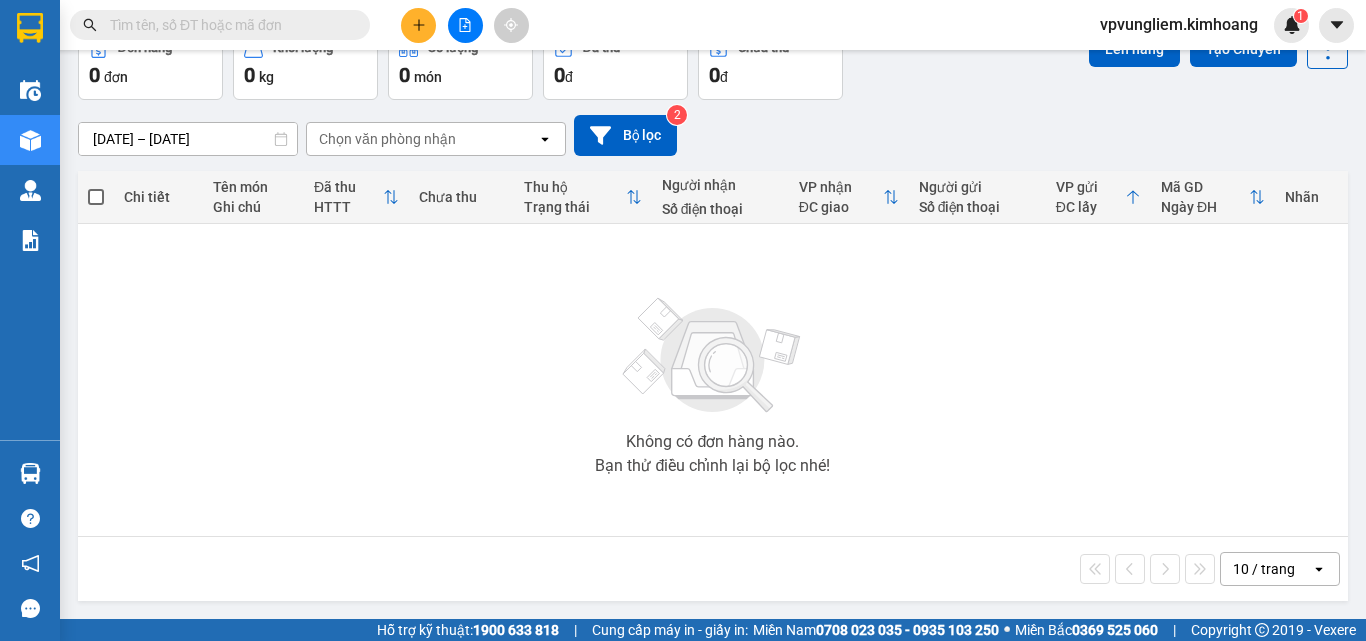 scroll, scrollTop: 0, scrollLeft: 0, axis: both 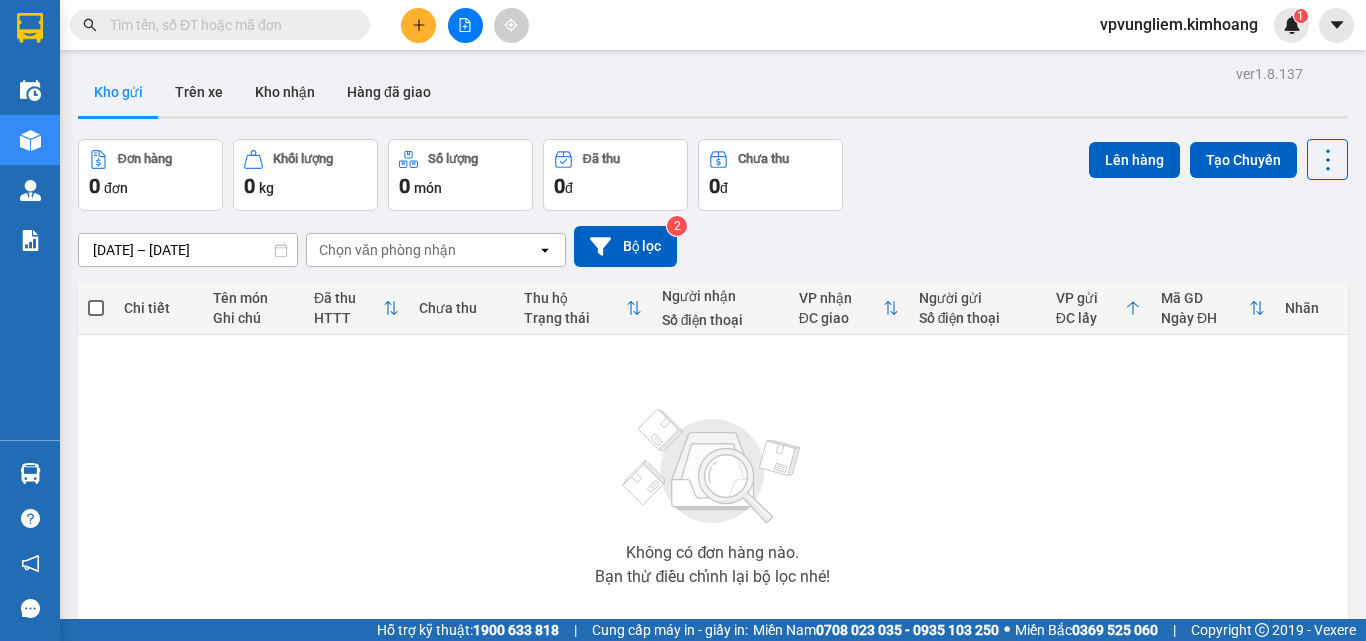 click on "Hỗ trợ kỹ thuật:  1900 633 818 | Cung cấp máy in - giấy in:  [GEOGRAPHIC_DATA]  0708 023 035 - 0935 103 250 ⚪️ Miền Bắc  0369 525 060 | Copyright   2019 - Vexere" at bounding box center [683, 630] 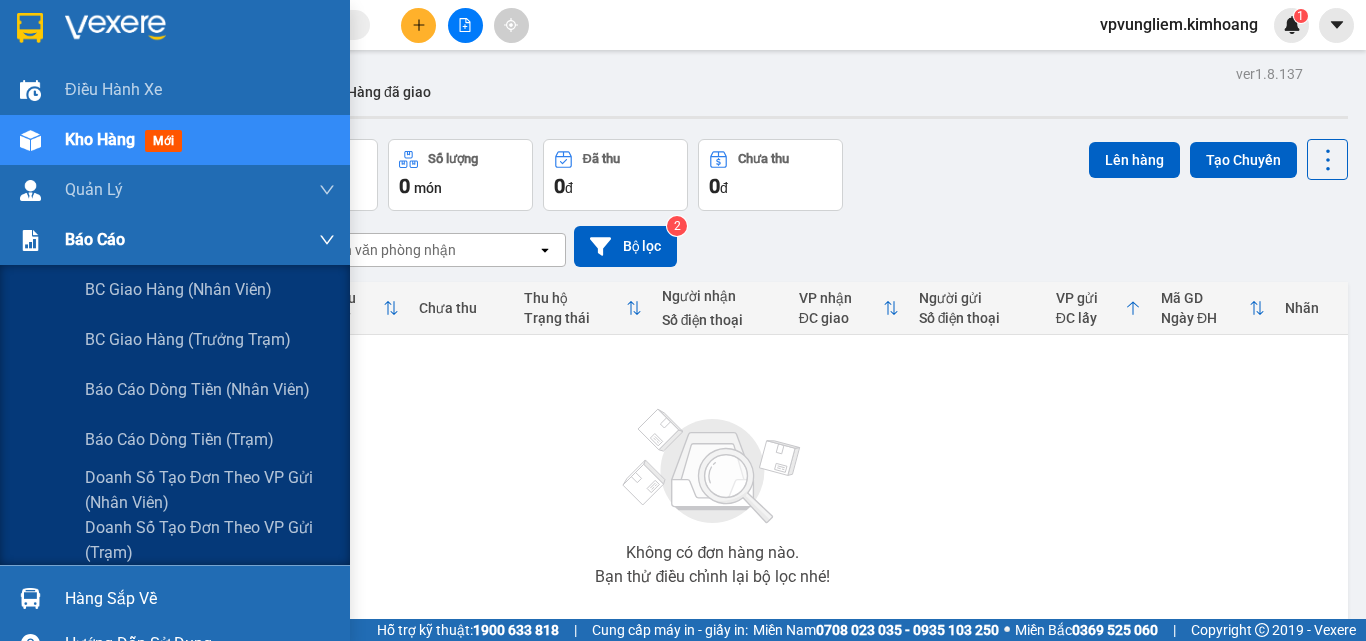 click on "Báo cáo" at bounding box center [200, 240] 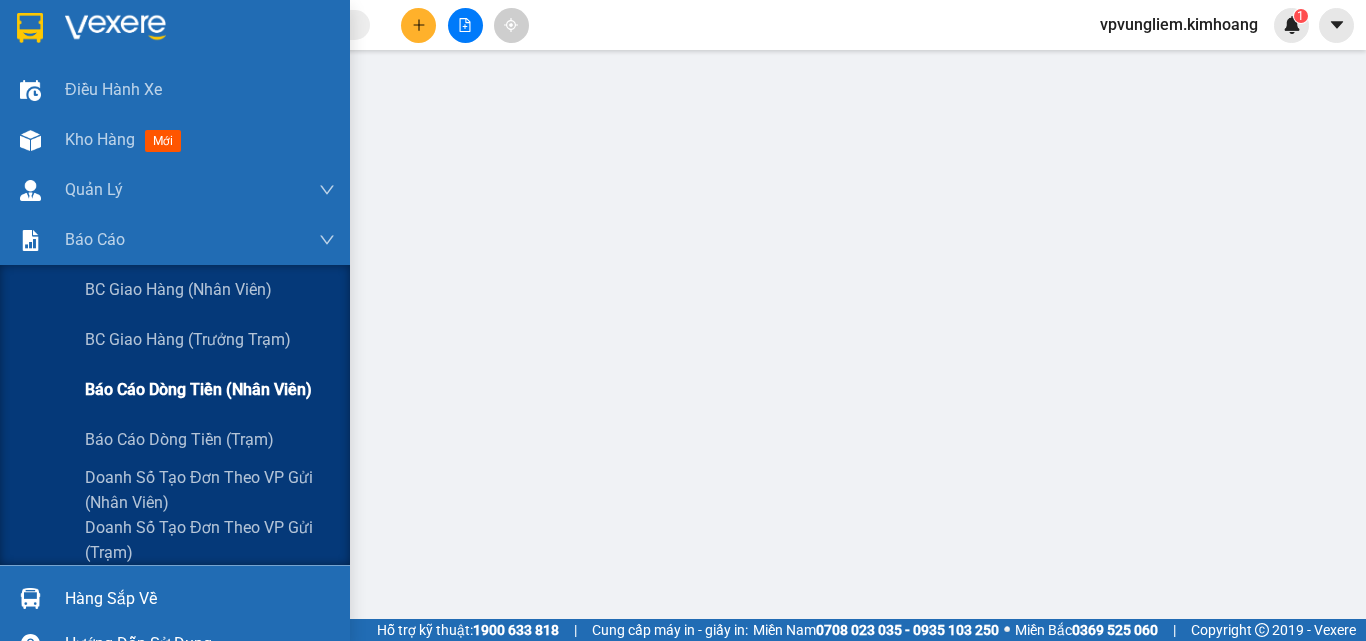 click on "Báo cáo dòng tiền (nhân viên)" at bounding box center [198, 389] 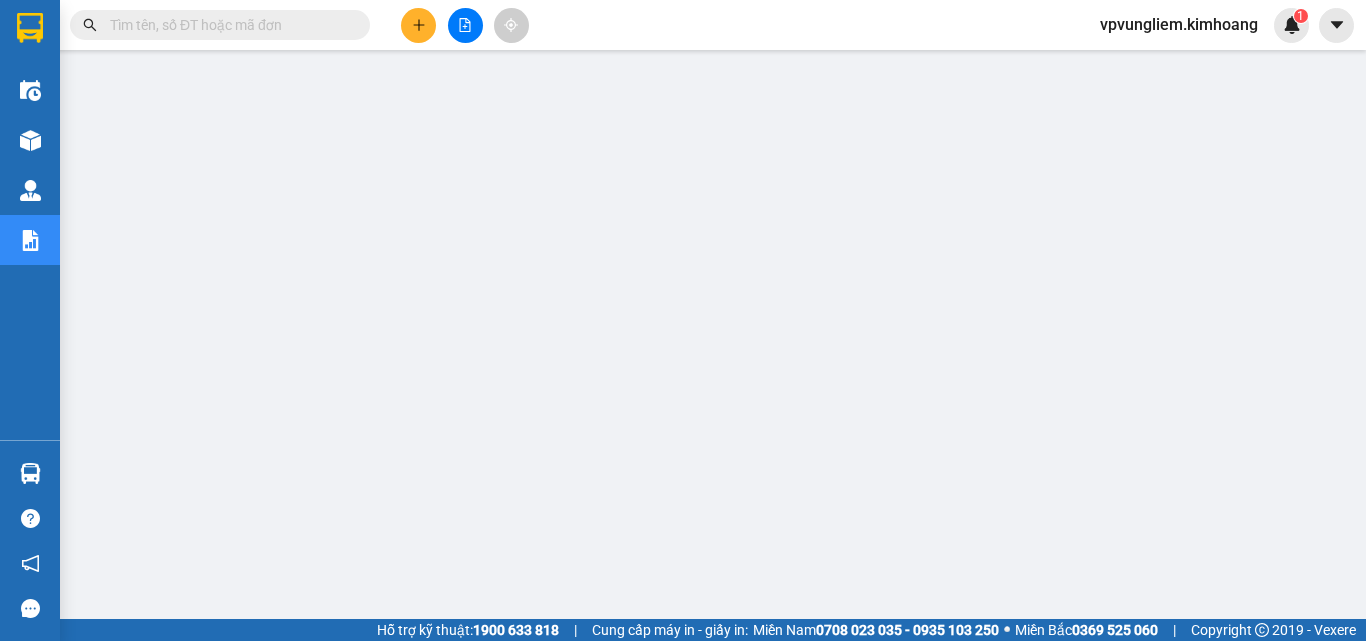 scroll, scrollTop: 0, scrollLeft: 0, axis: both 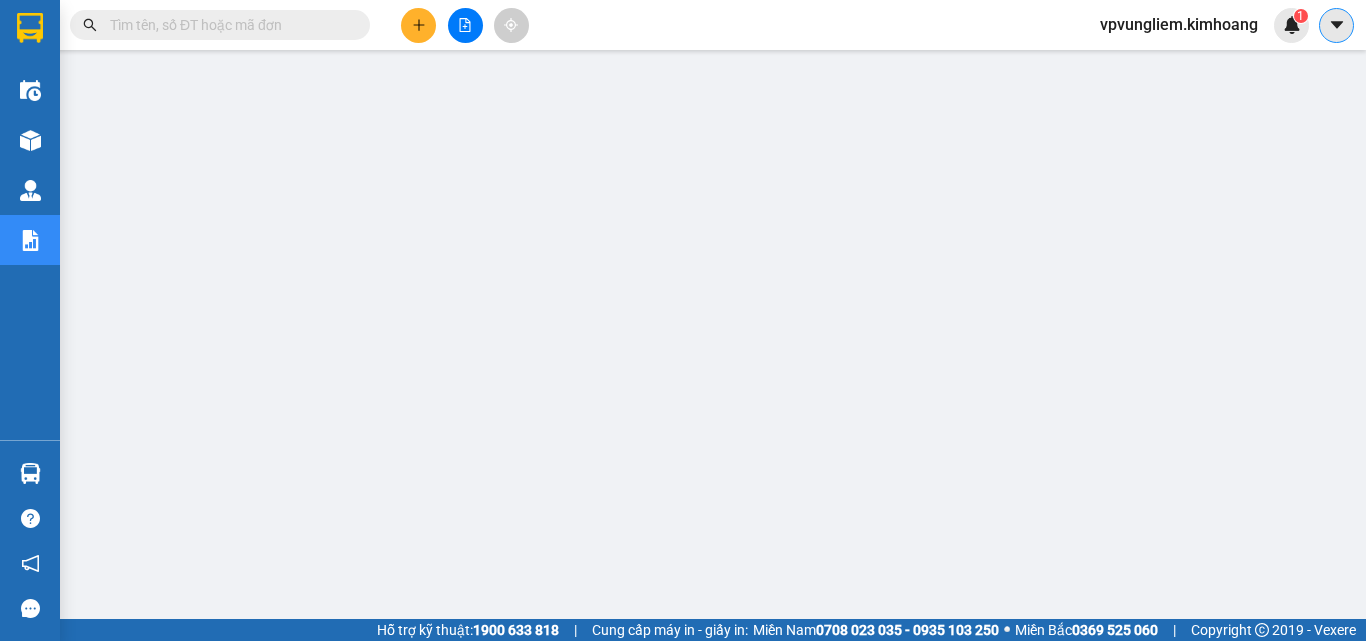 click 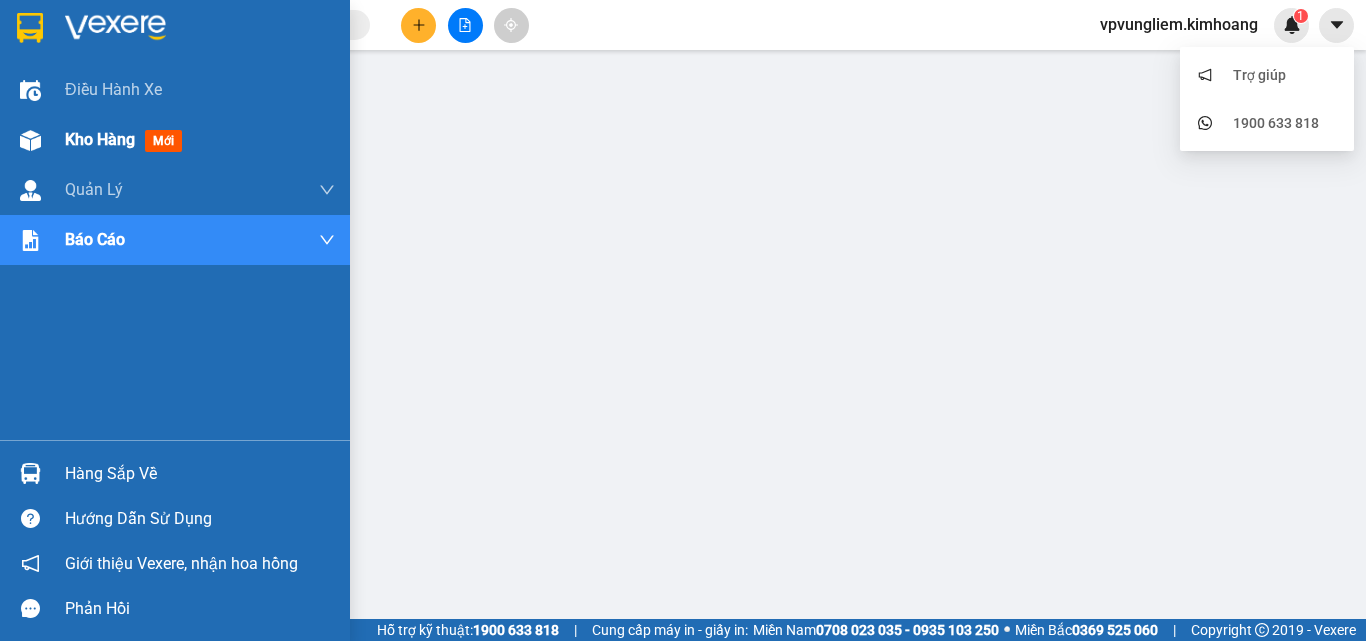 click on "Kho hàng mới" at bounding box center (200, 140) 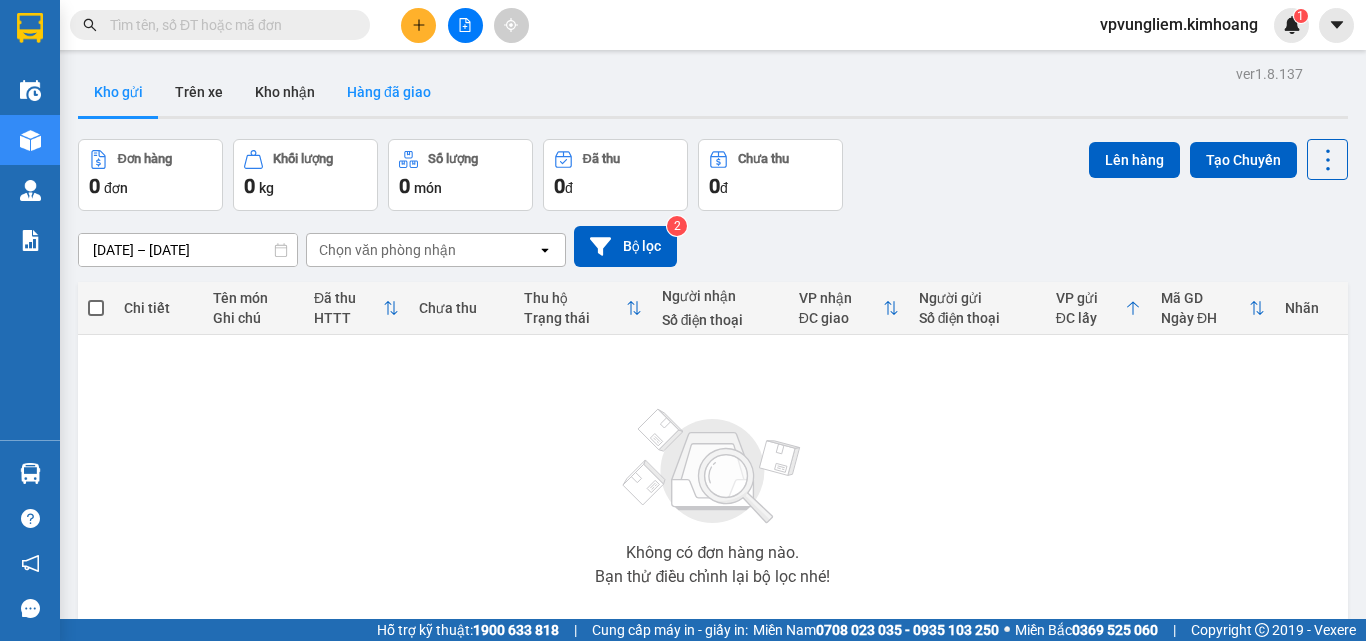 click on "Hàng đã giao" at bounding box center (389, 92) 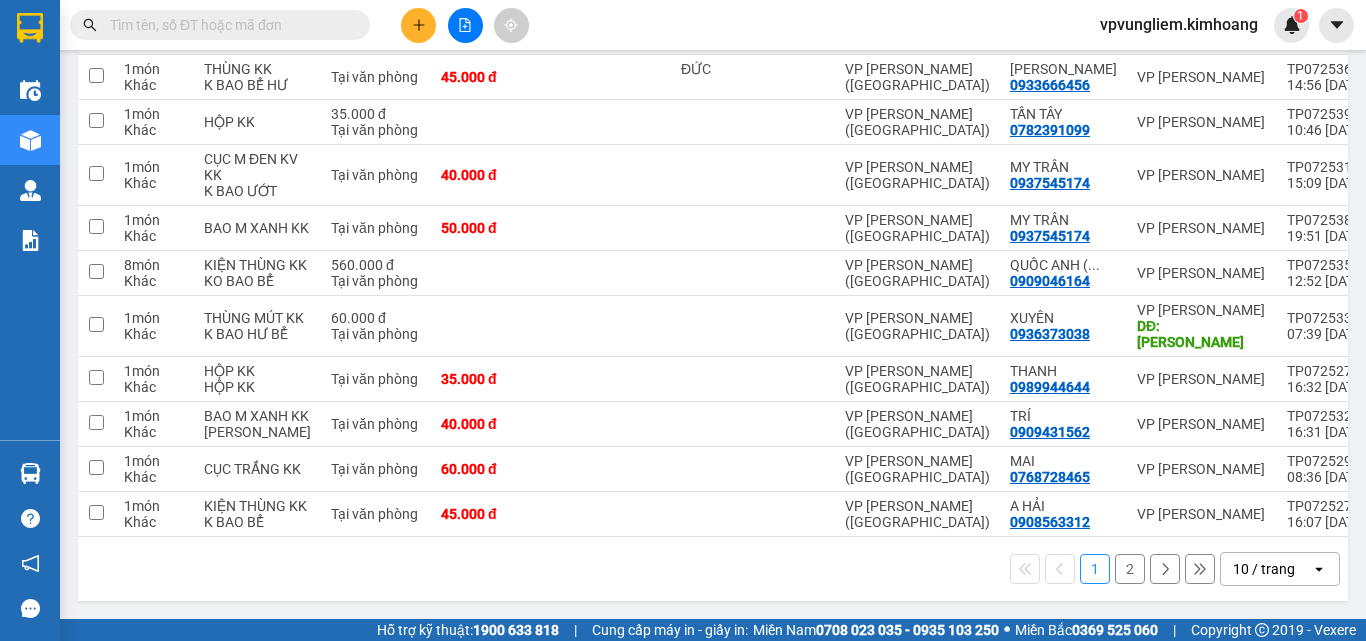 scroll, scrollTop: 0, scrollLeft: 0, axis: both 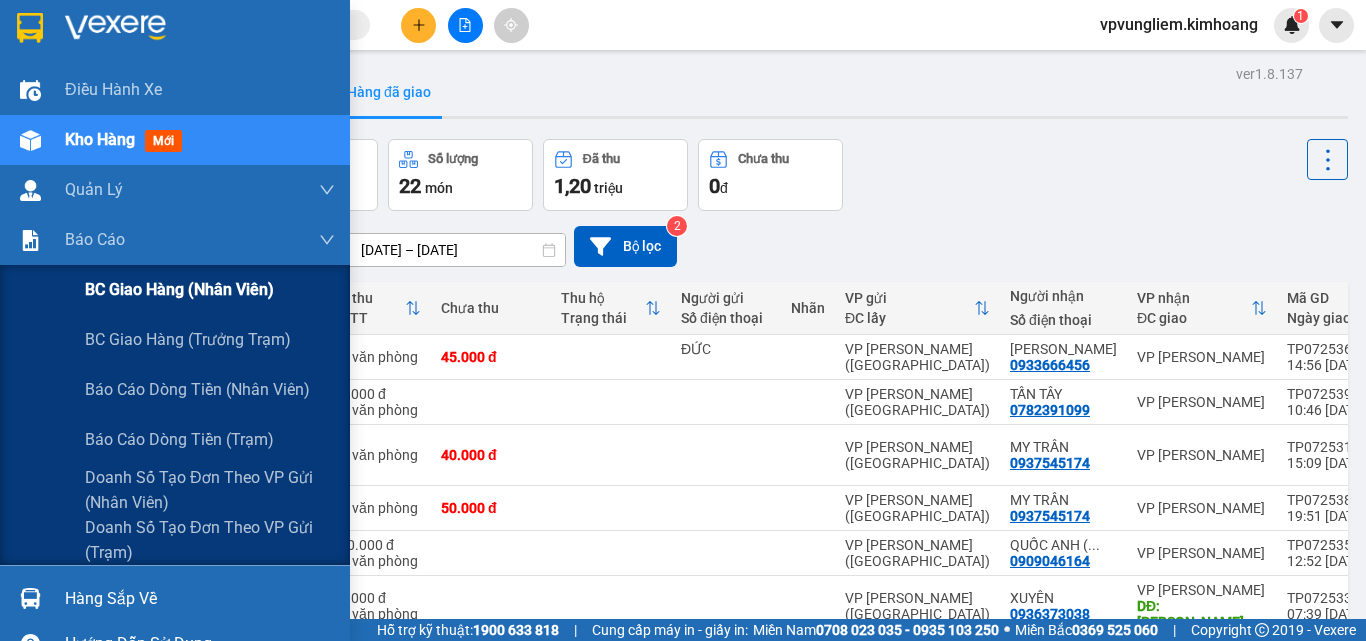 click on "BC giao hàng (nhân viên)" at bounding box center (179, 289) 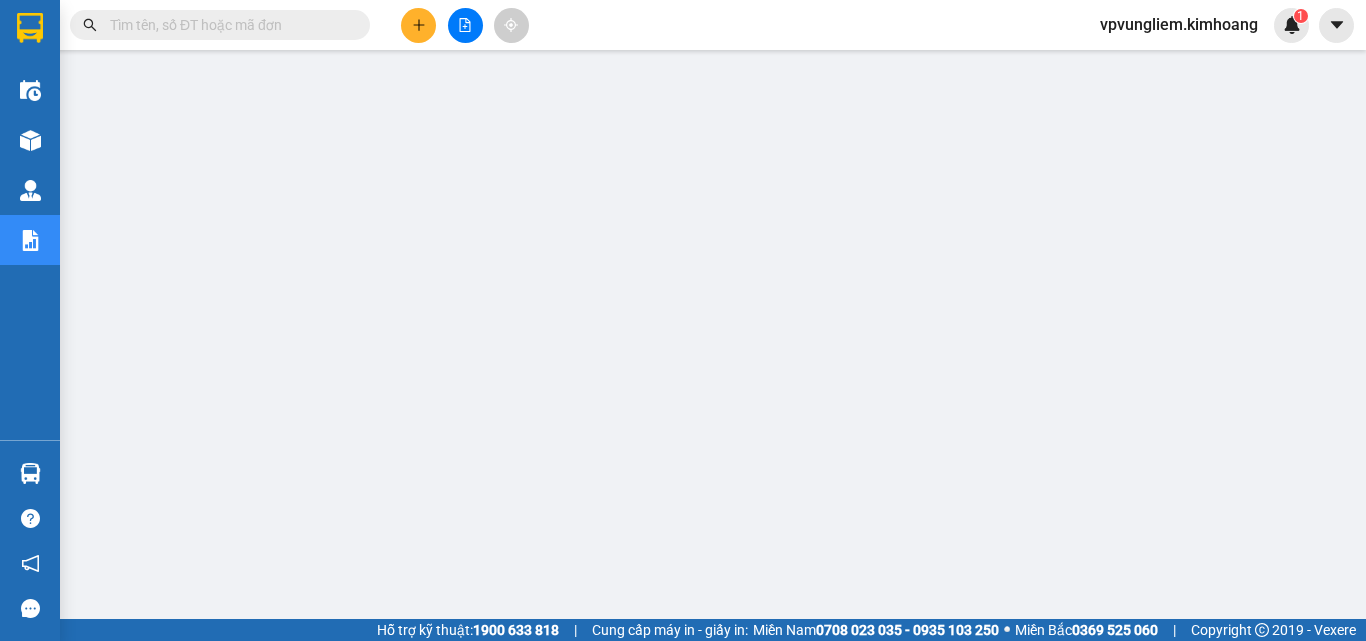 scroll, scrollTop: 0, scrollLeft: 0, axis: both 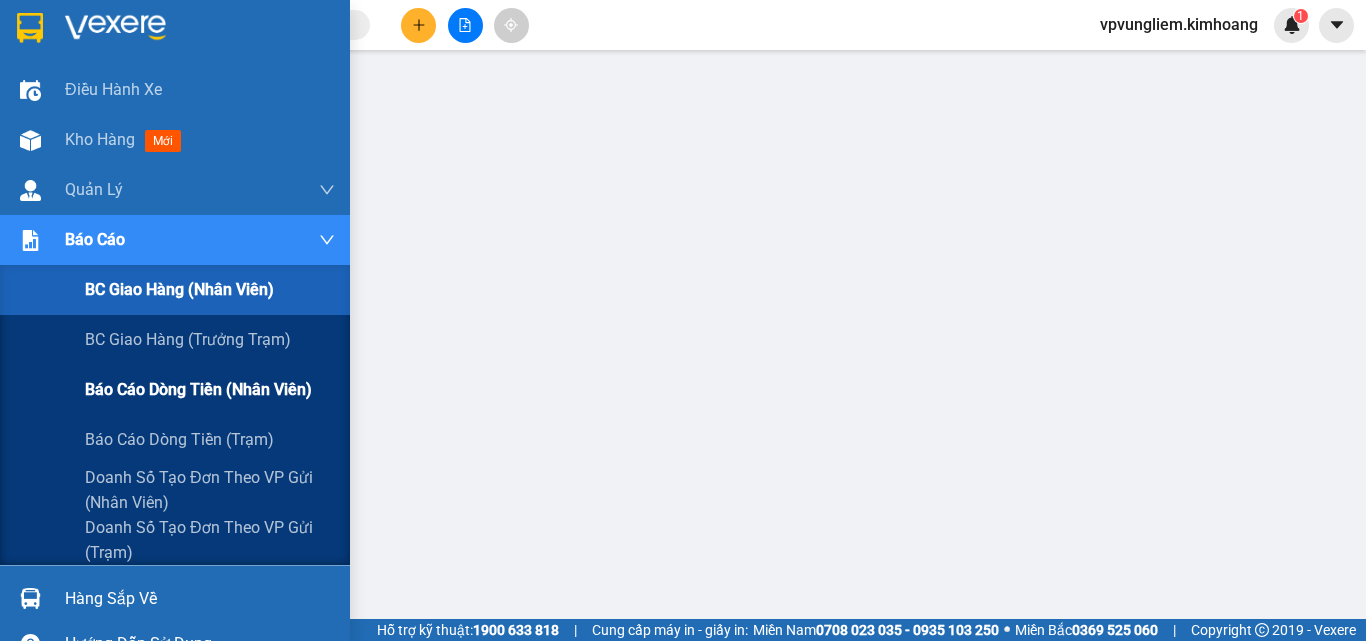 click on "Báo cáo dòng tiền (nhân viên)" at bounding box center (198, 389) 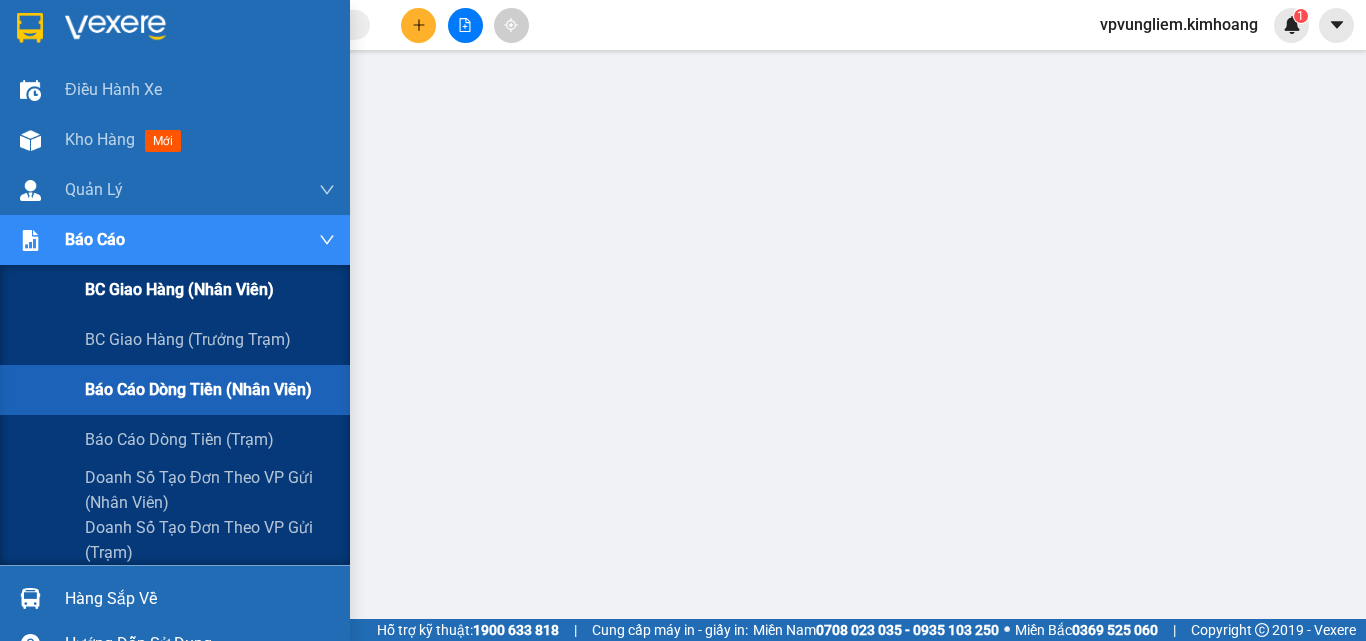 click on "BC giao hàng (nhân viên)" at bounding box center (179, 289) 